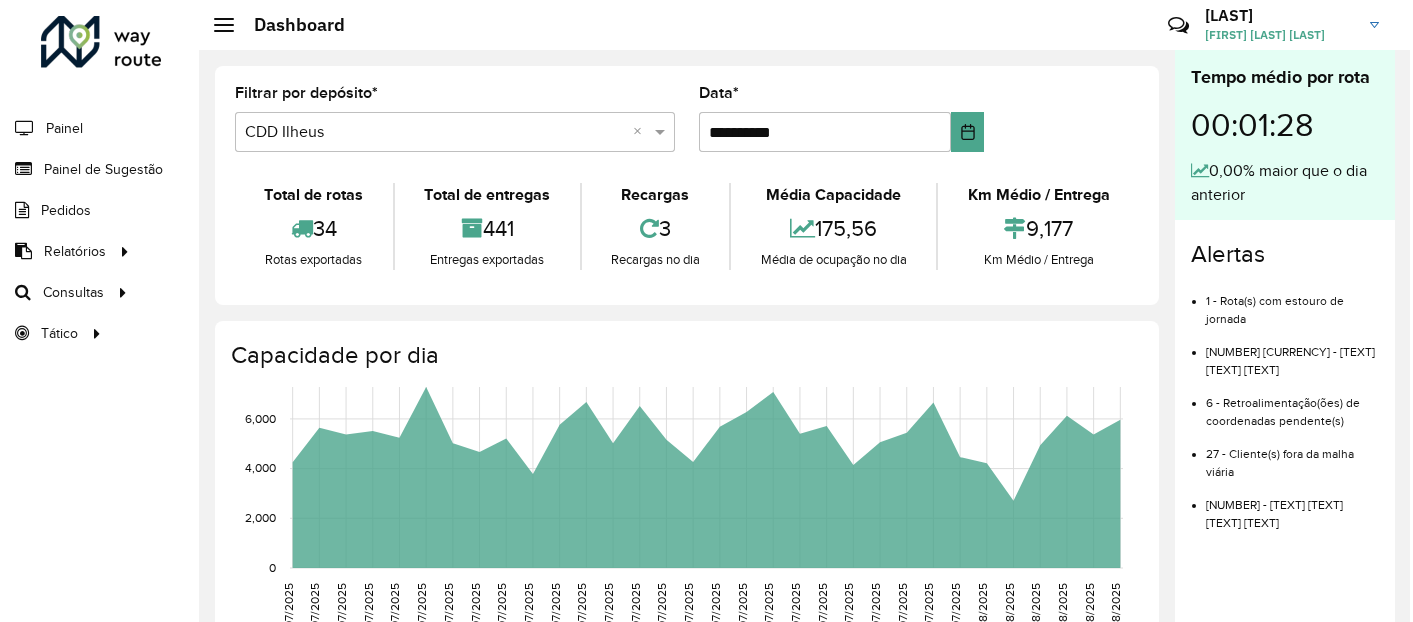 scroll, scrollTop: 0, scrollLeft: 0, axis: both 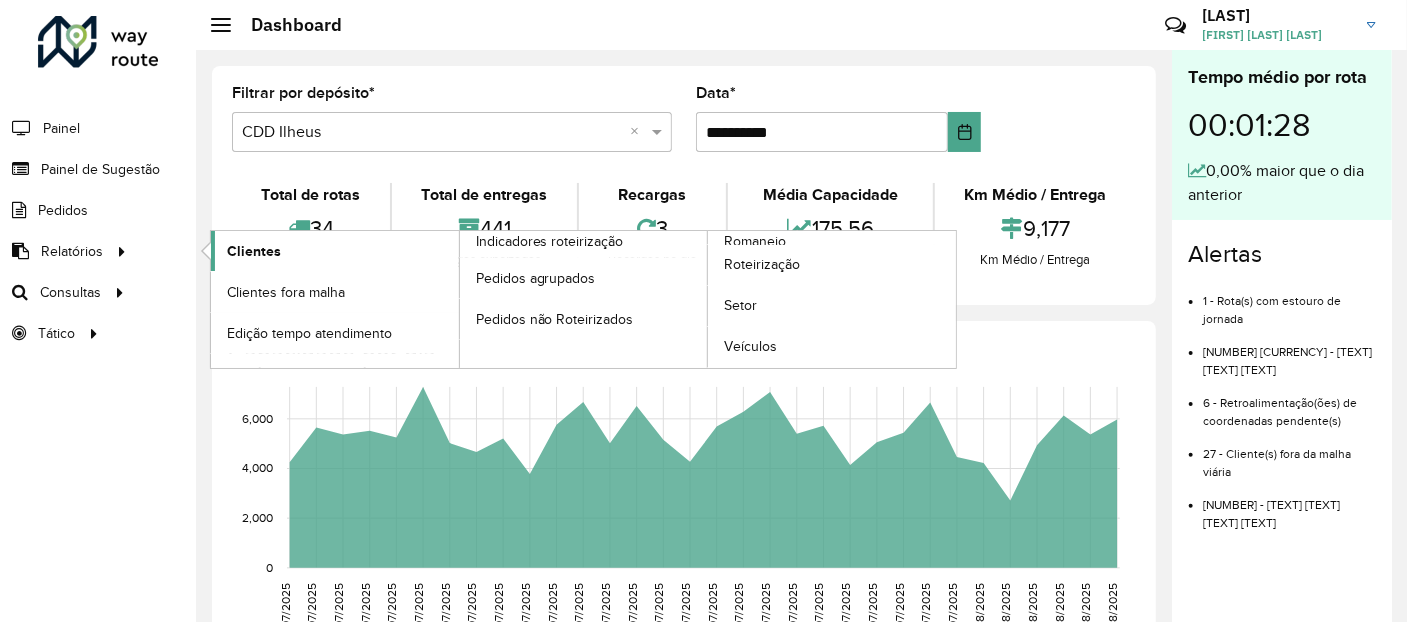 click on "Clientes" 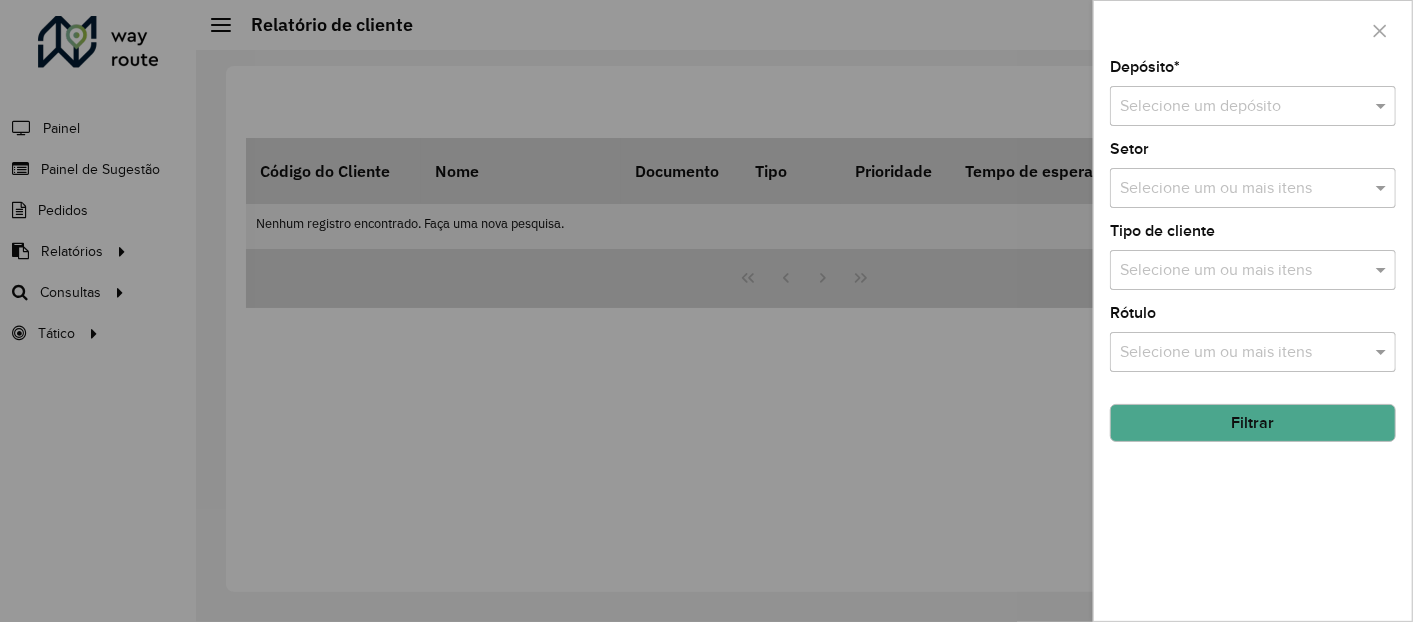 click at bounding box center (1233, 107) 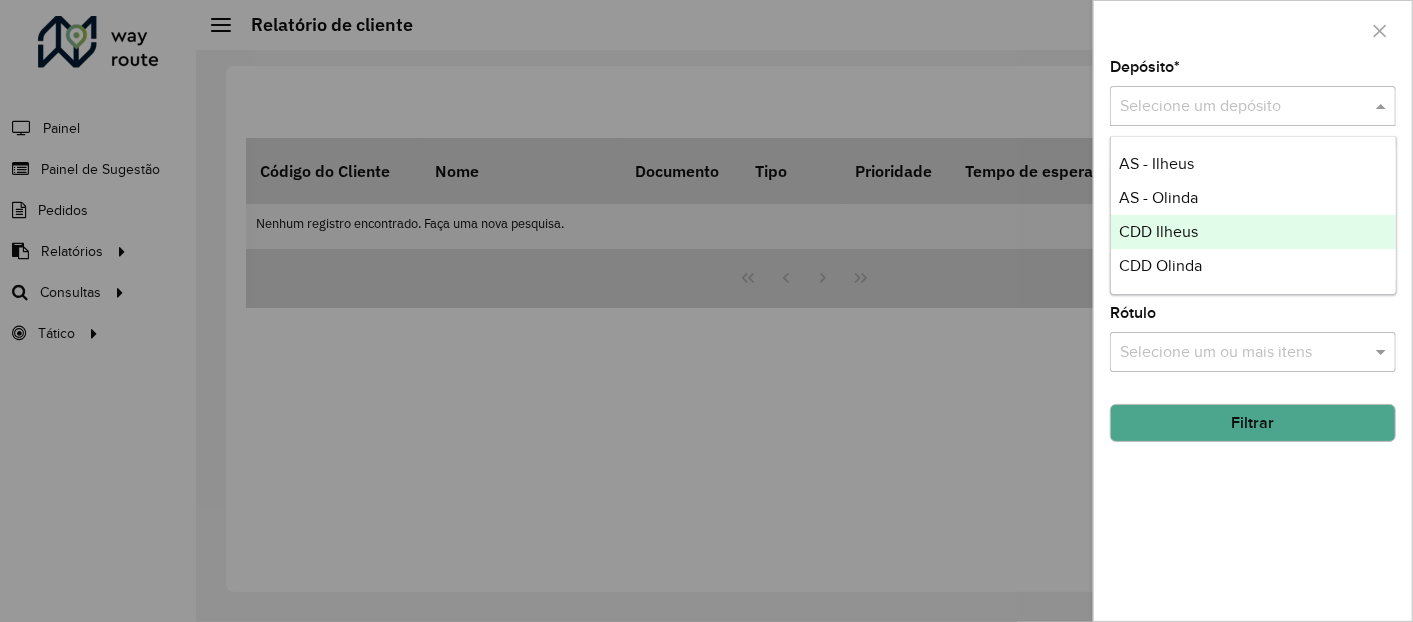 click on "CDD Ilheus" at bounding box center [1253, 232] 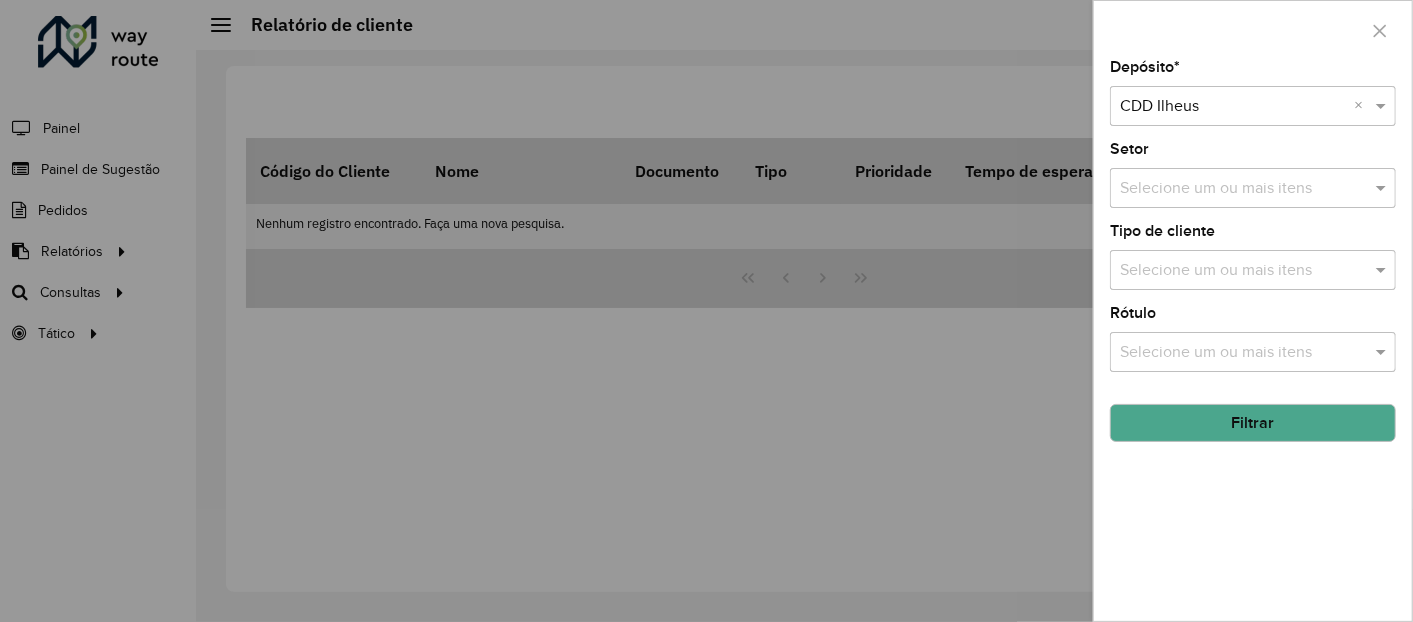 click on "Filtrar" 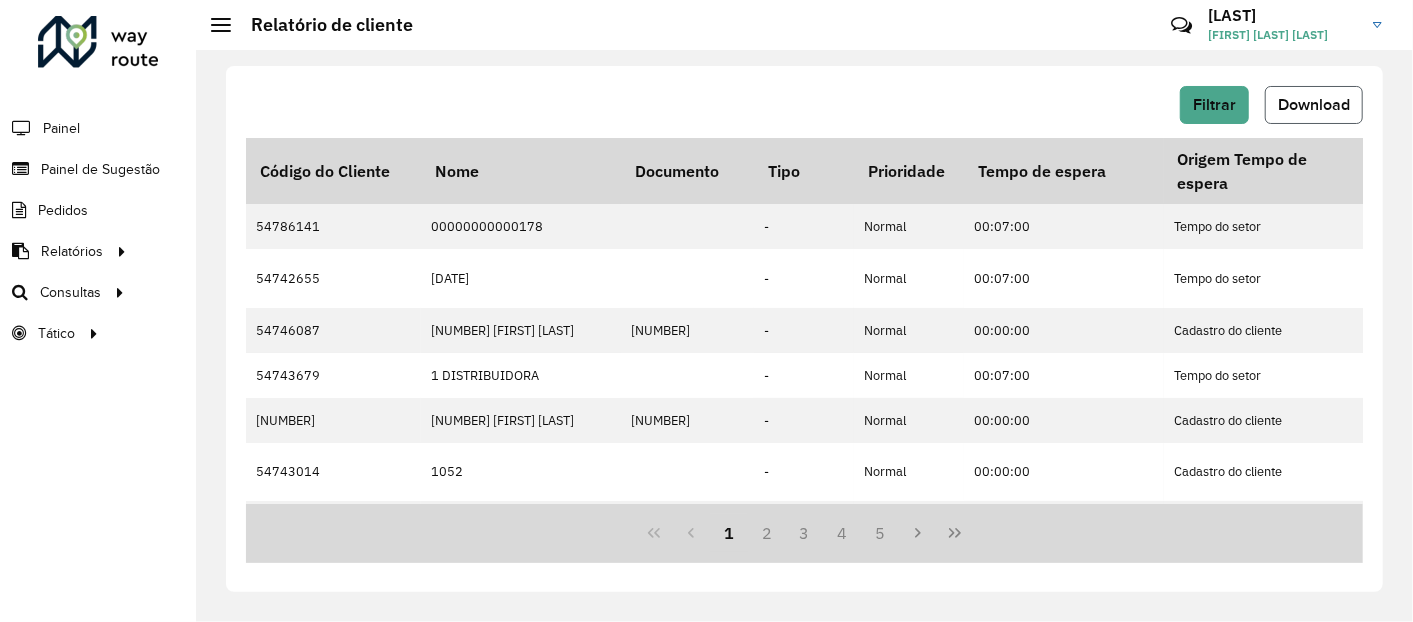 click on "Download" 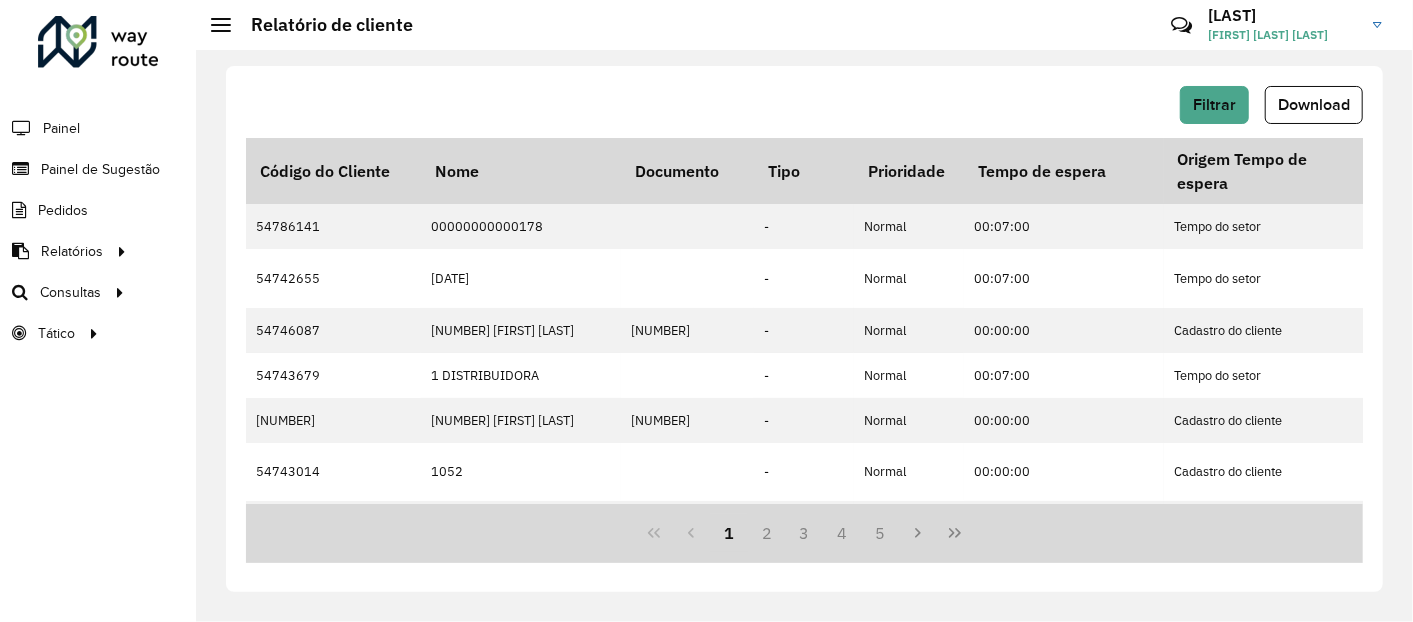 type 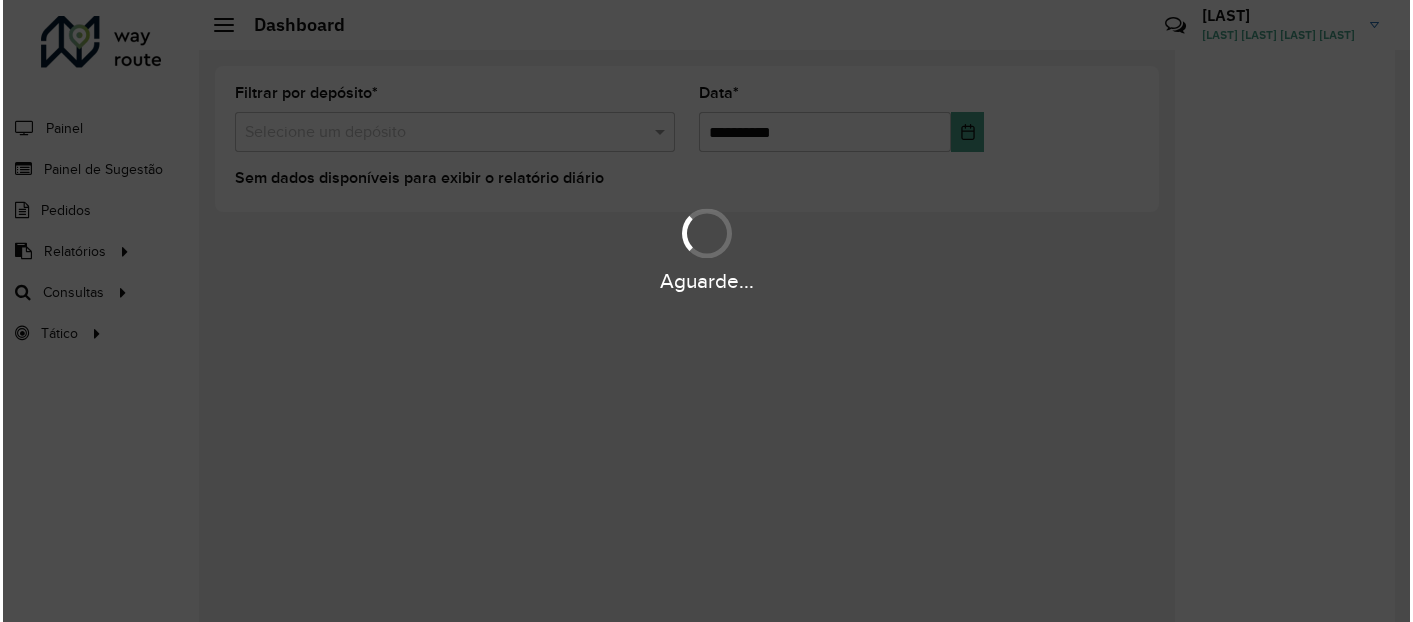 scroll, scrollTop: 0, scrollLeft: 0, axis: both 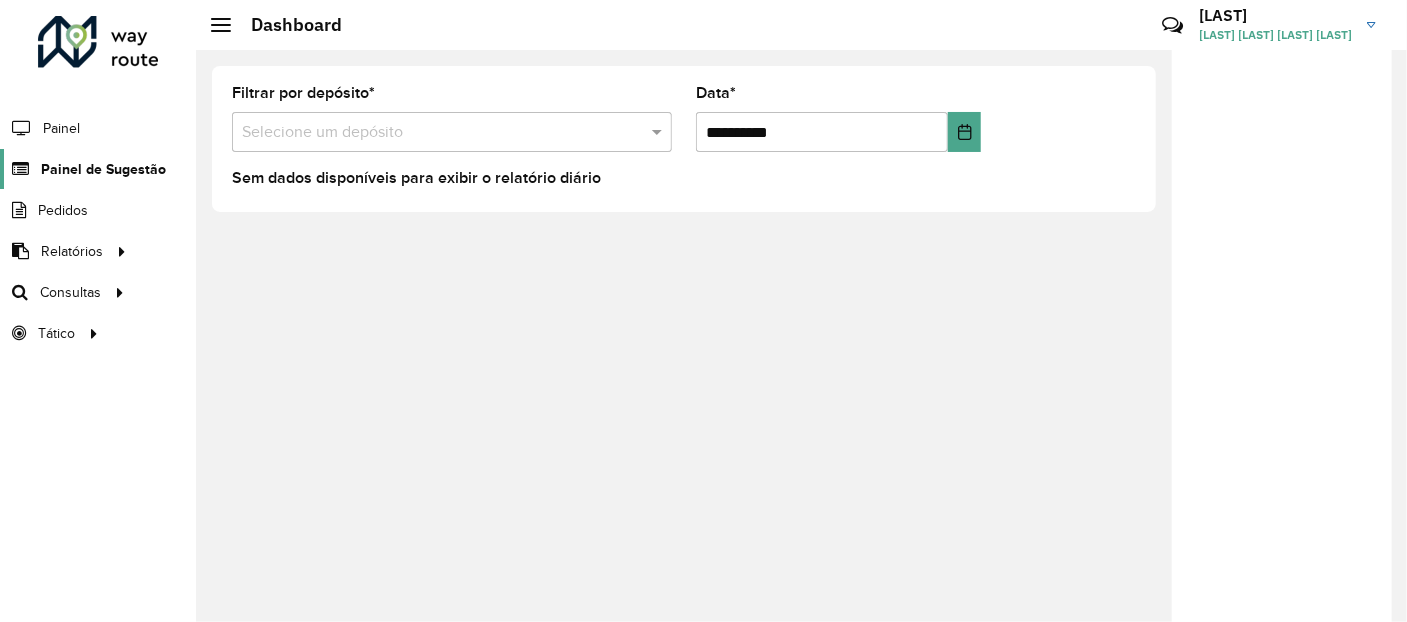 click on "Painel de Sugestão" 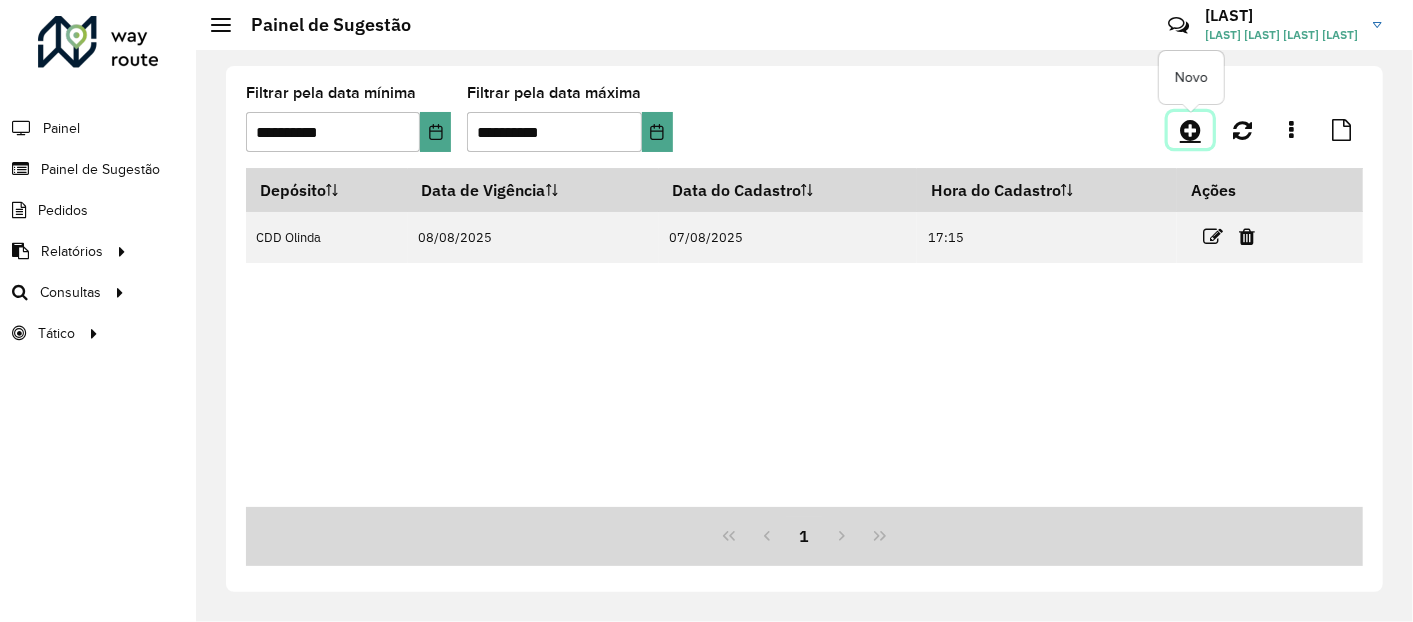 click 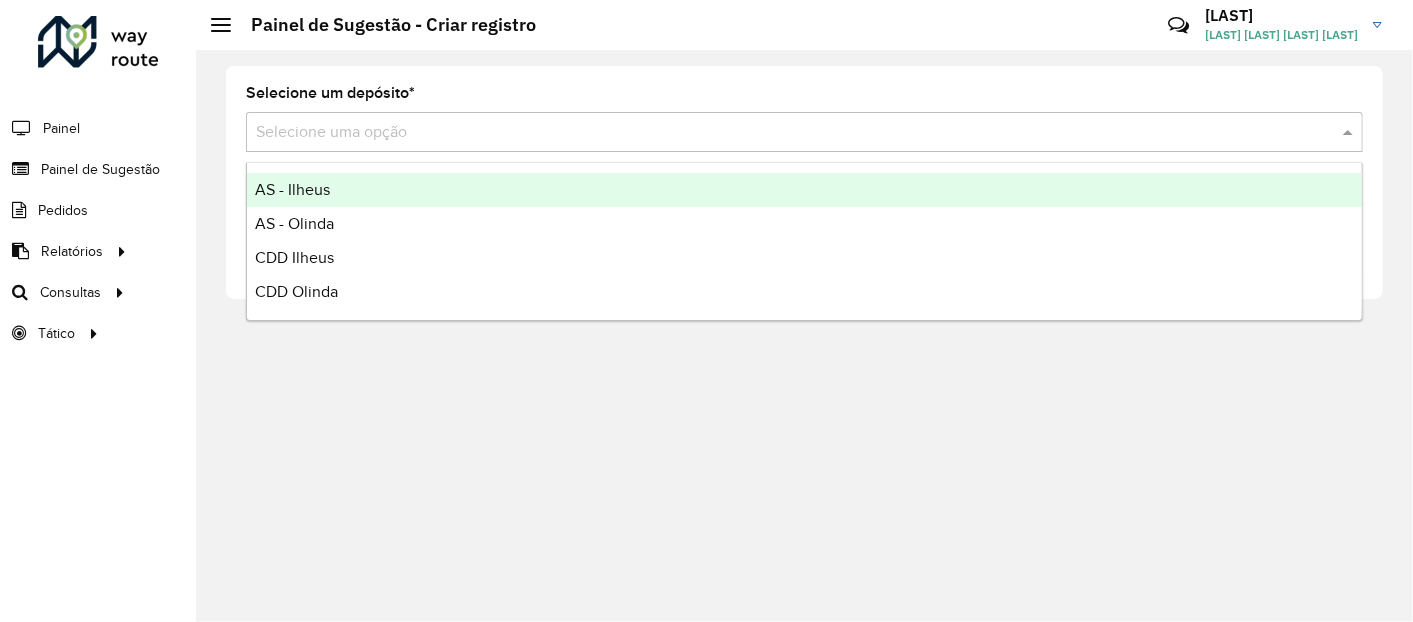 click on "Selecione uma opção" at bounding box center [804, 132] 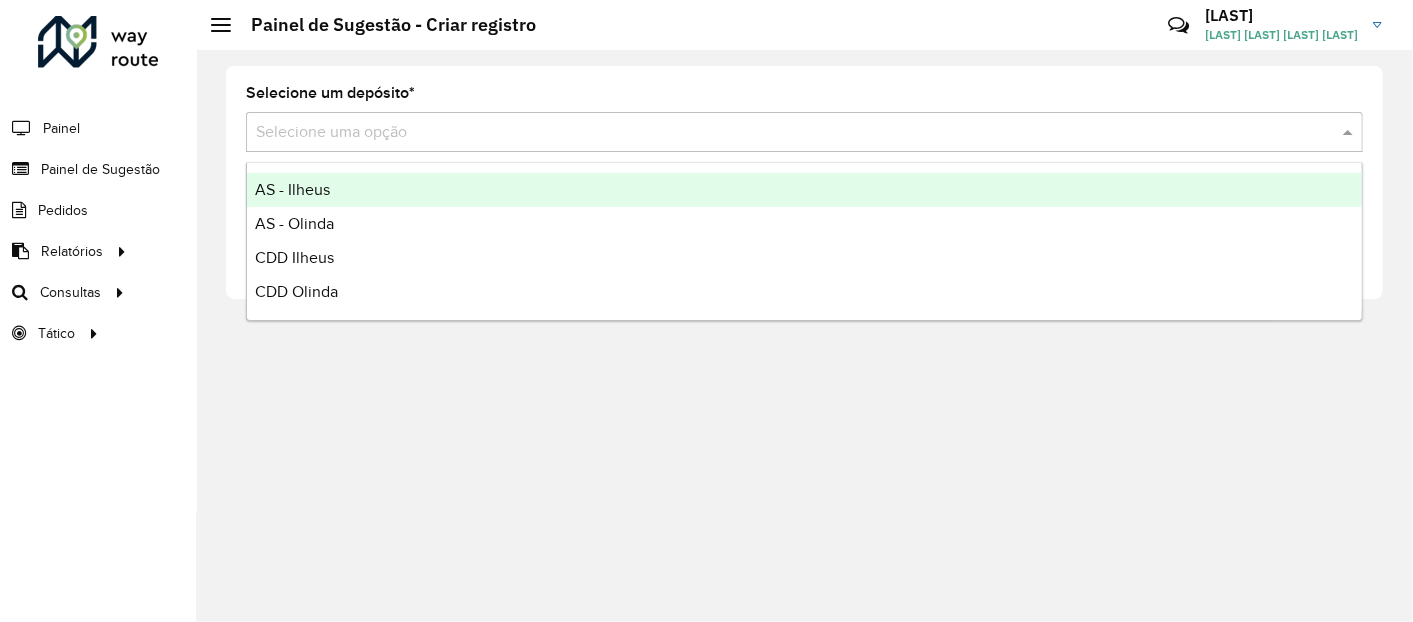 click on "AS - Ilheus" at bounding box center [292, 189] 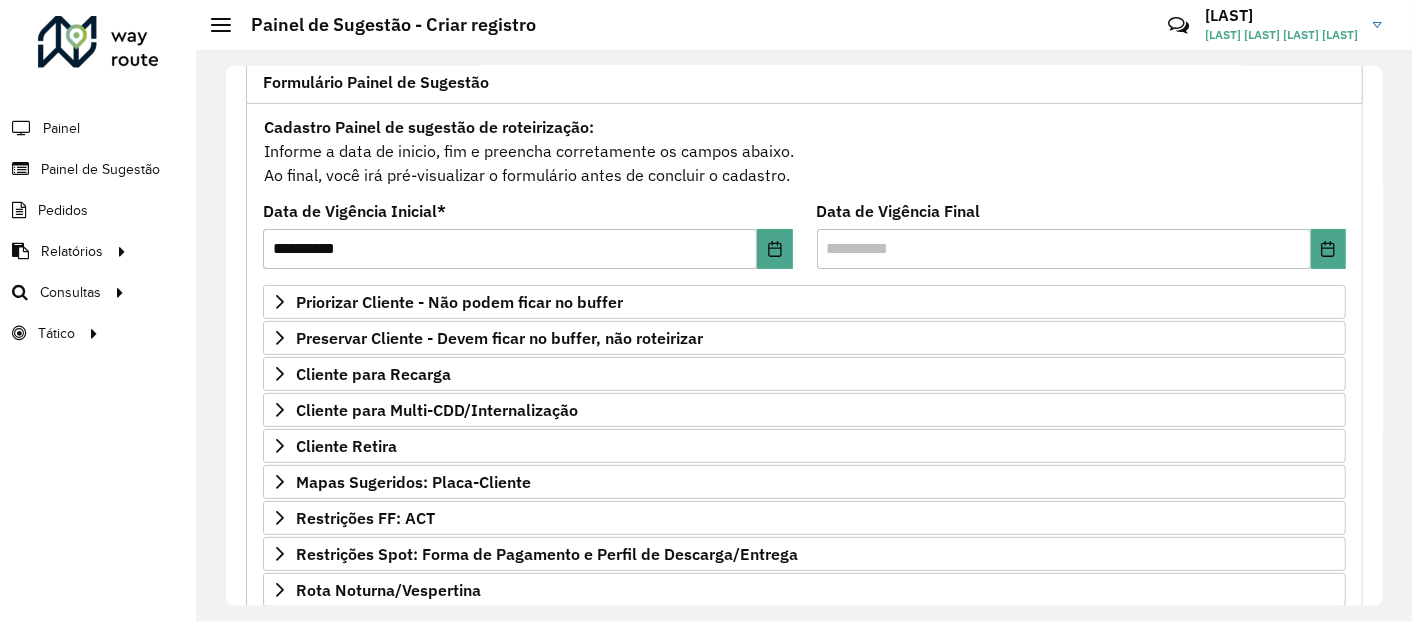 scroll, scrollTop: 333, scrollLeft: 0, axis: vertical 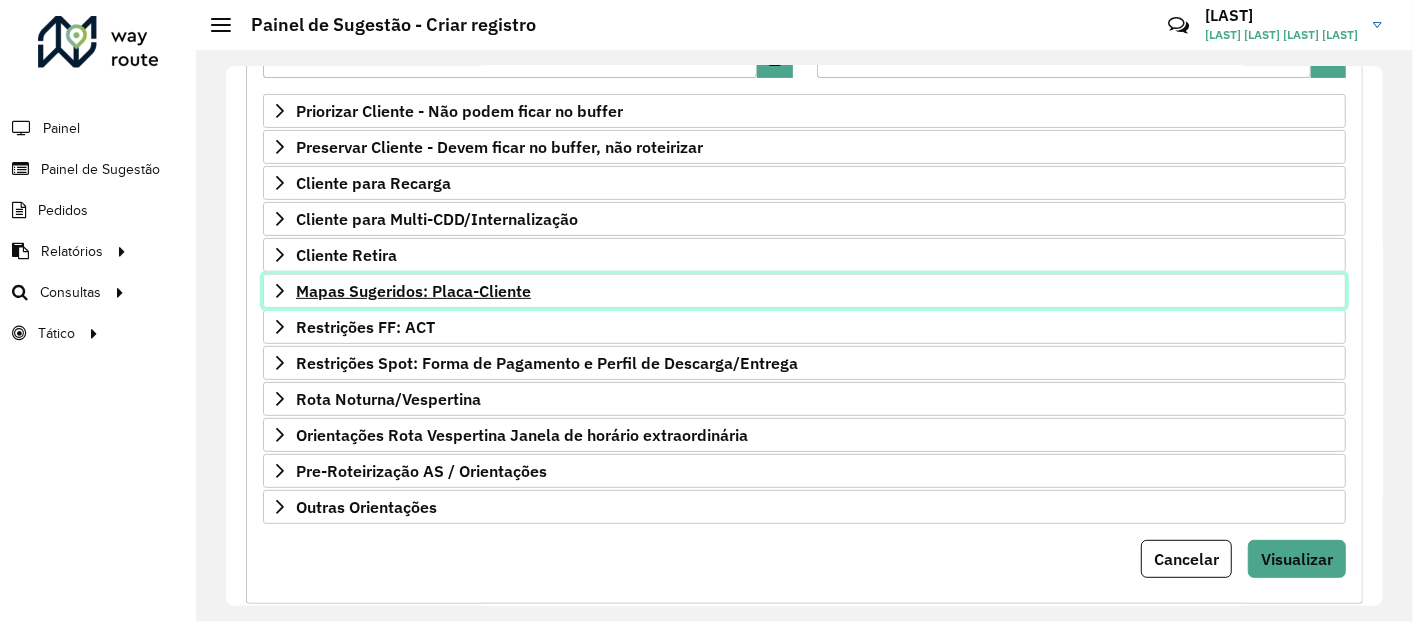 click on "Mapas Sugeridos: Placa-Cliente" at bounding box center [413, 291] 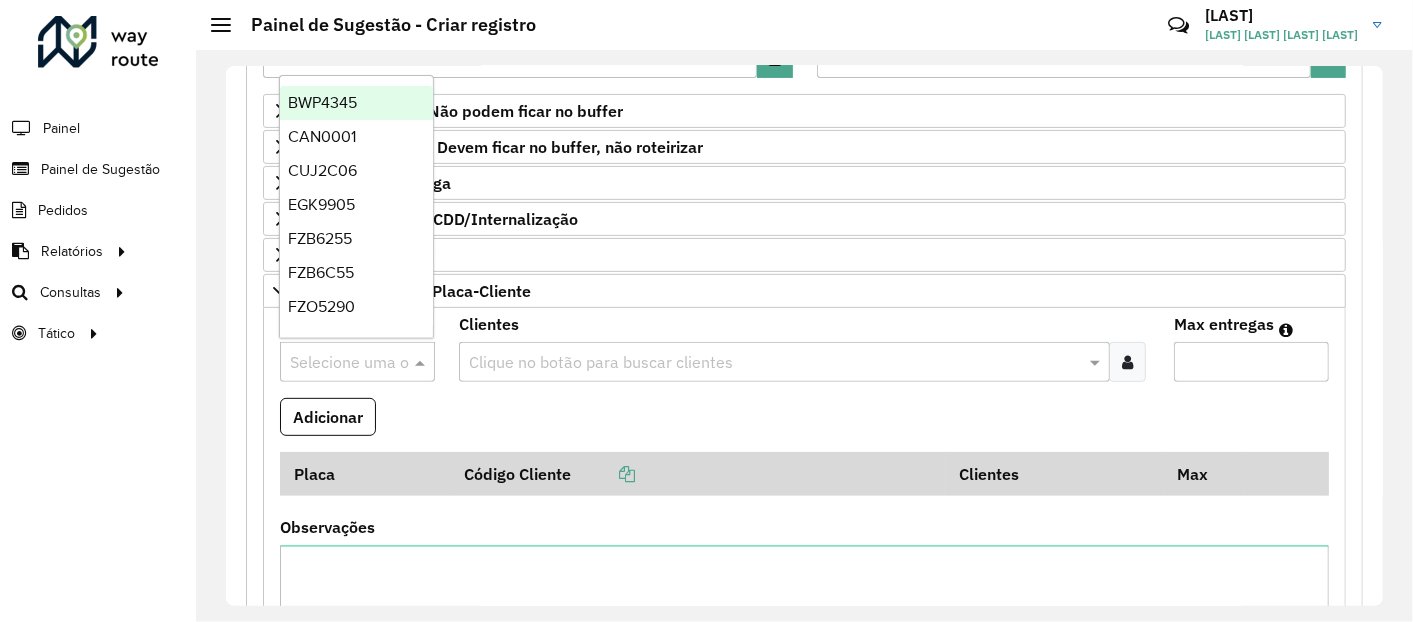 click at bounding box center (337, 363) 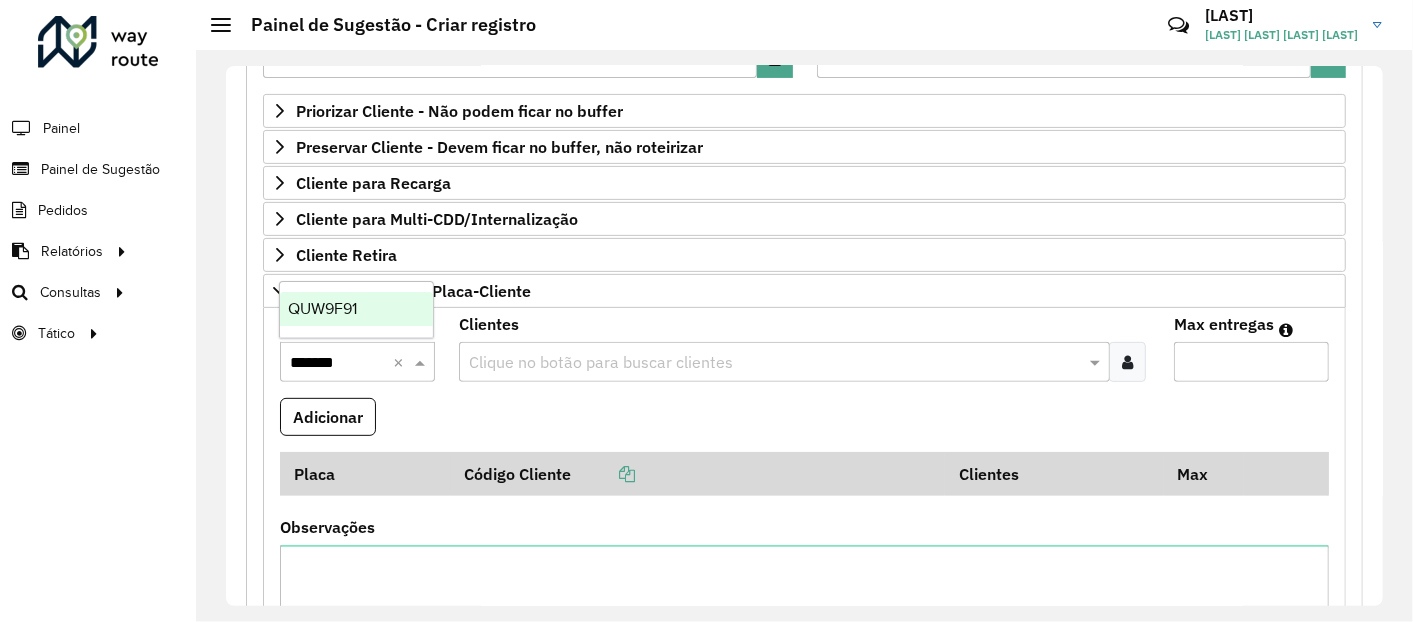 type 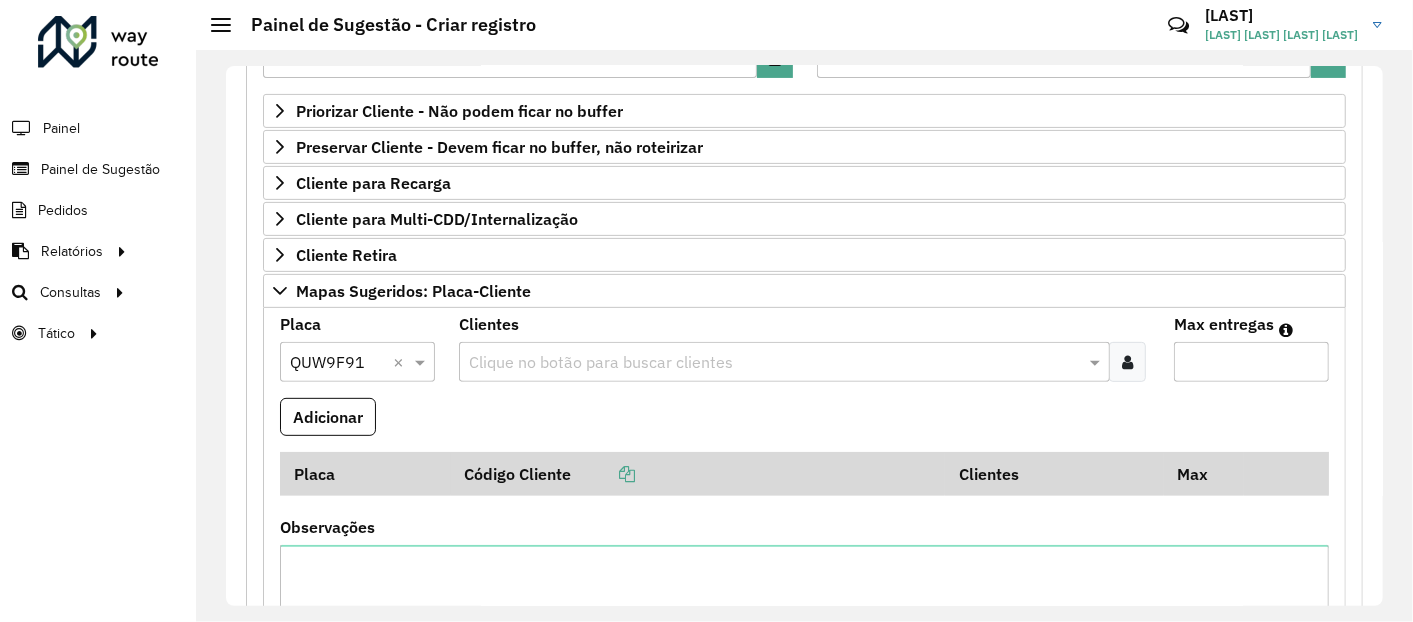 paste on "*****" 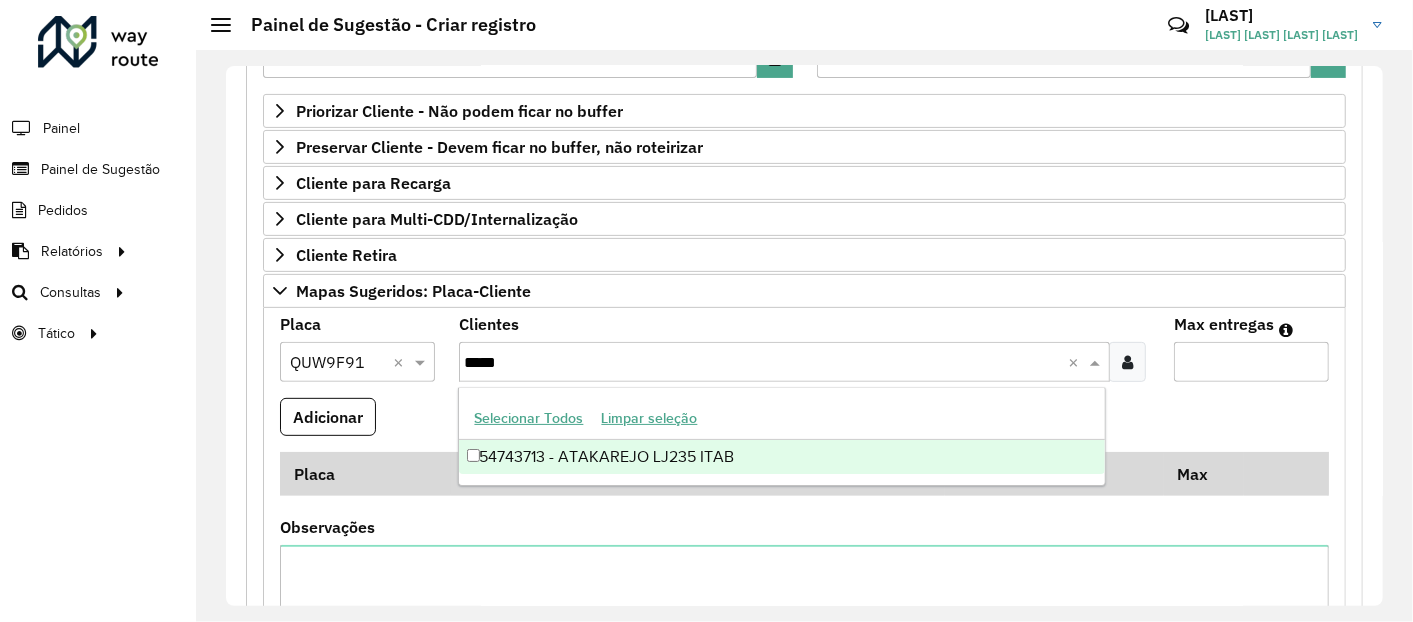 type on "*****" 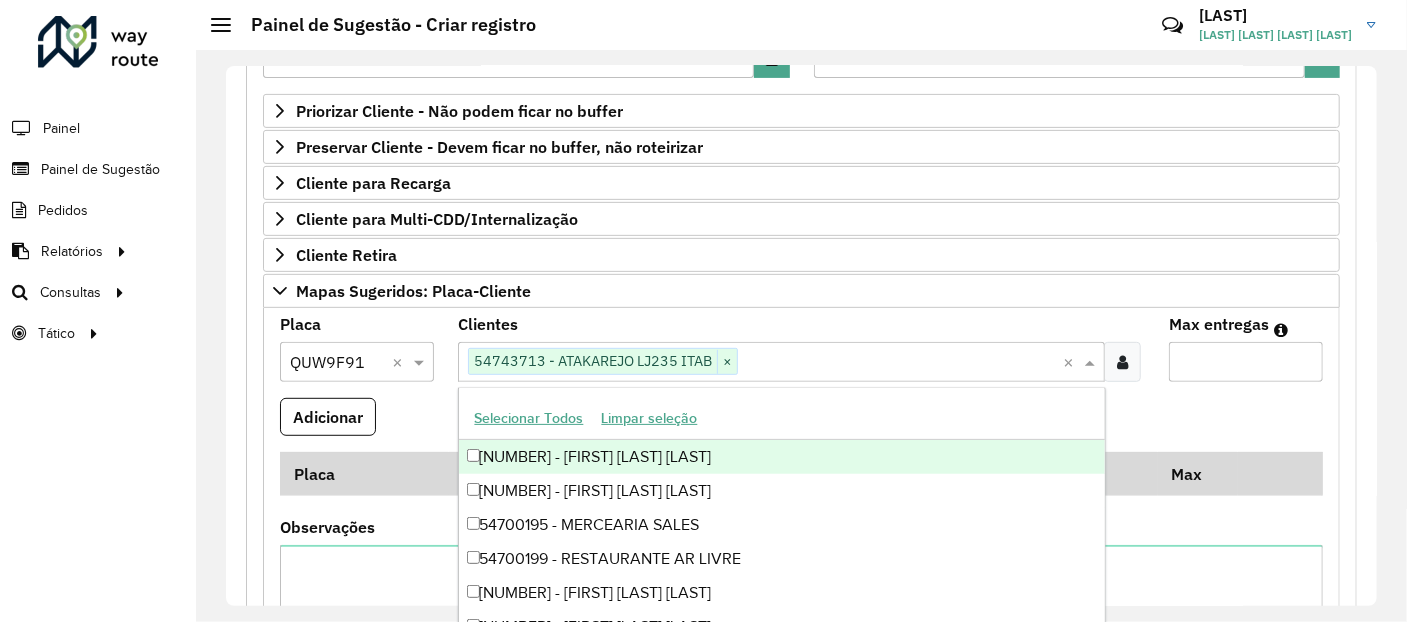 type on "*" 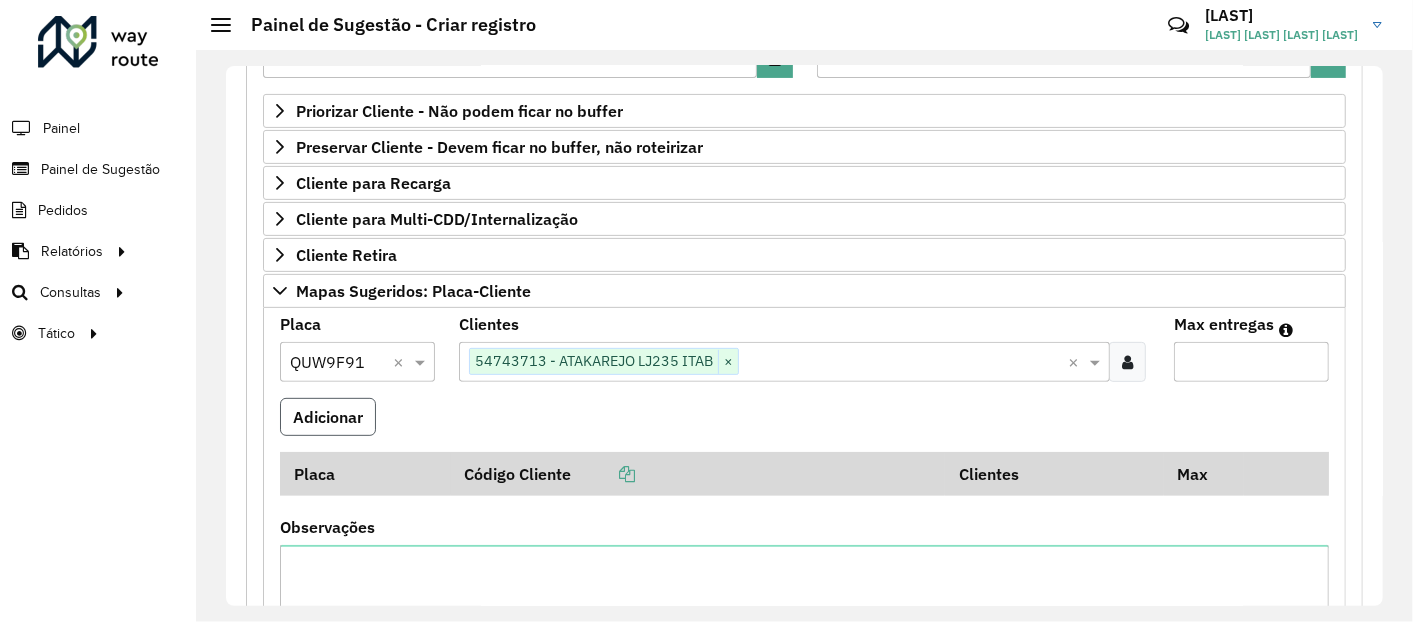 click on "Adicionar" at bounding box center [328, 417] 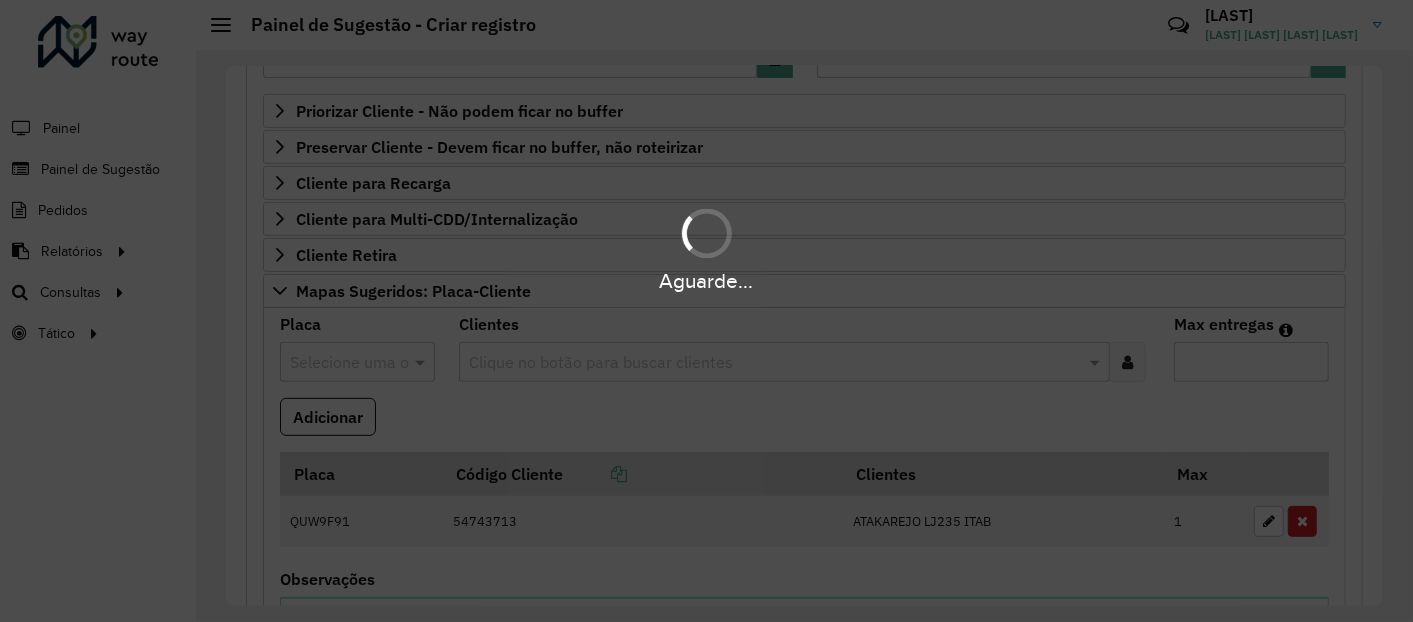type 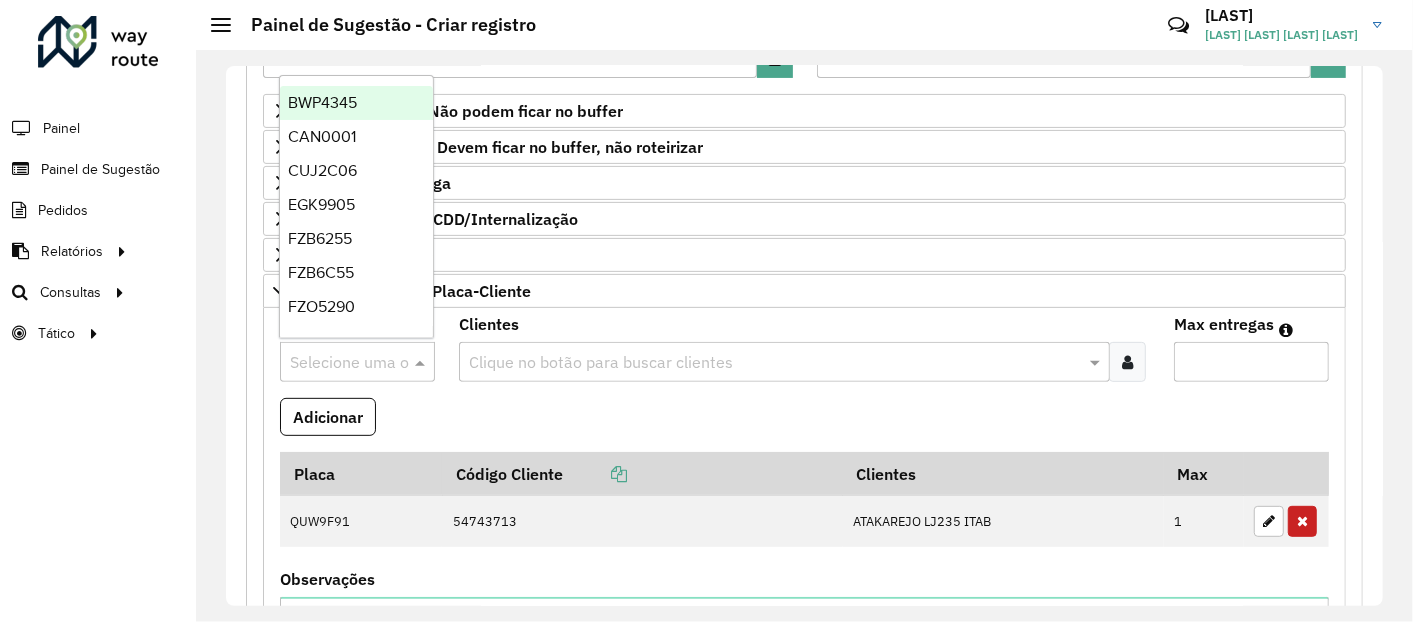 click on "Selecione uma opção" at bounding box center [357, 362] 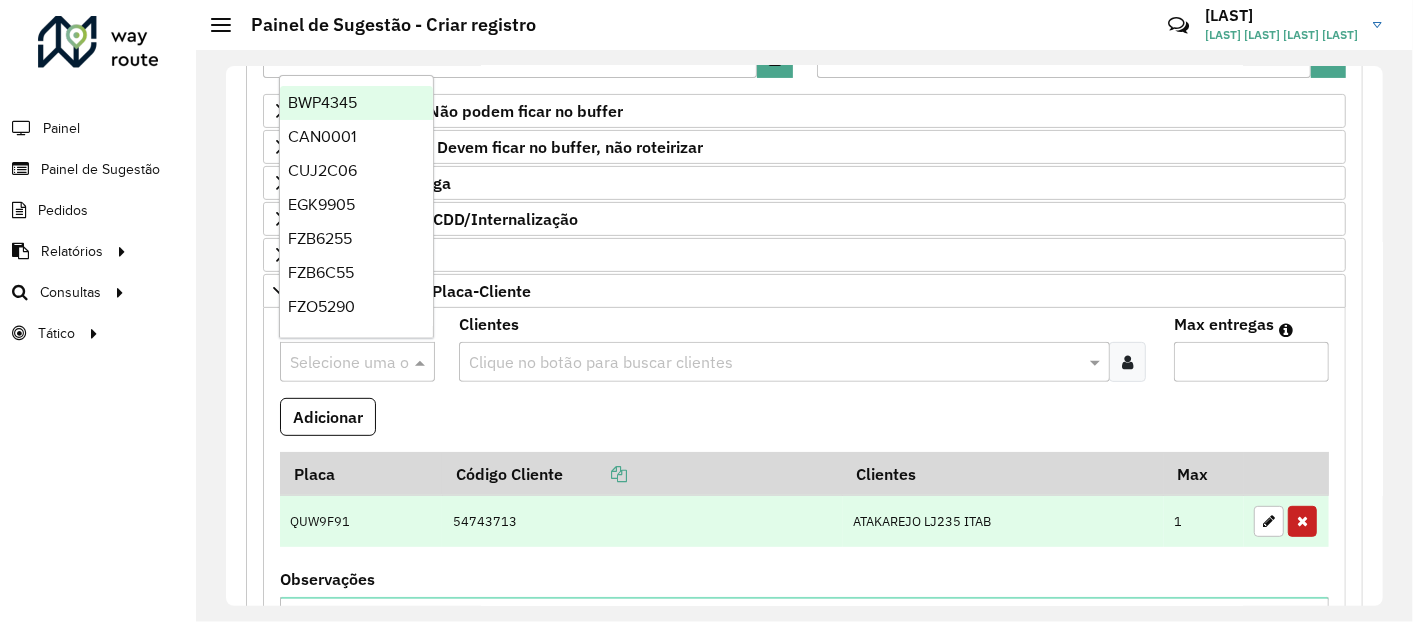 click on "QUW9F91" at bounding box center (361, 521) 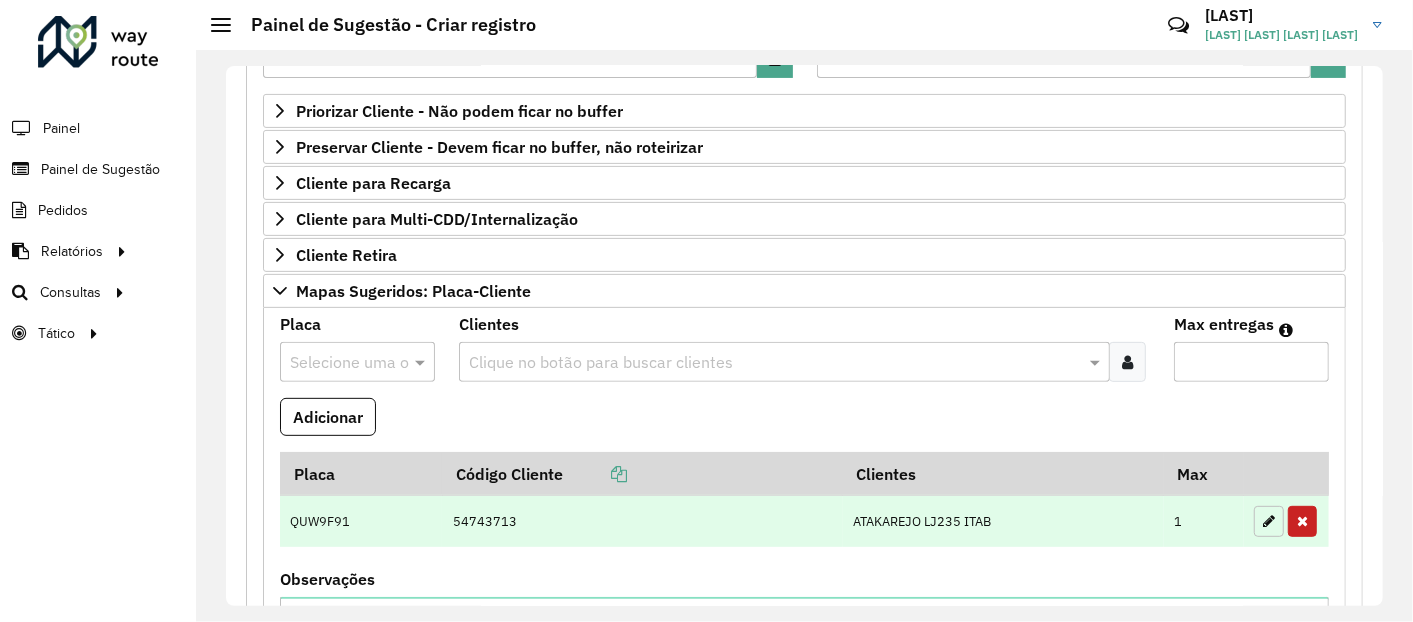 click at bounding box center [1269, 521] 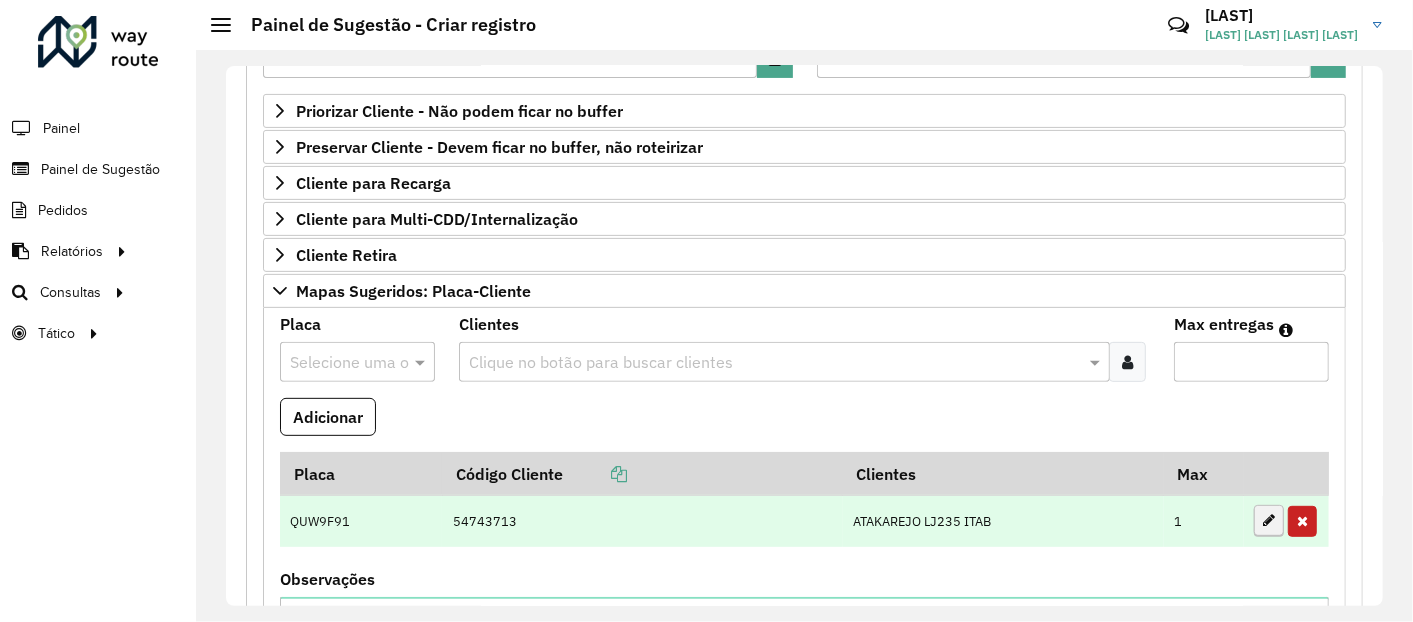 type on "*" 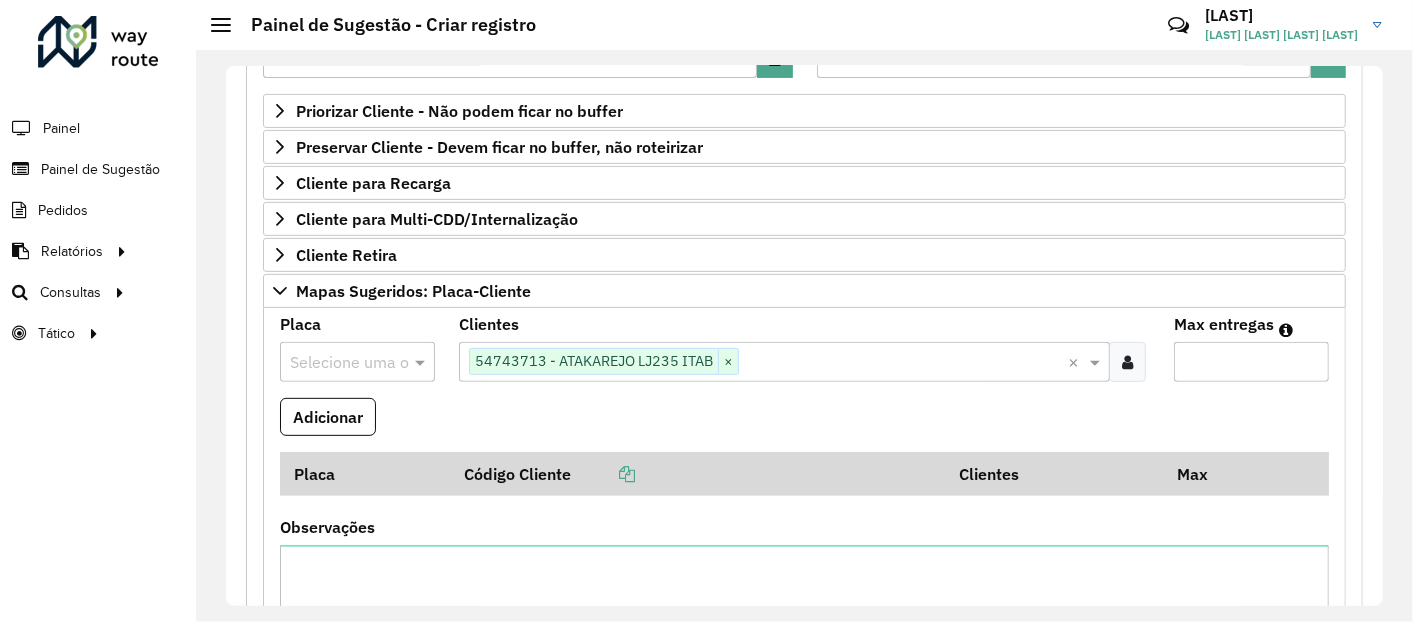 paste on "*******" 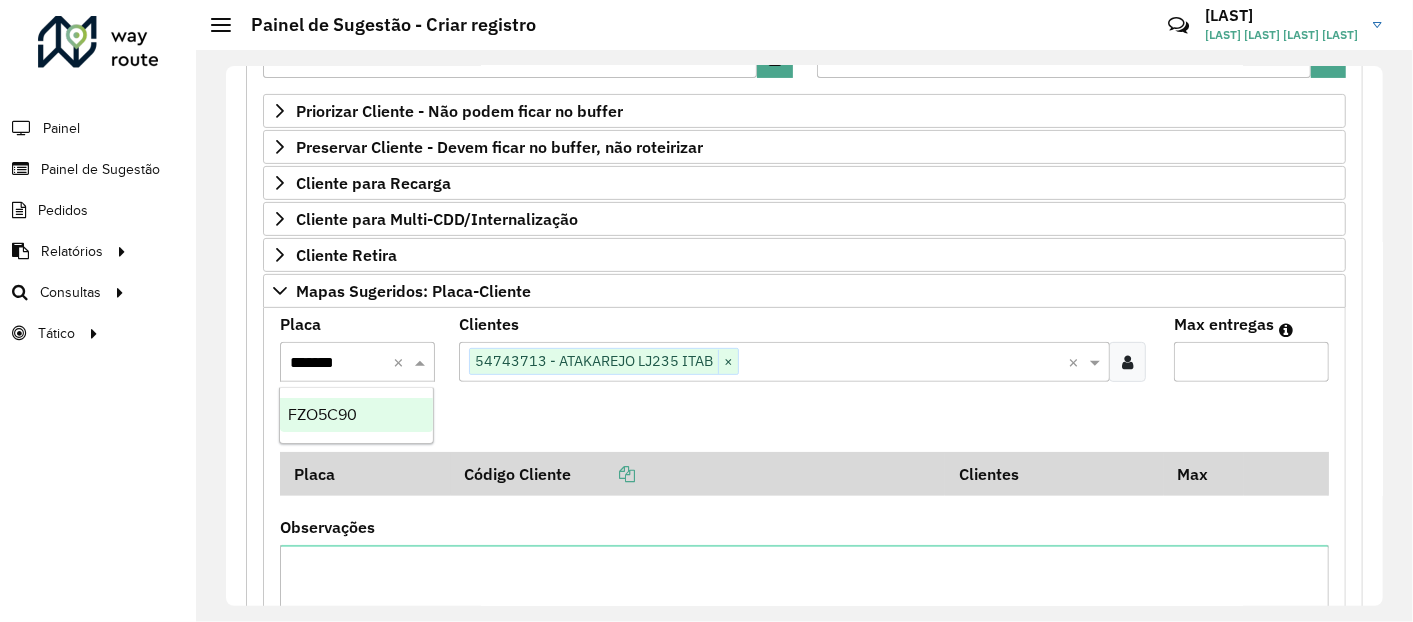 click on "FZO5C90" at bounding box center (356, 415) 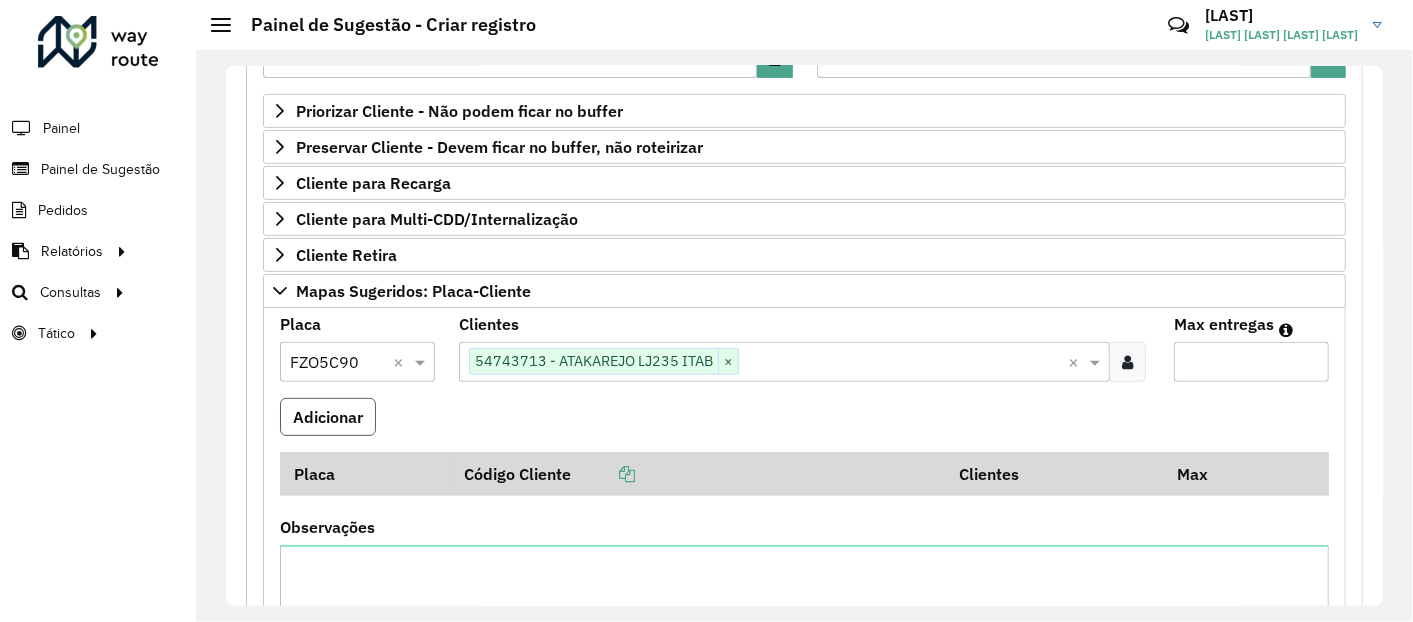 click on "Adicionar" at bounding box center (328, 417) 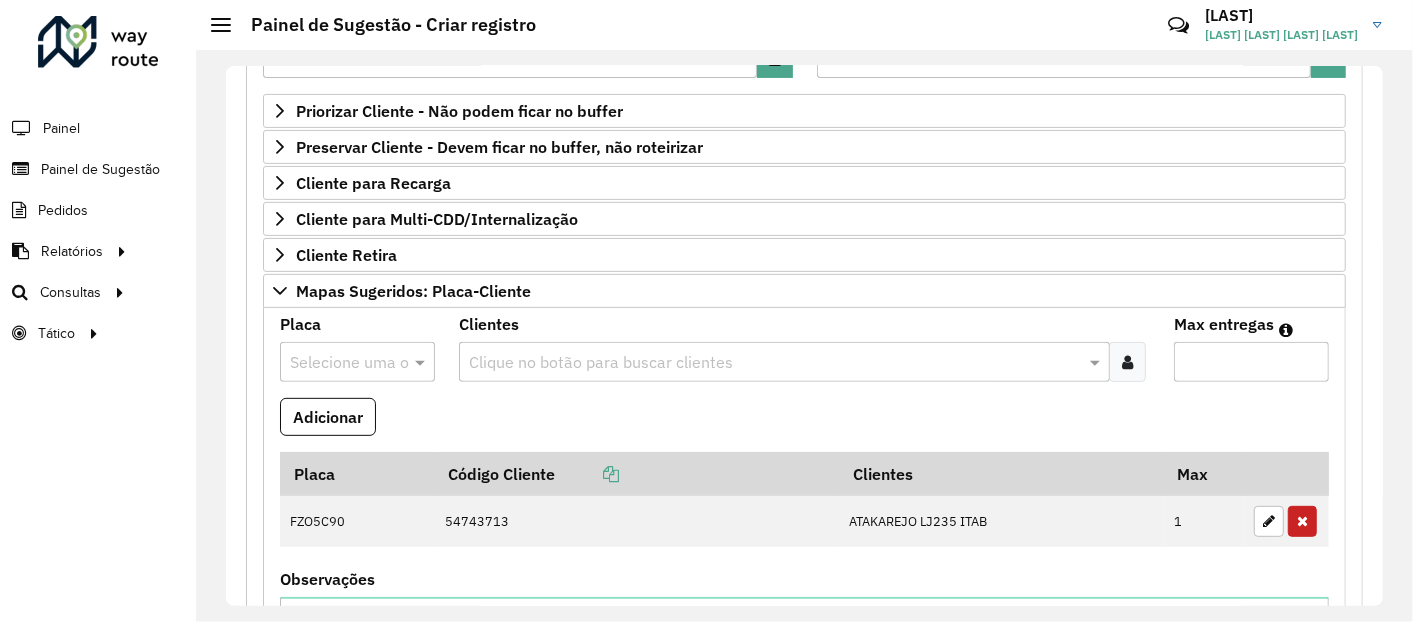 click on "Selecione uma opção" at bounding box center [357, 362] 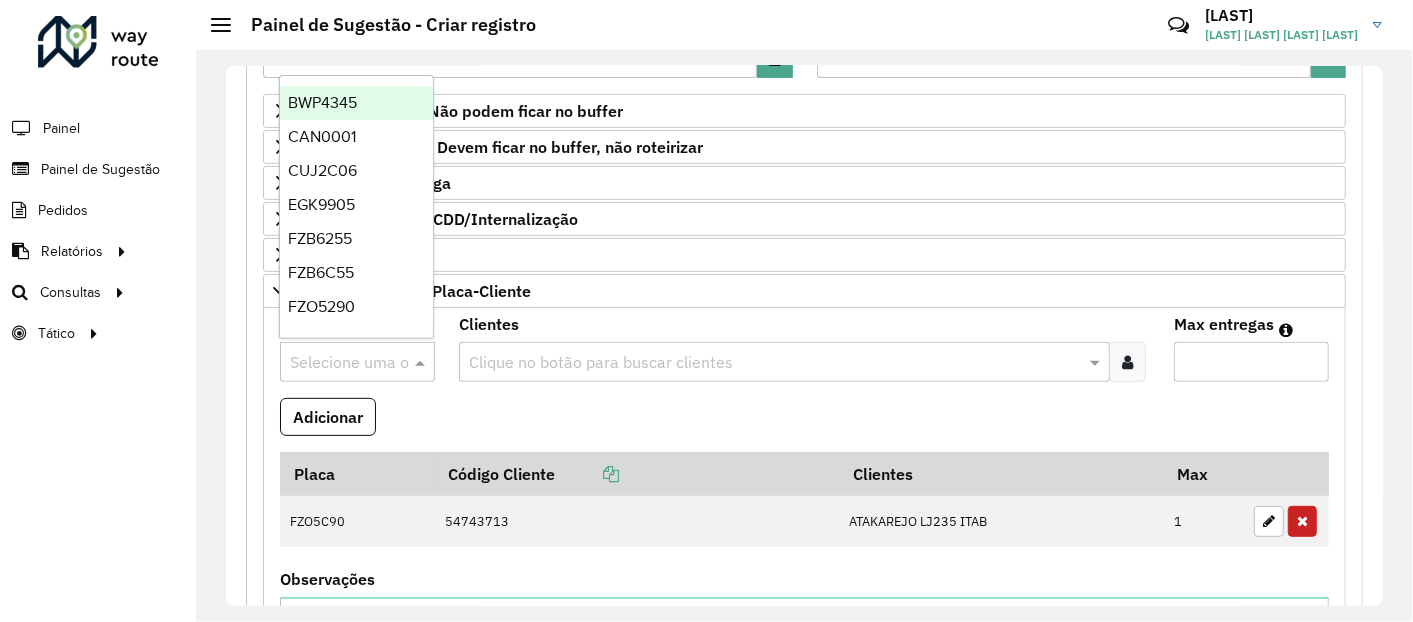 paste on "*******" 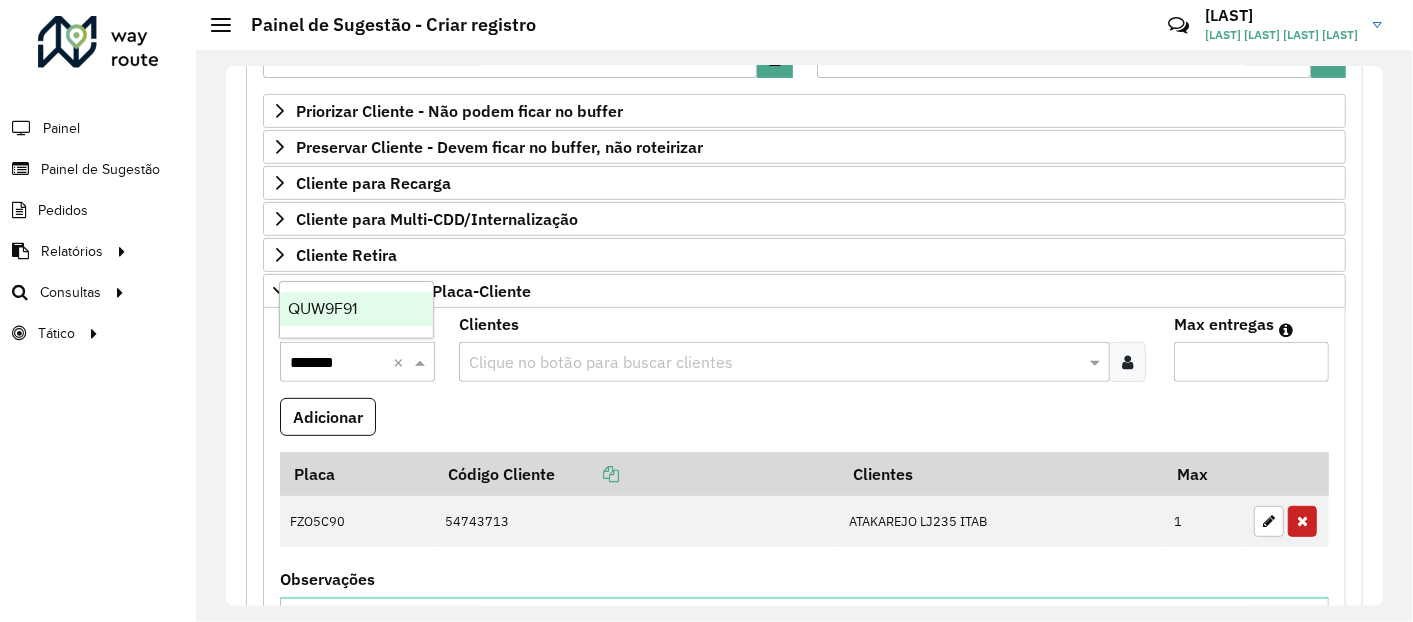 type 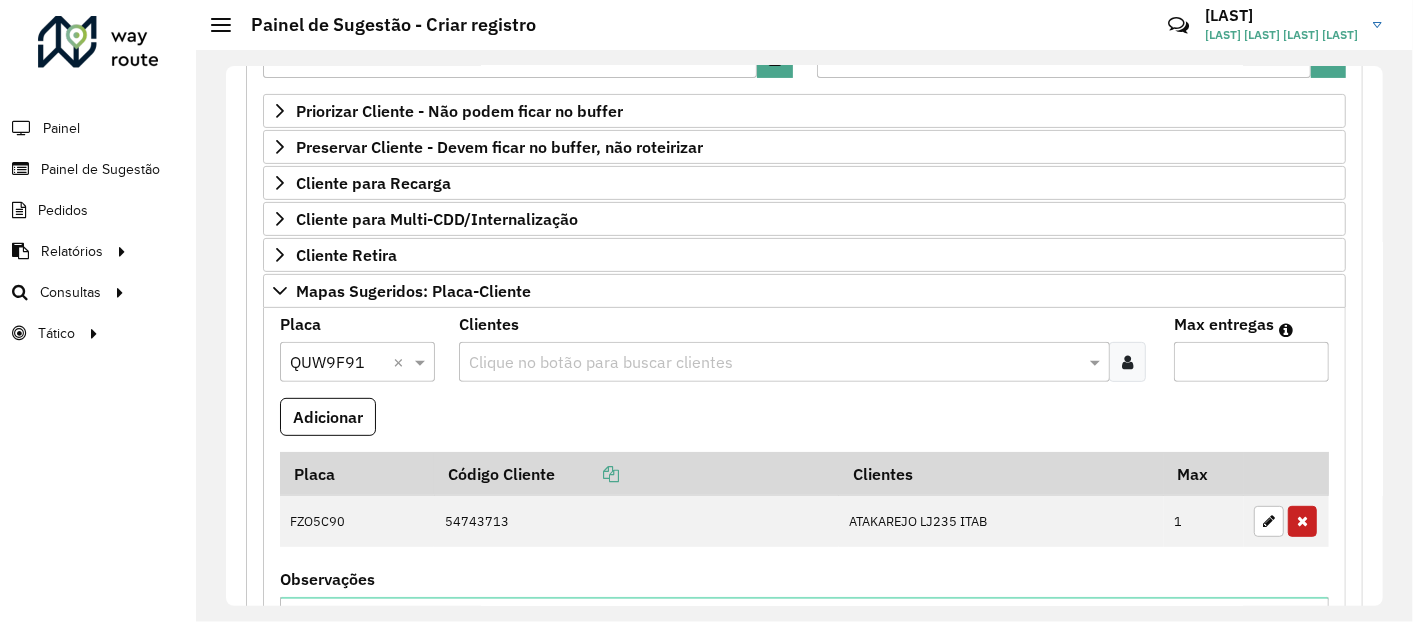 paste on "*****" 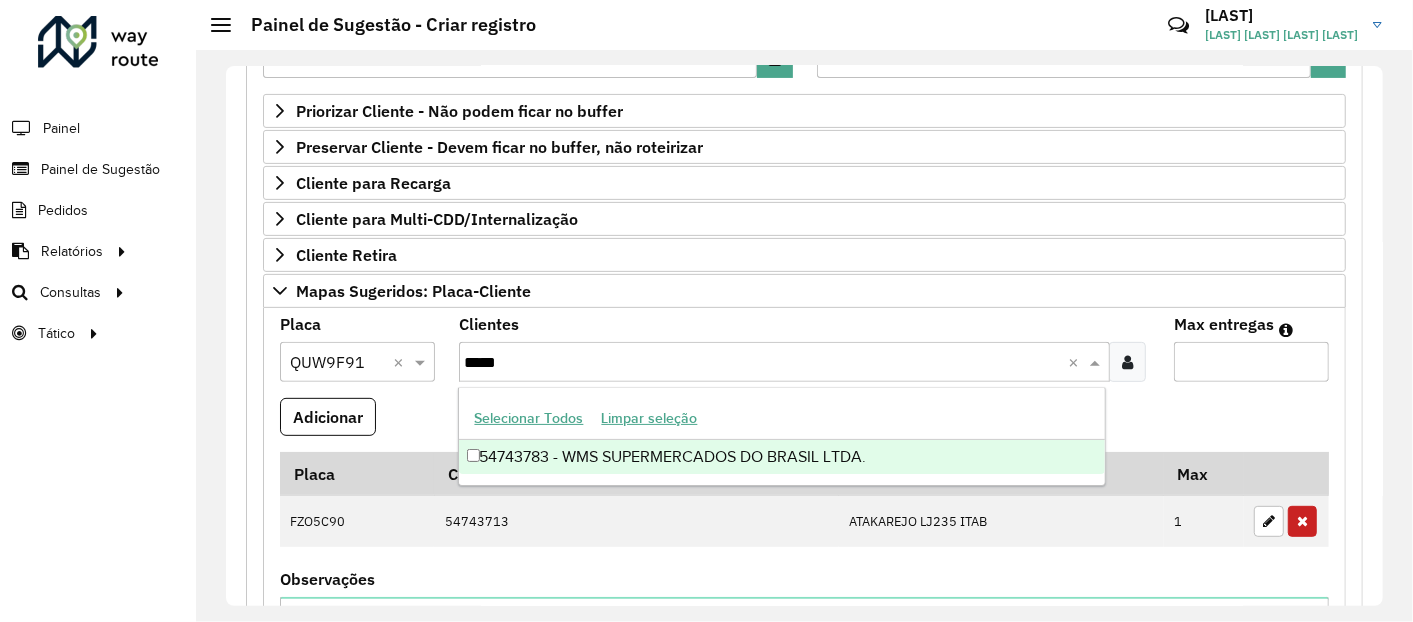 type on "*****" 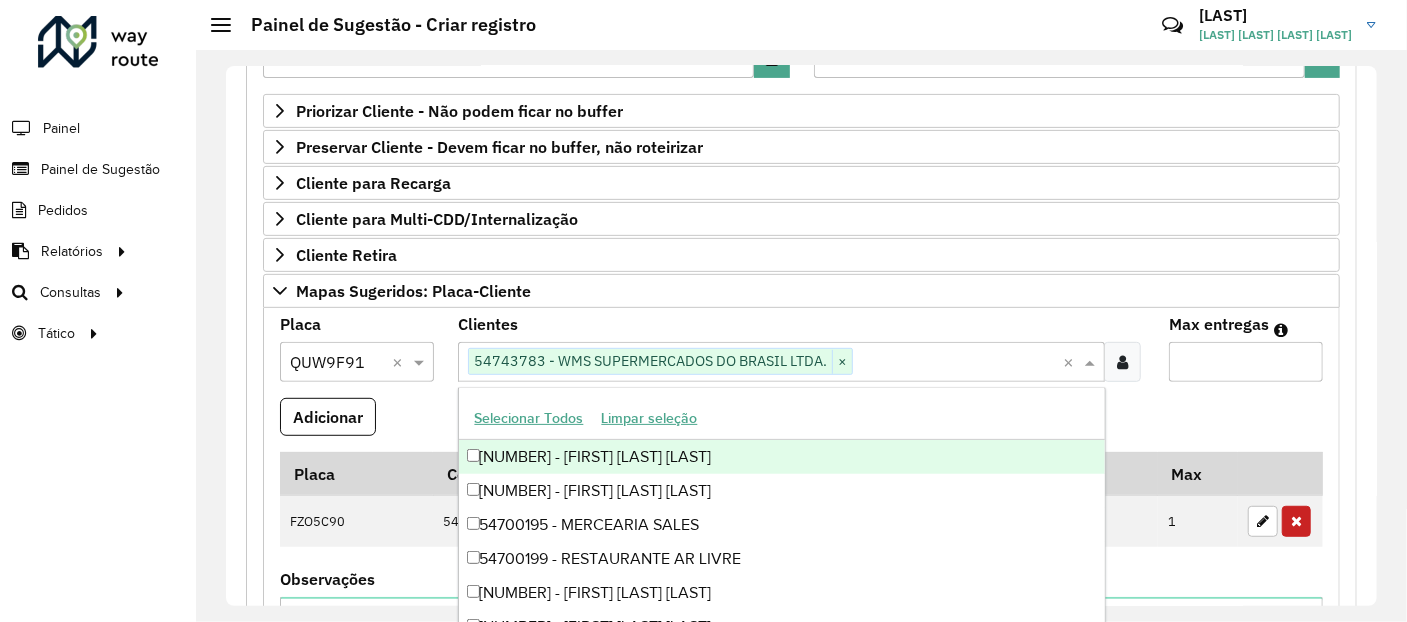 type on "*" 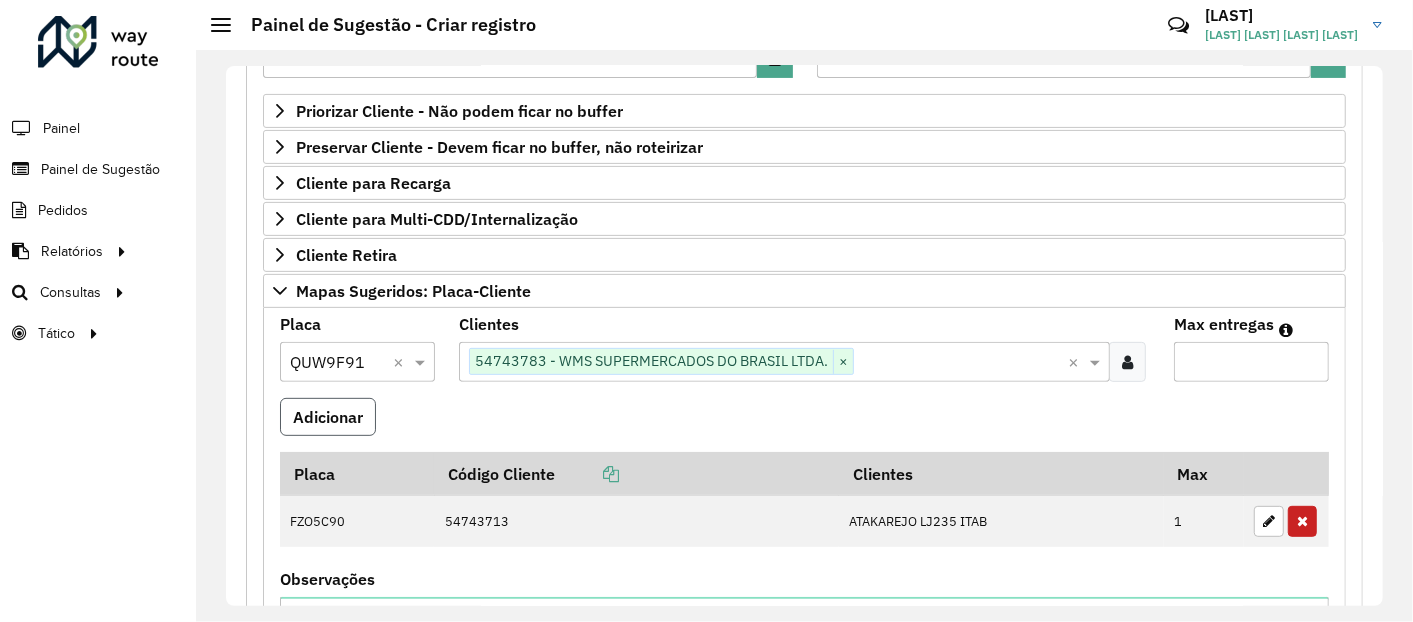 click on "Adicionar" at bounding box center [328, 417] 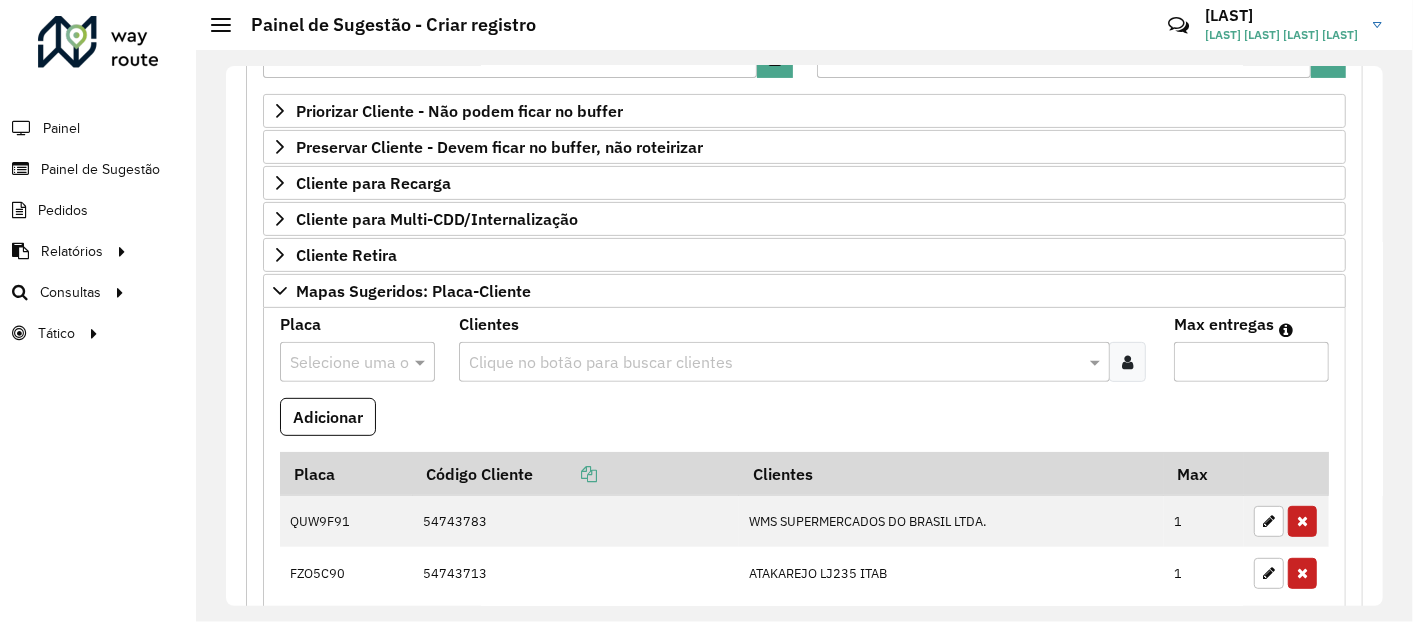 click at bounding box center (337, 363) 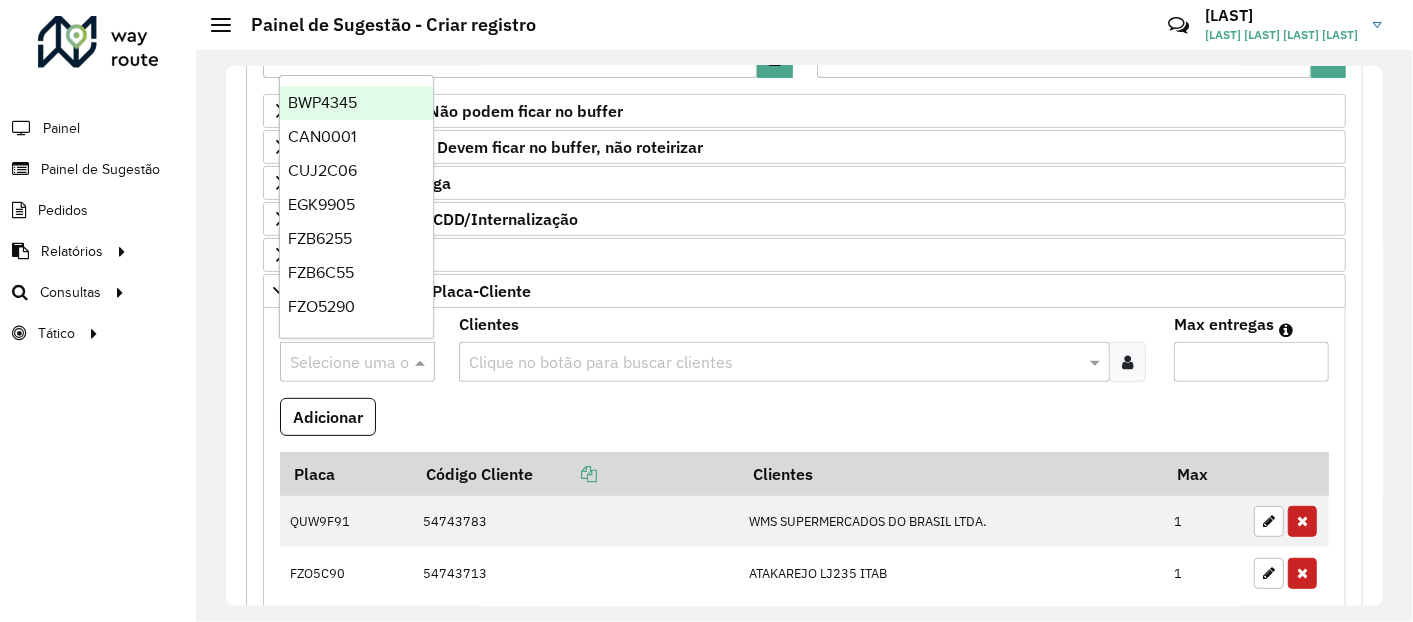 paste on "*******" 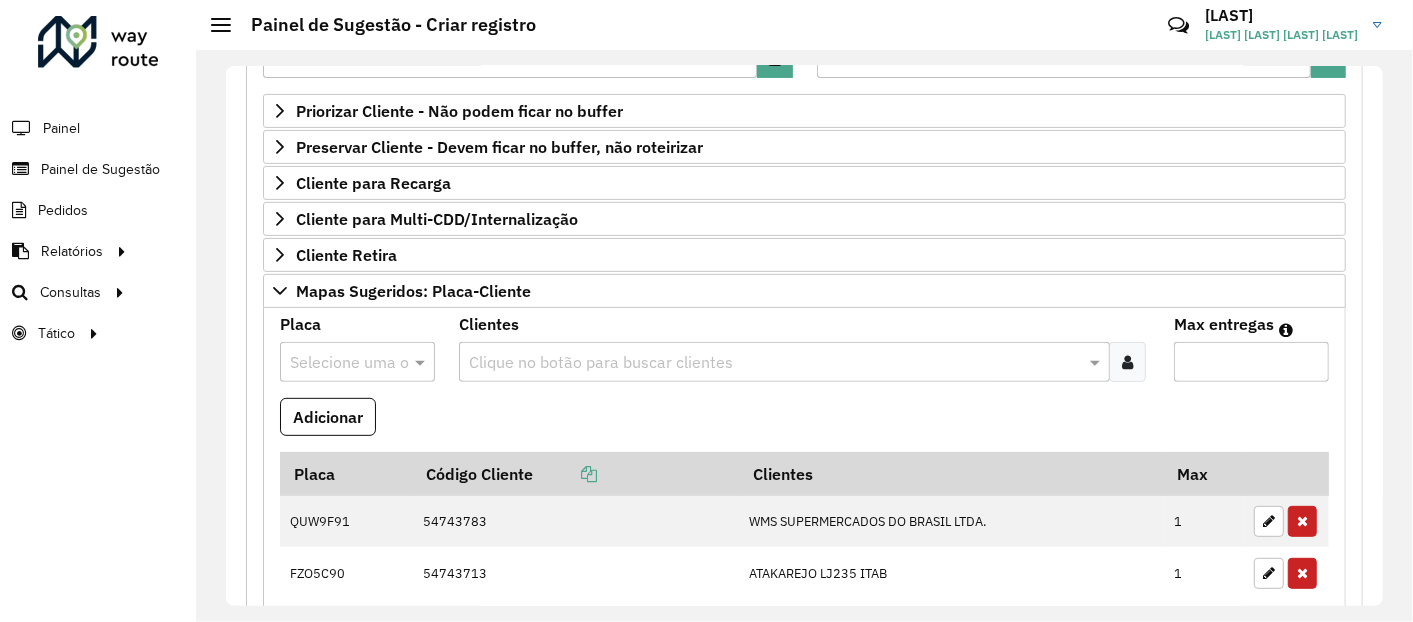 paste on "*******" 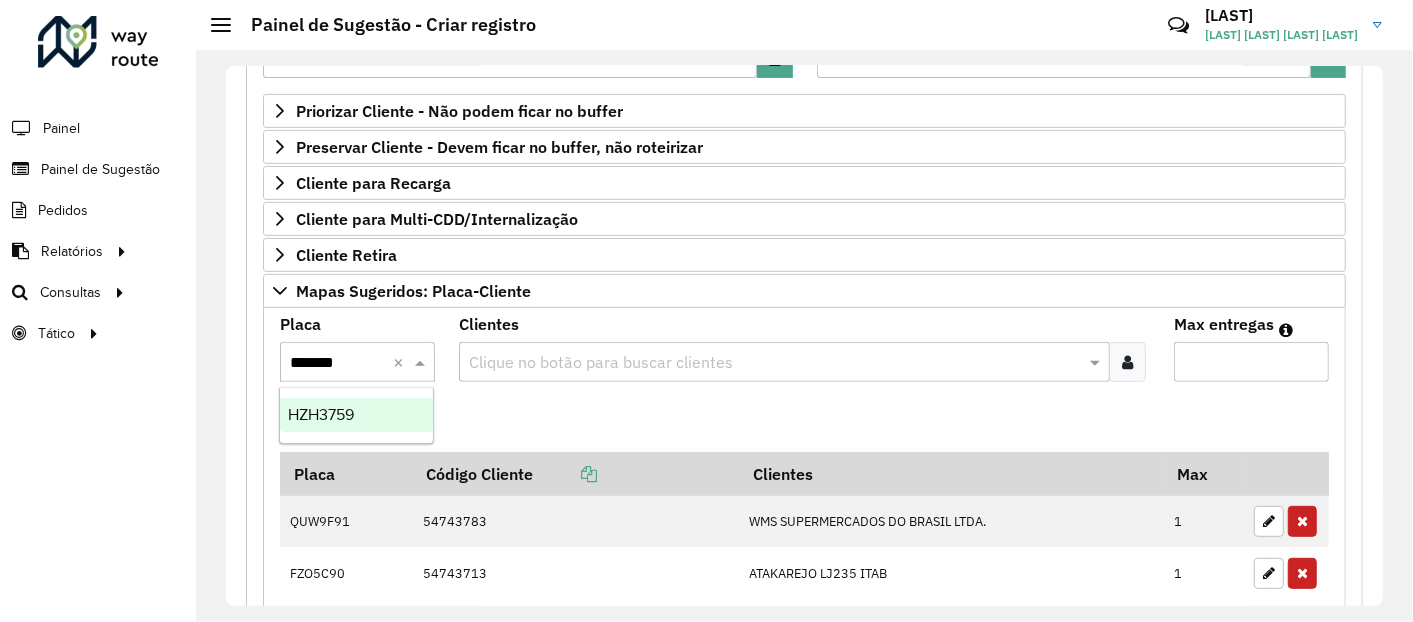 type 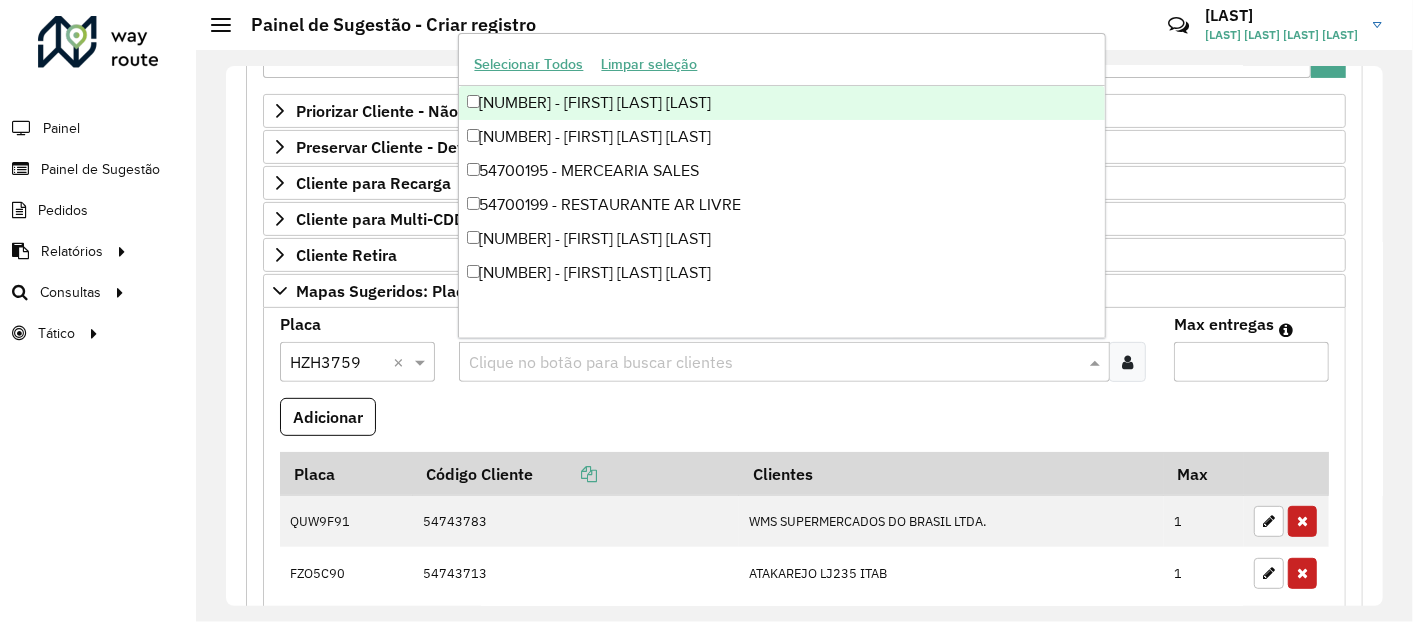 click at bounding box center (774, 363) 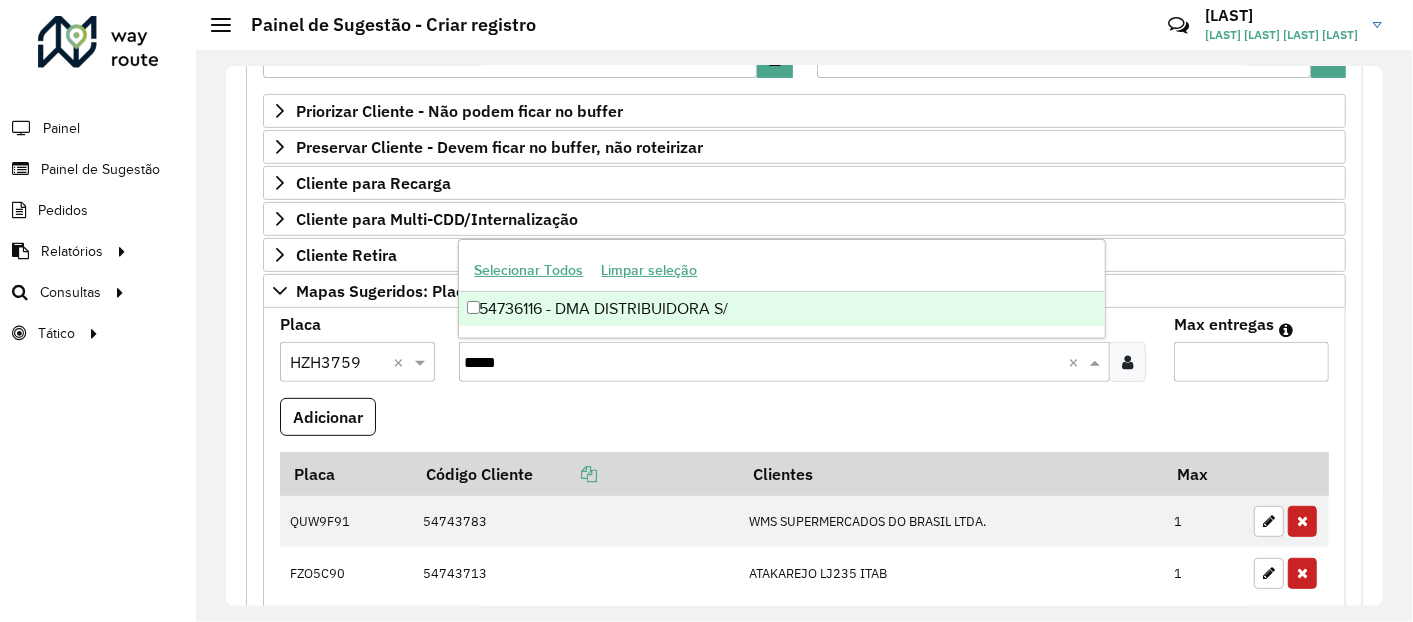 type on "*****" 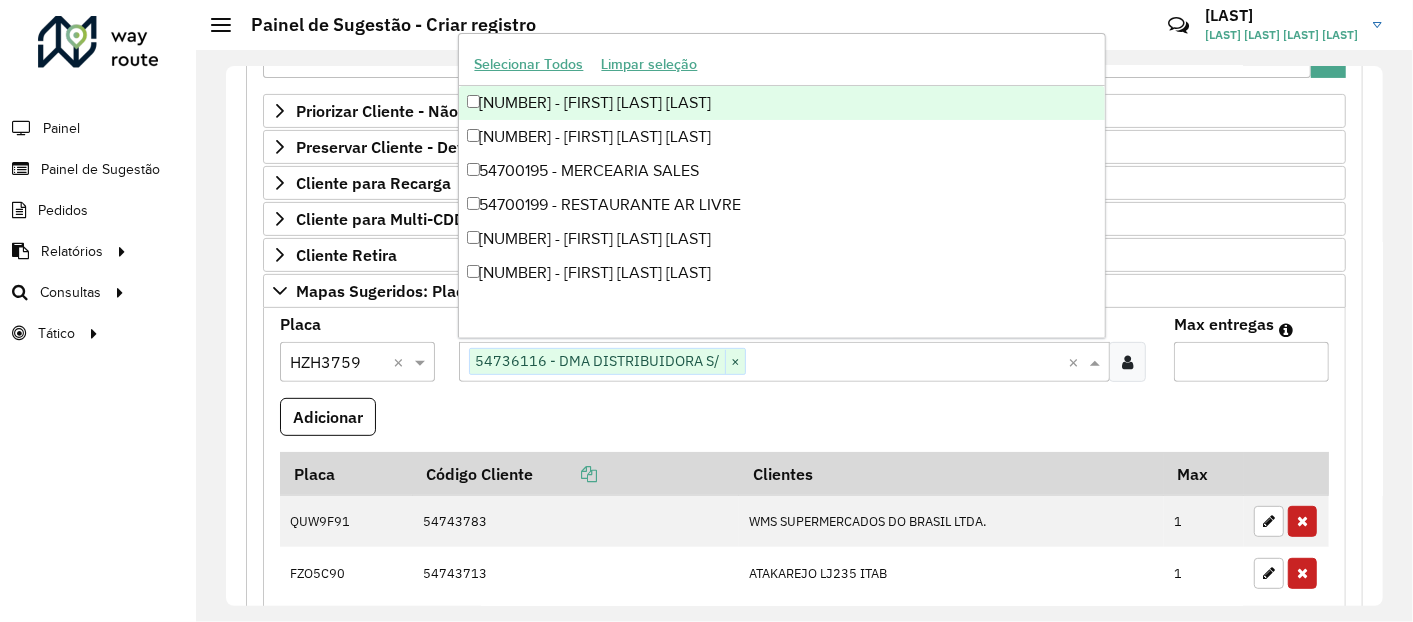 type on "*" 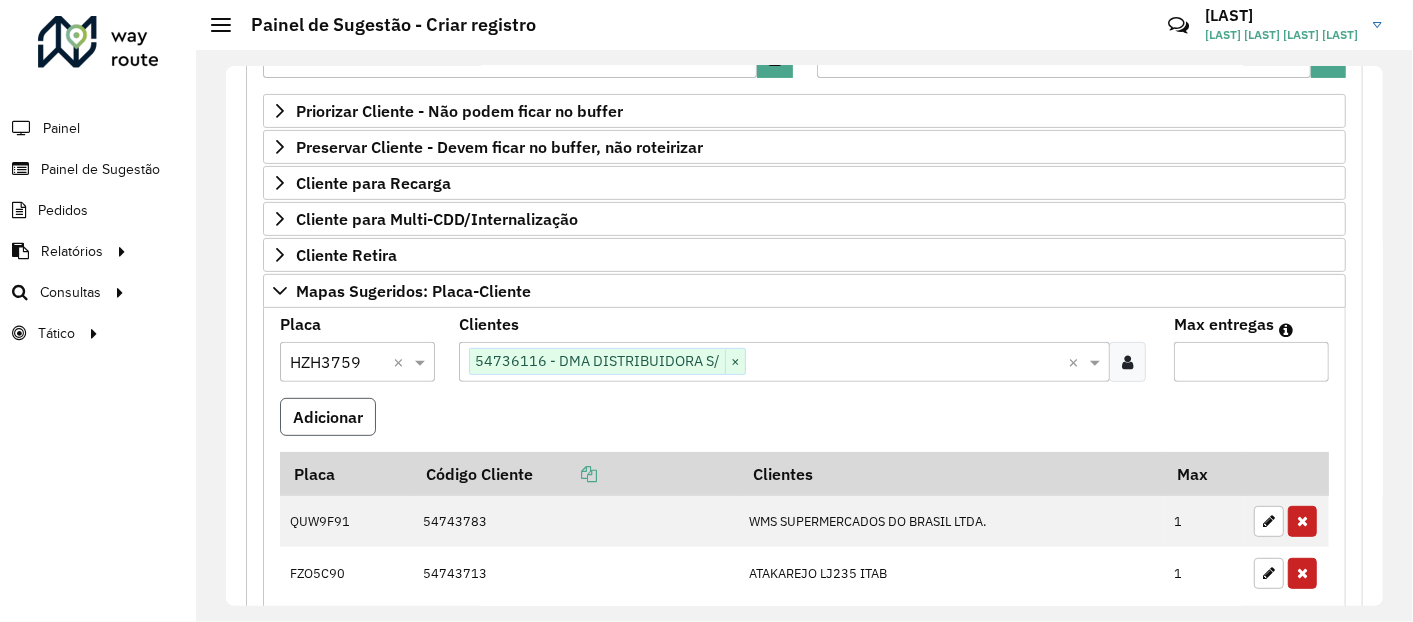 click on "Adicionar" at bounding box center (328, 417) 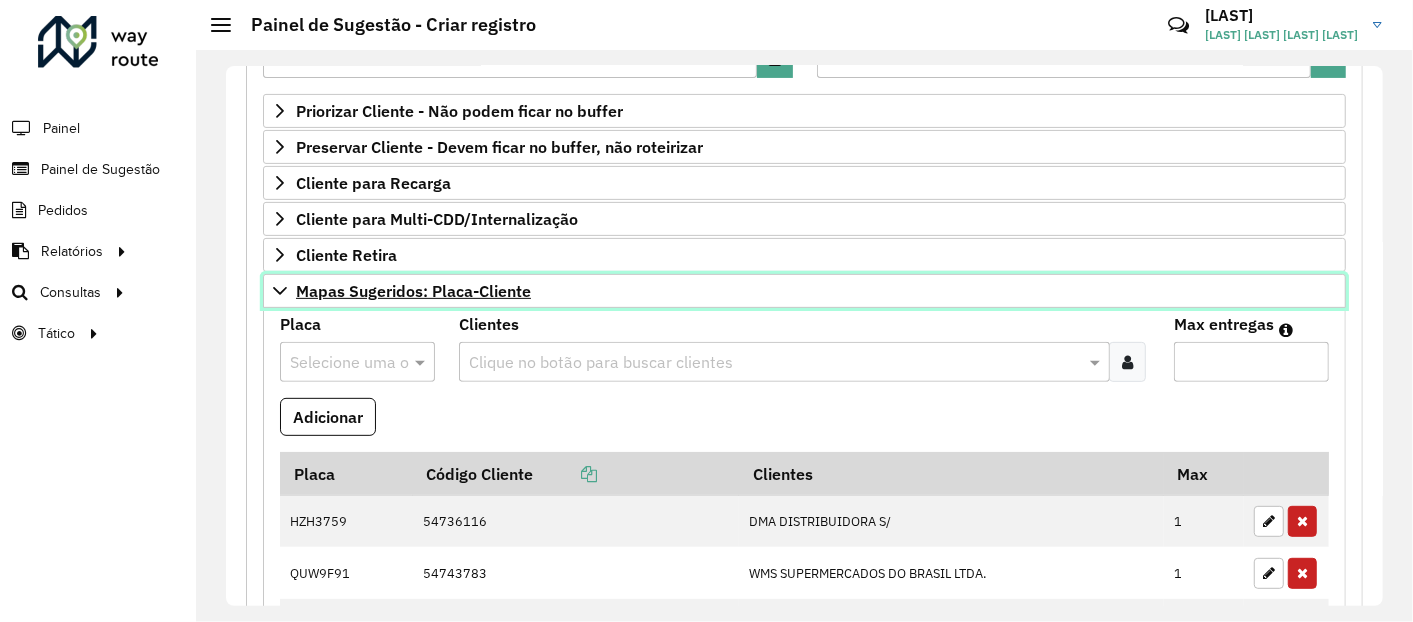 click on "Mapas Sugeridos: Placa-Cliente" at bounding box center (804, 291) 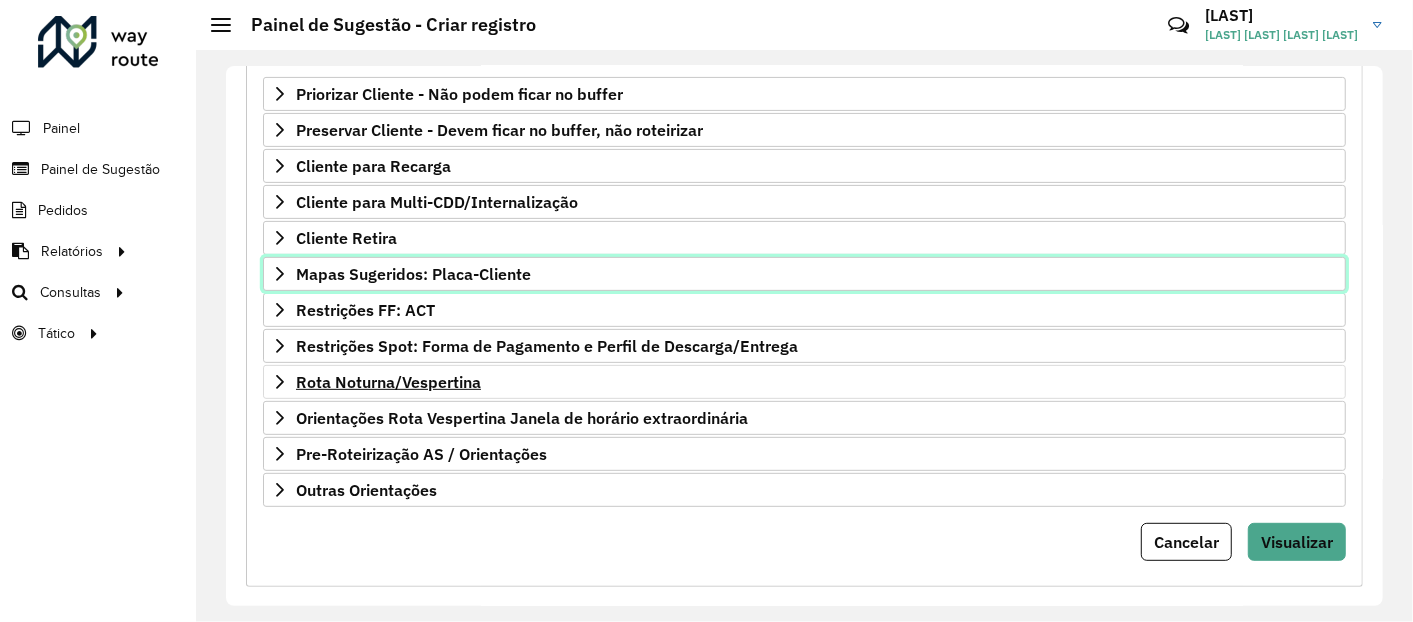 scroll, scrollTop: 365, scrollLeft: 0, axis: vertical 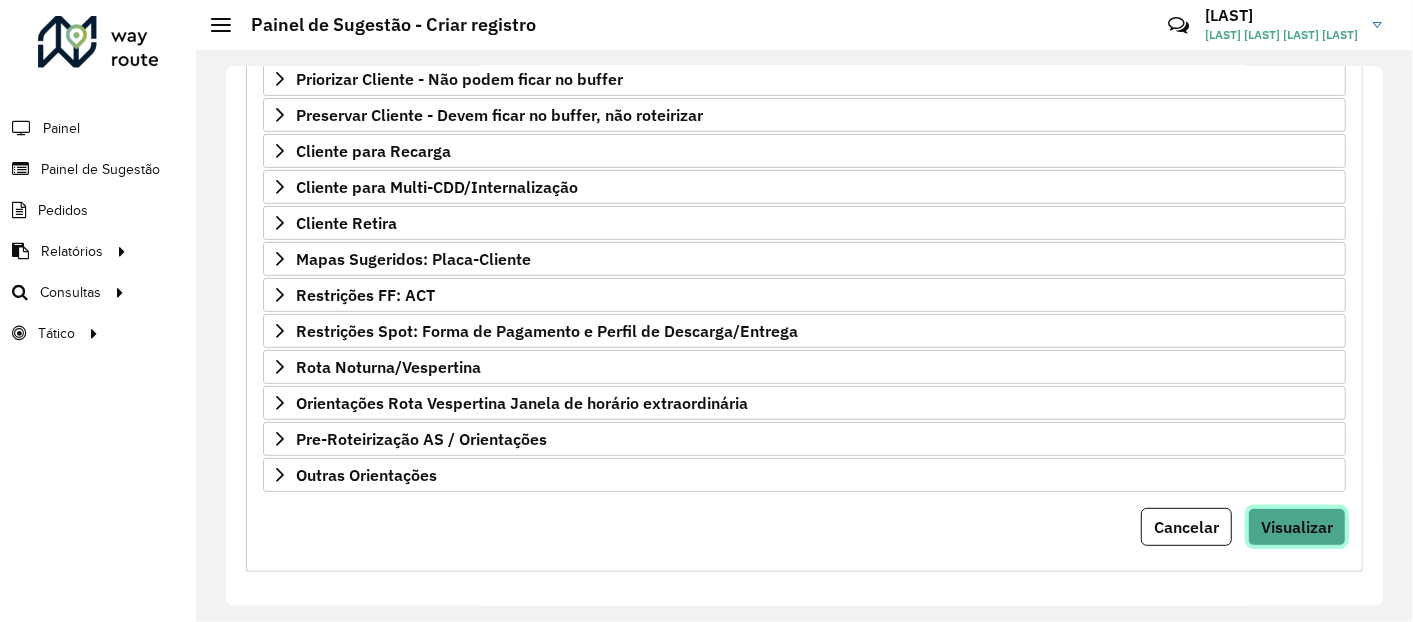 click on "Visualizar" at bounding box center (1297, 527) 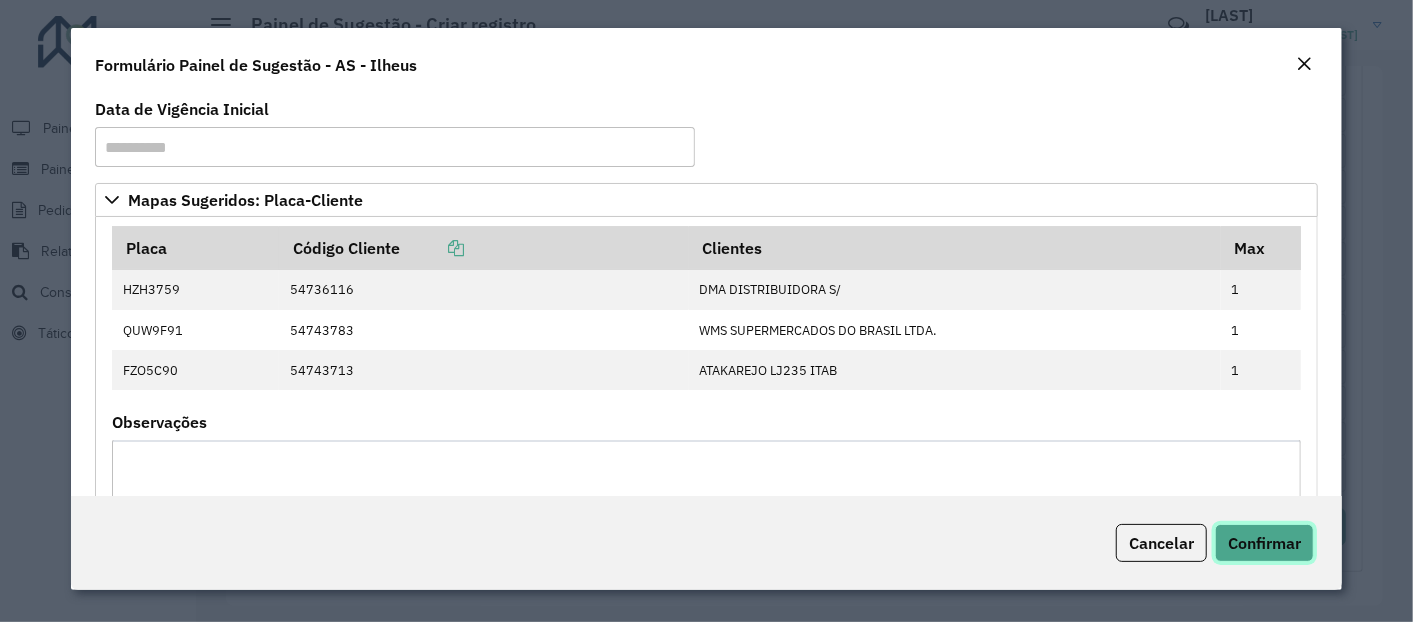 click on "Confirmar" 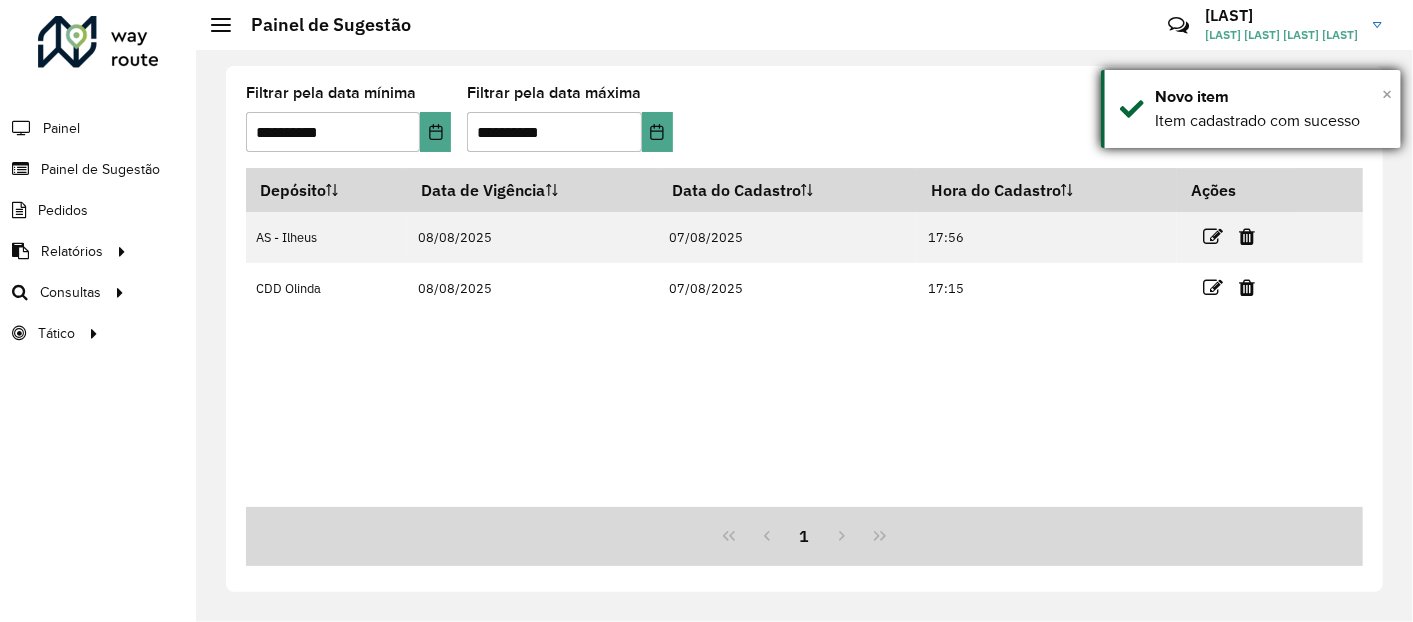 click on "×" at bounding box center (1387, 94) 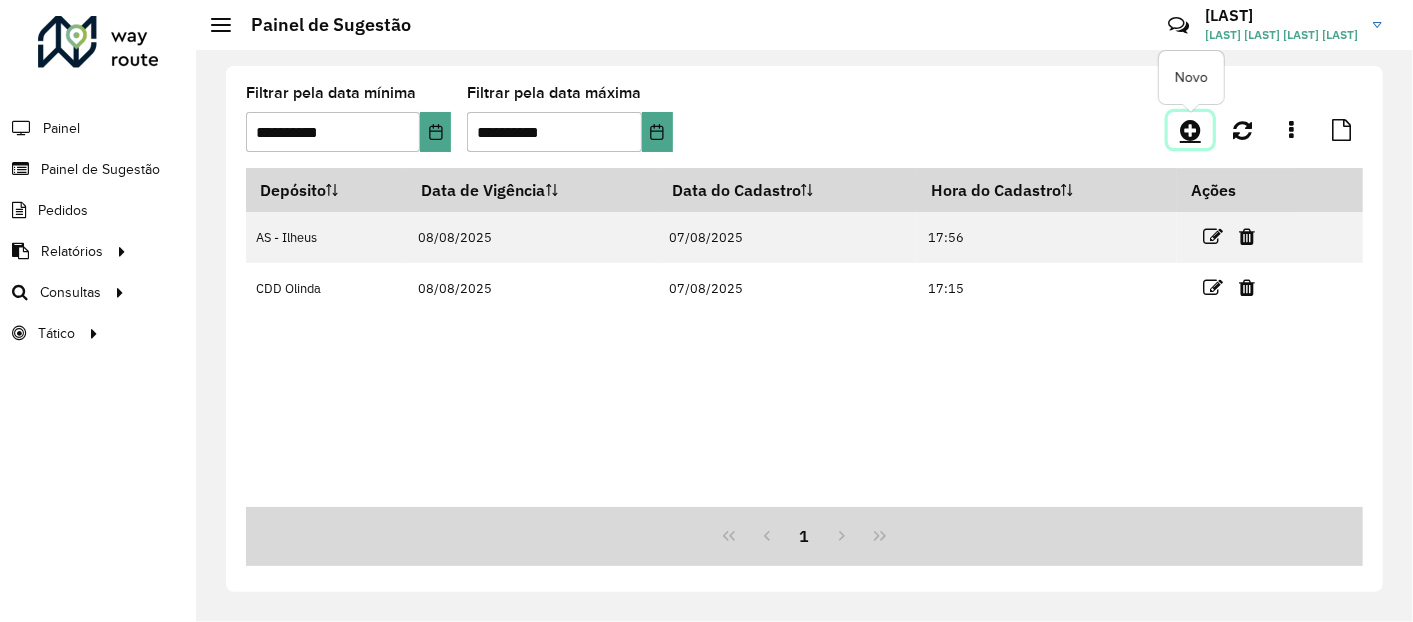 click 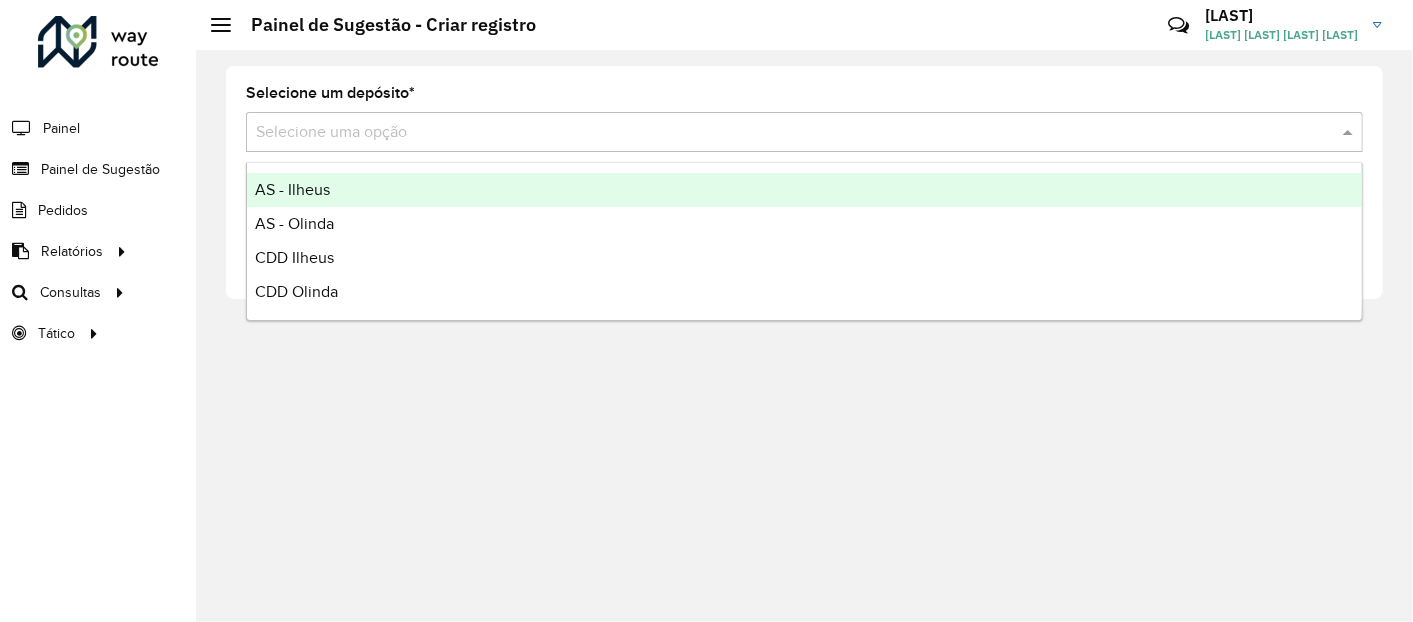 click at bounding box center [784, 133] 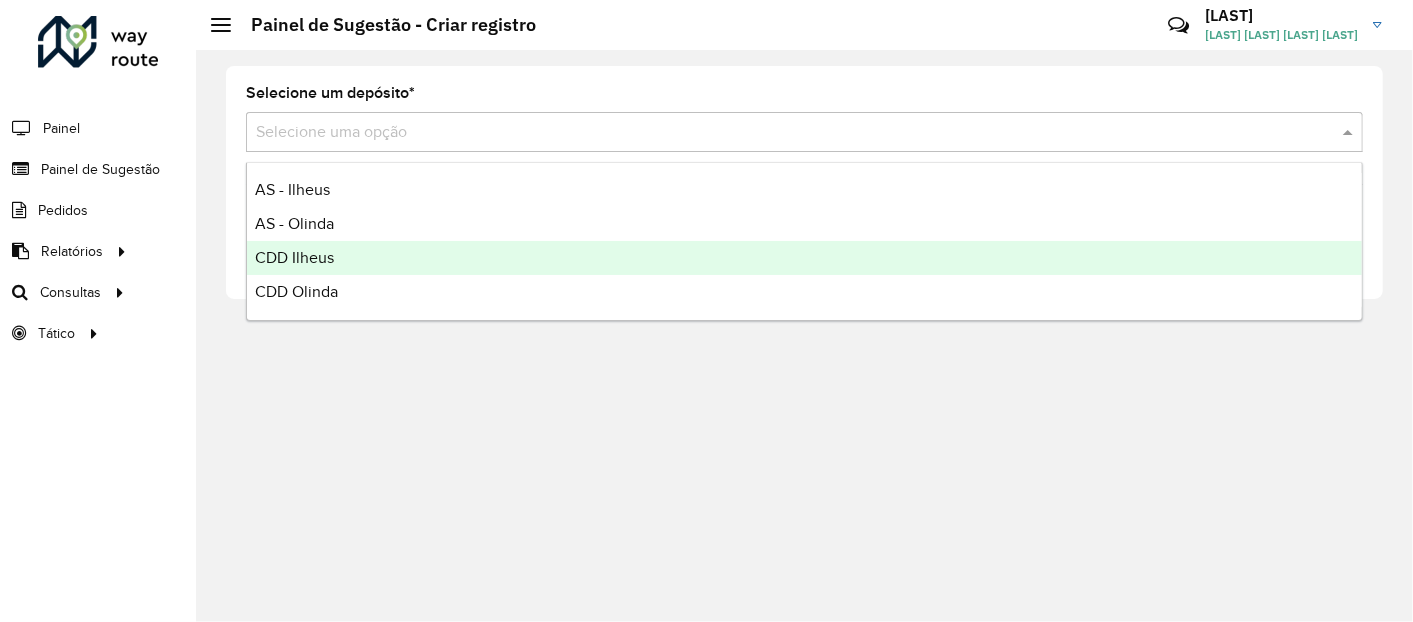 click on "CDD Ilheus" at bounding box center (294, 257) 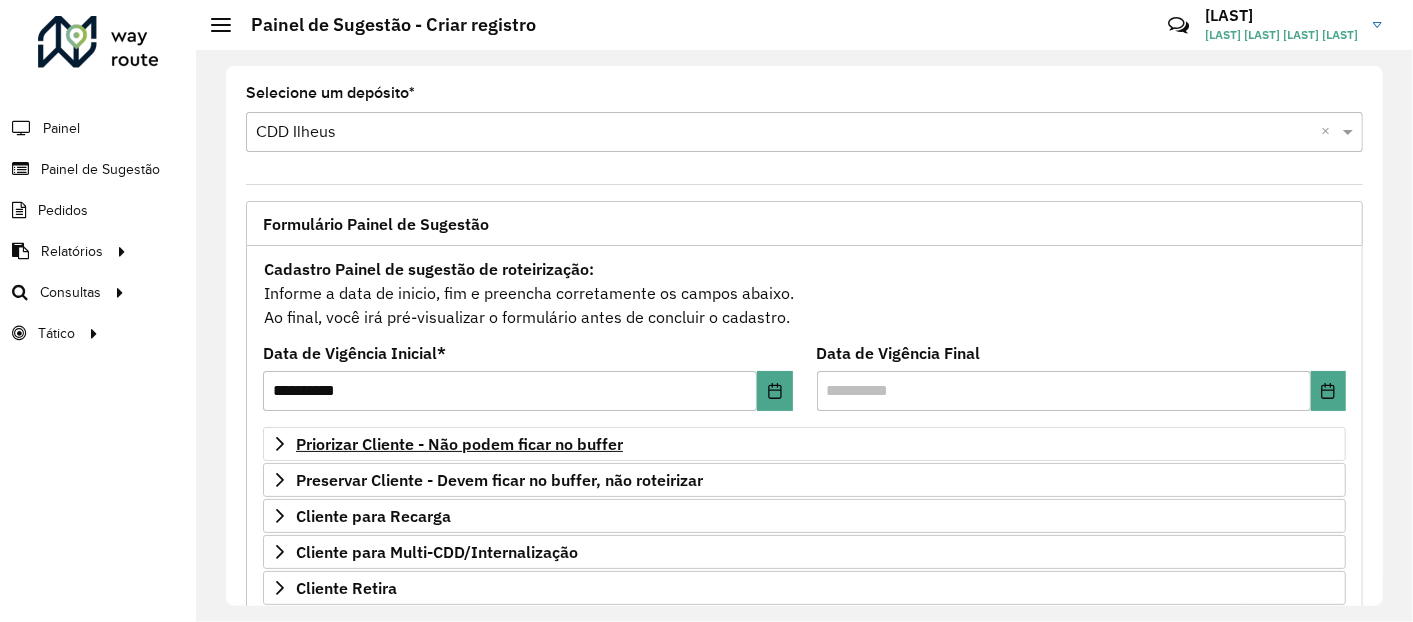 scroll, scrollTop: 333, scrollLeft: 0, axis: vertical 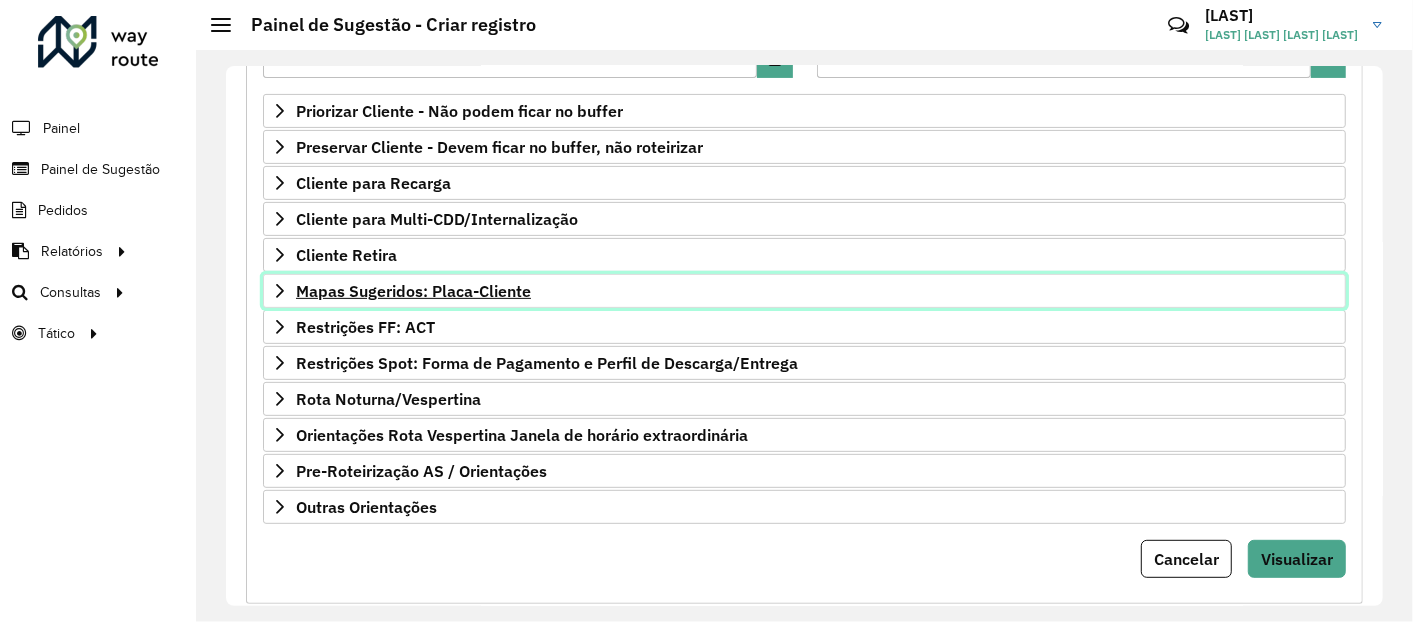 click on "Mapas Sugeridos: Placa-Cliente" at bounding box center (413, 291) 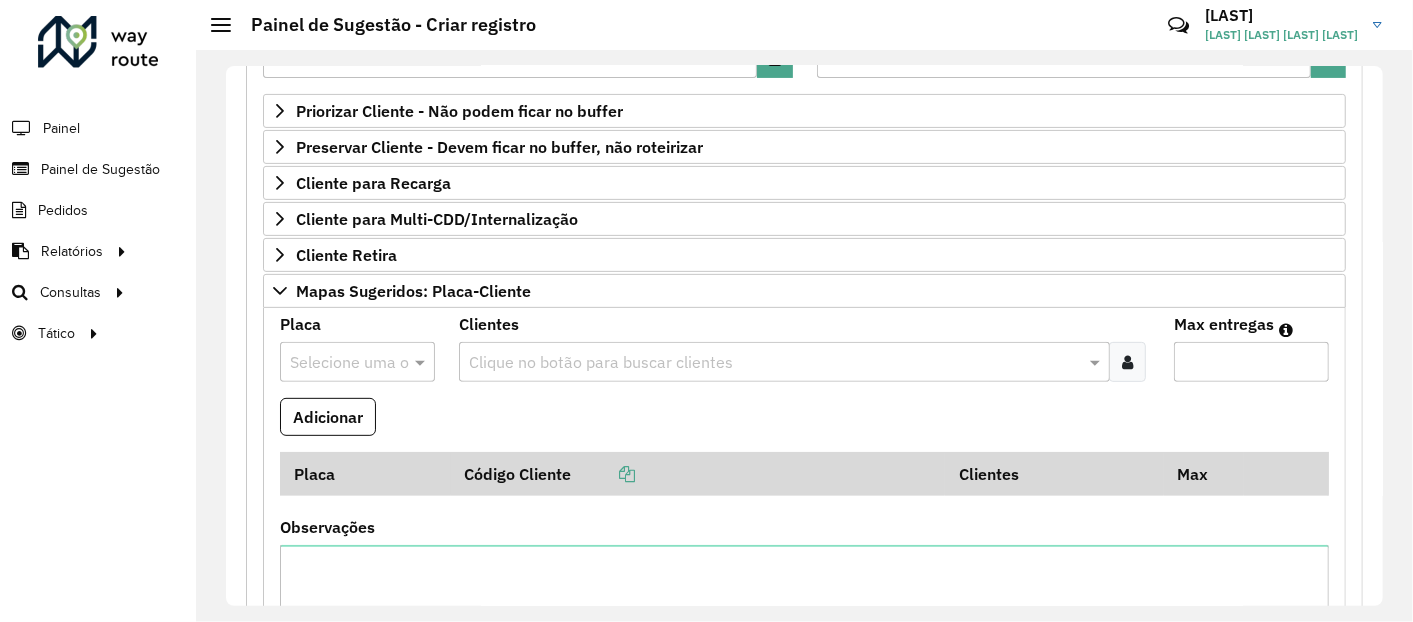 click at bounding box center (337, 363) 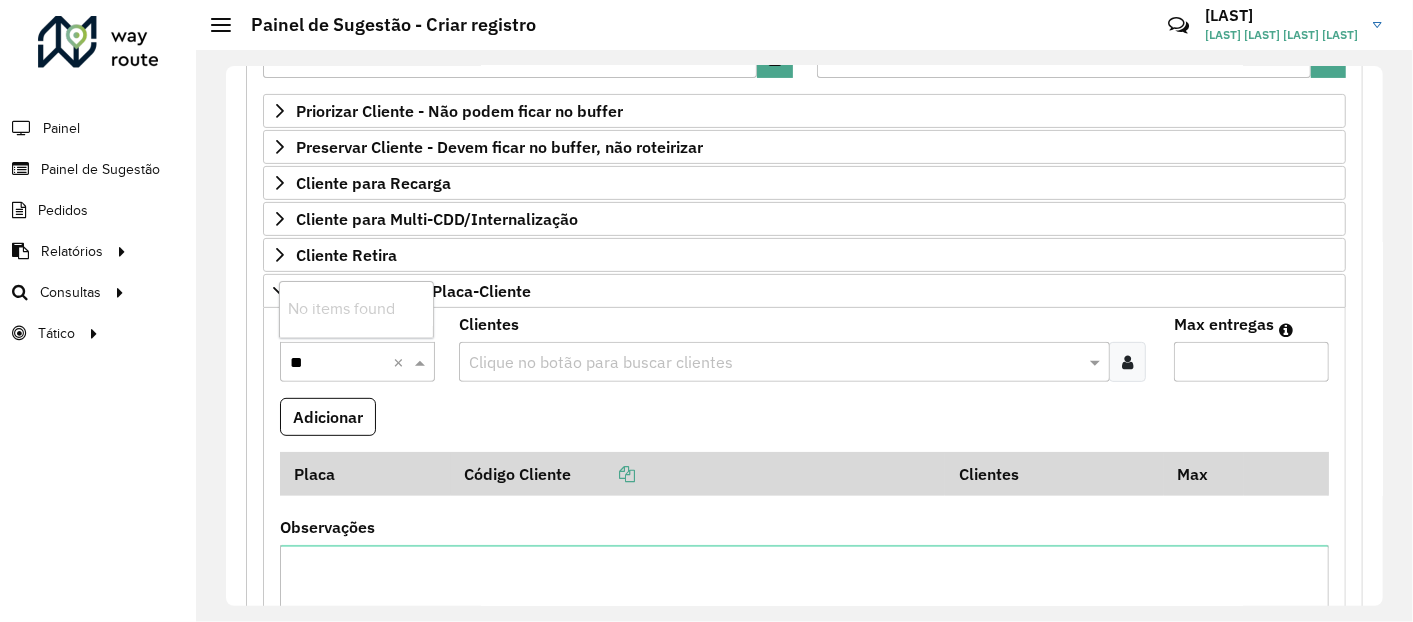 type on "*" 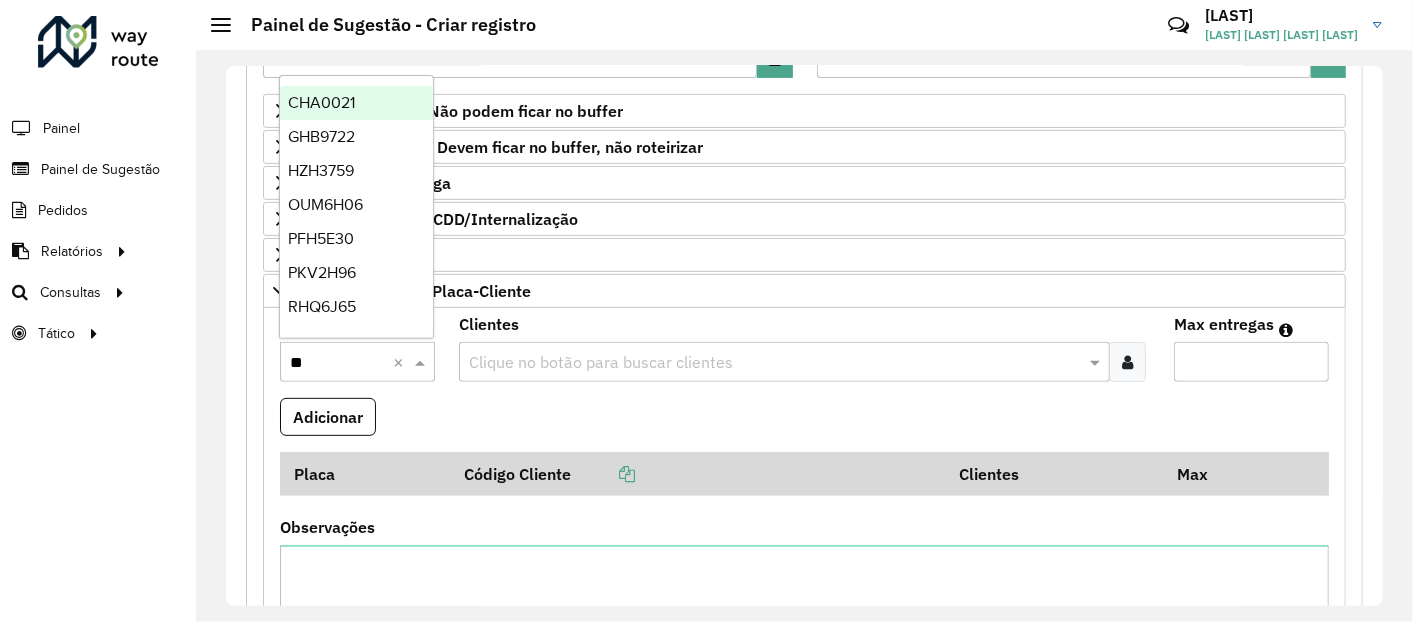type on "***" 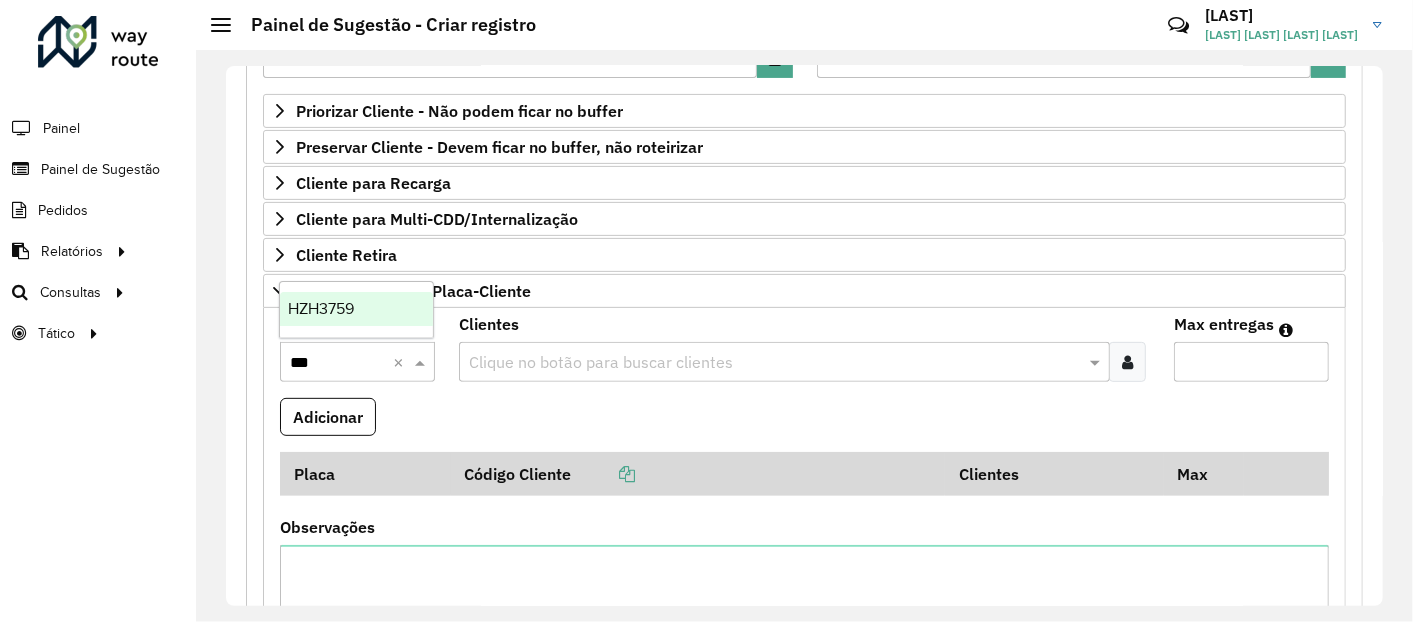 type 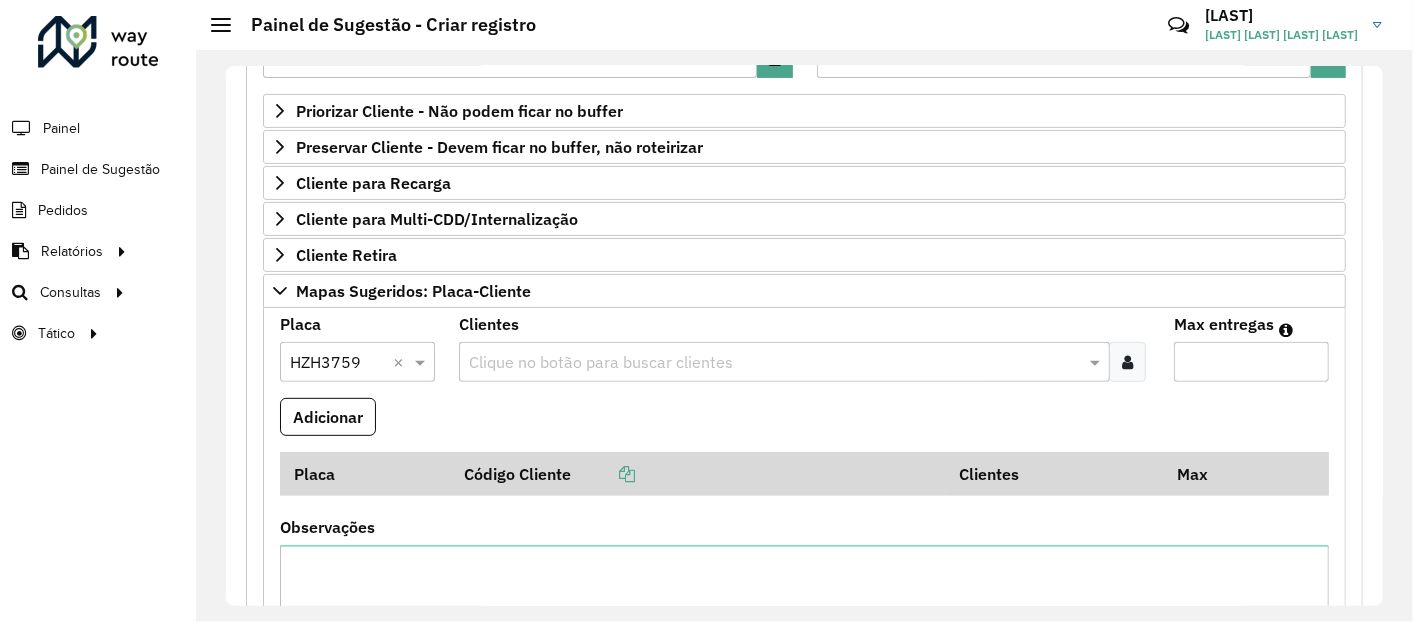 paste on "*******" 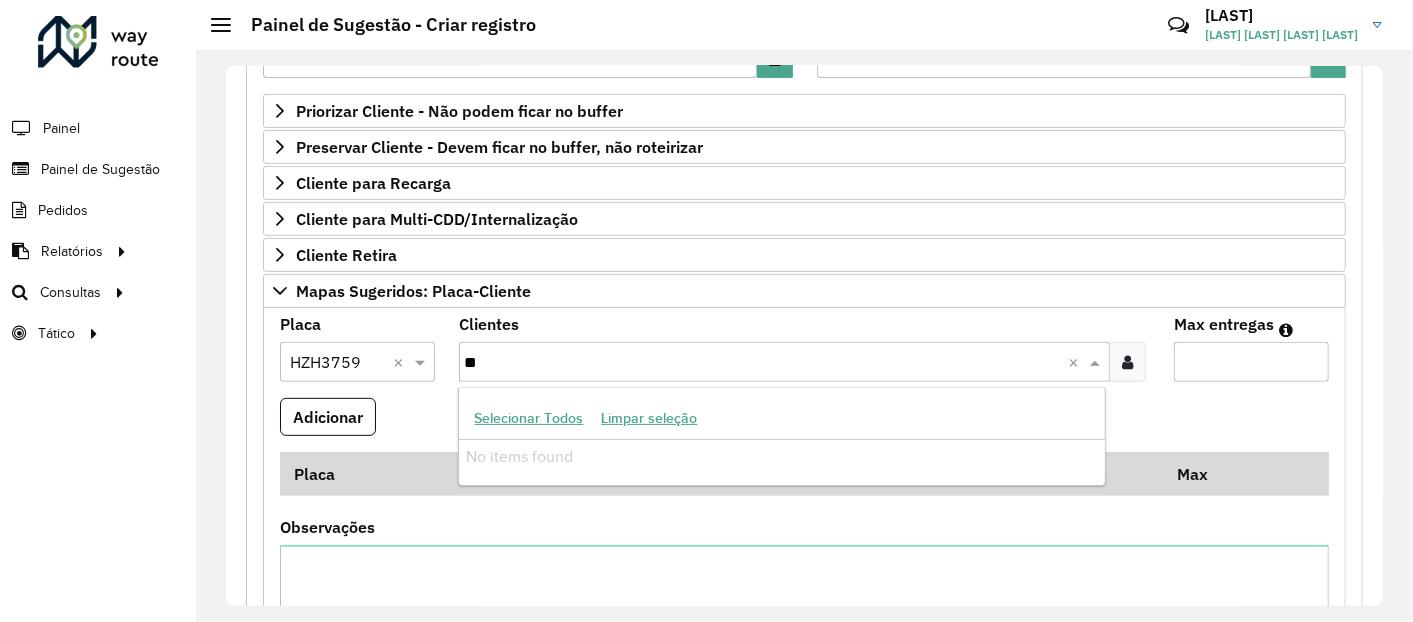 type on "*" 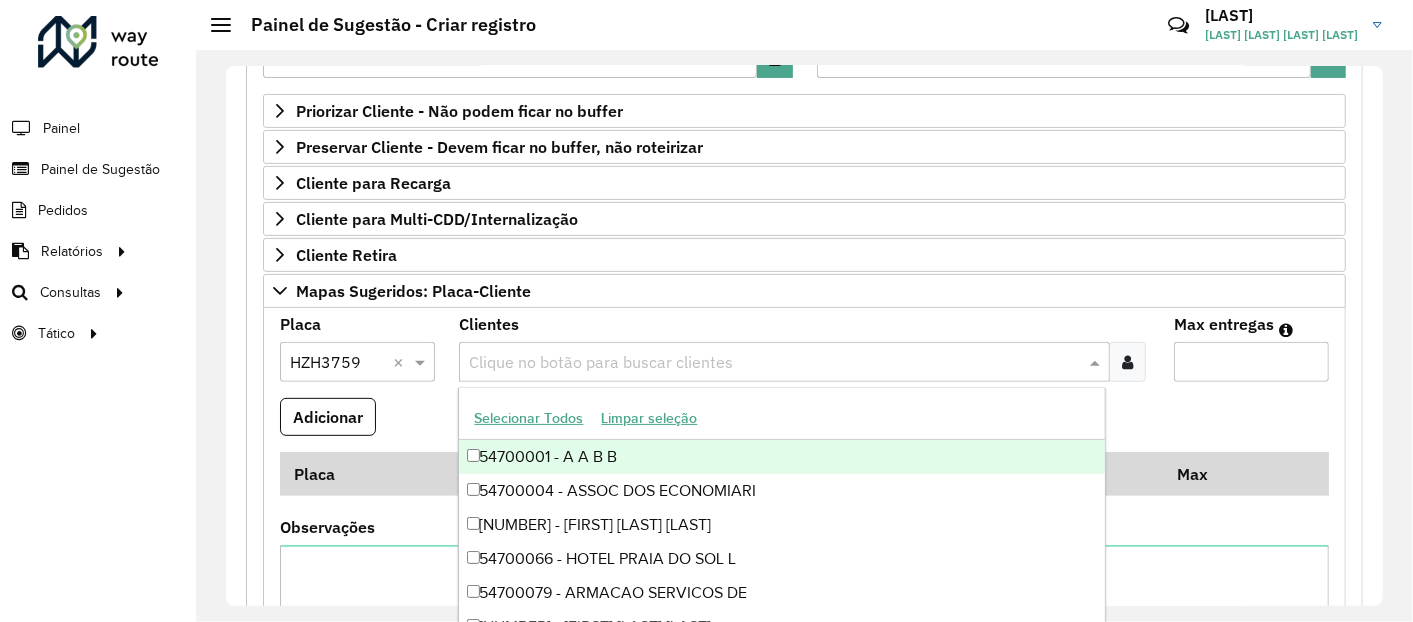paste on "*****" 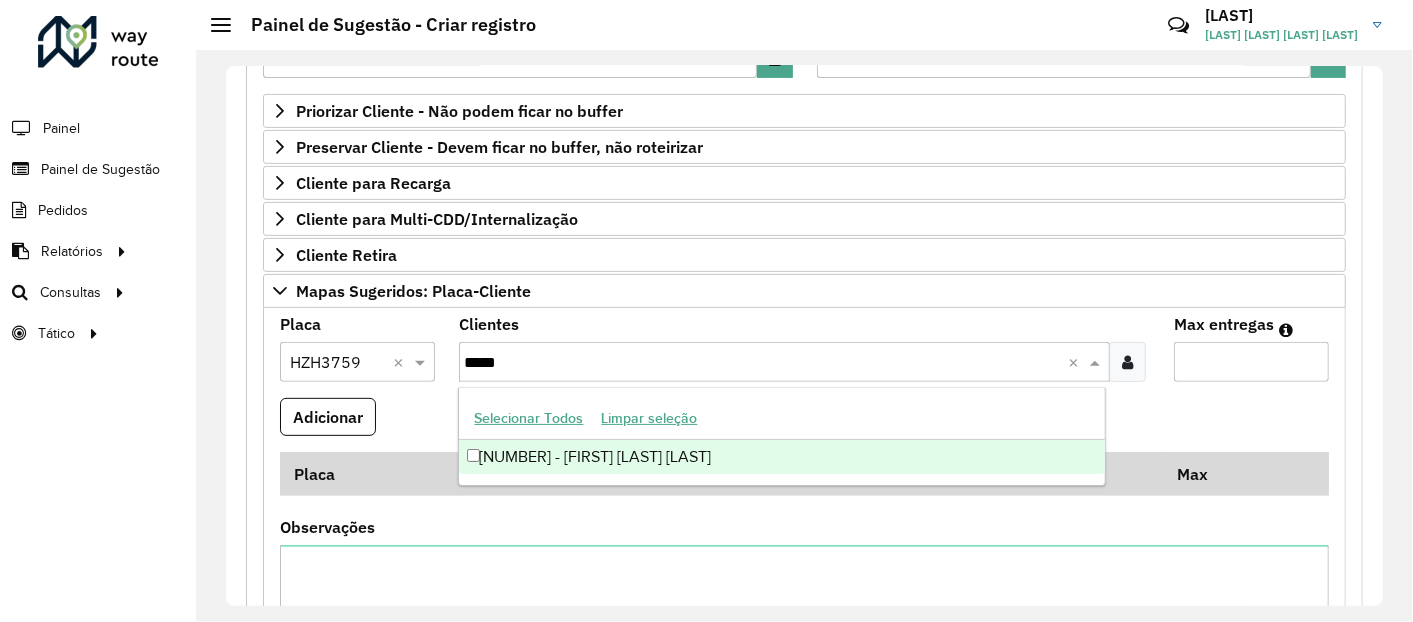 type on "*****" 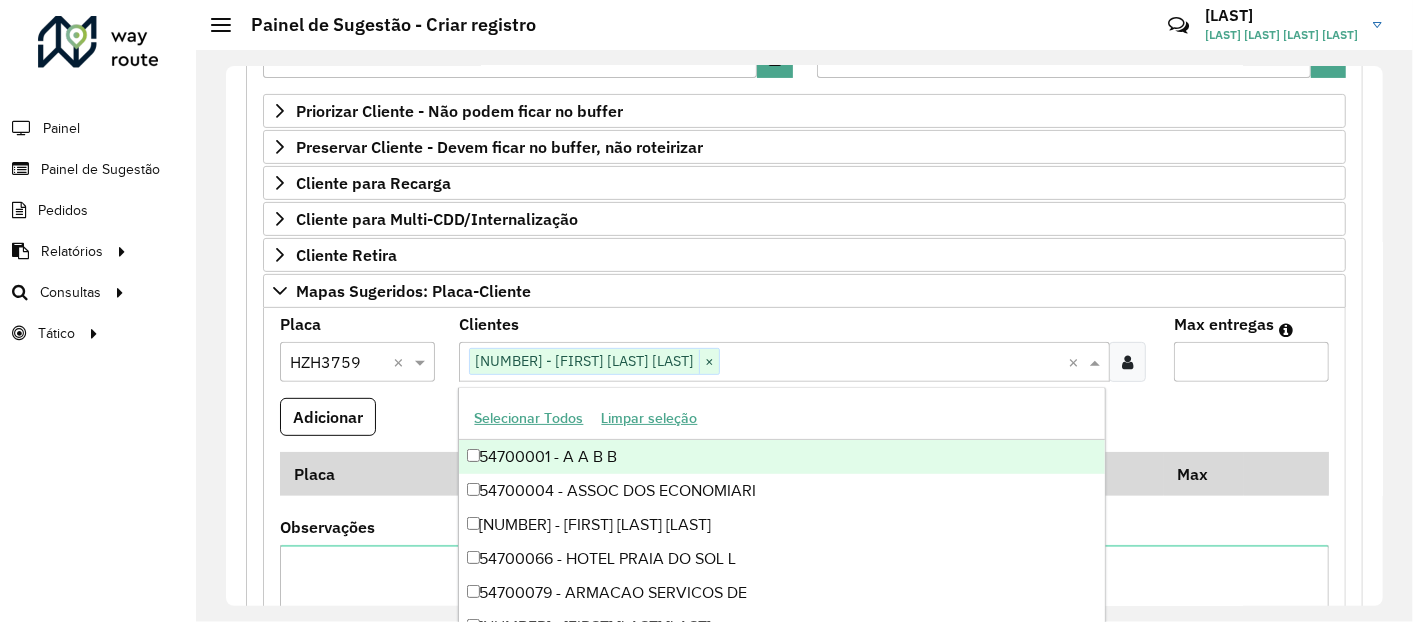 click at bounding box center (894, 363) 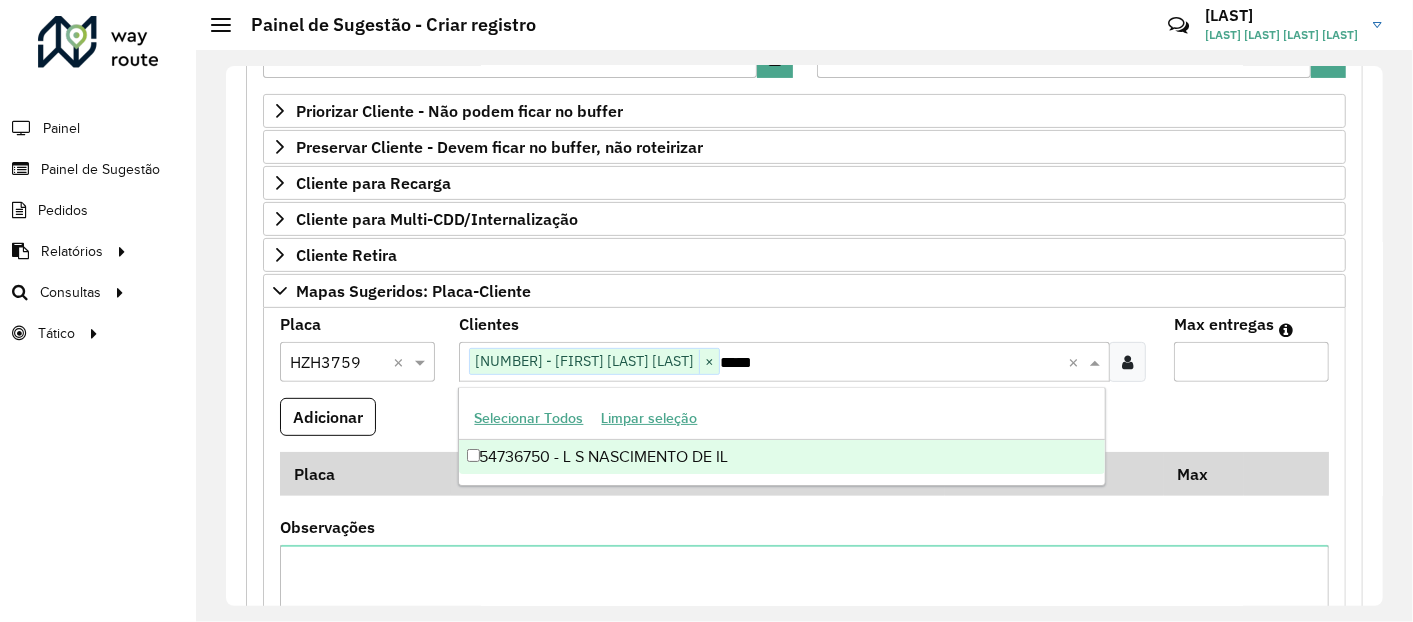 type on "*****" 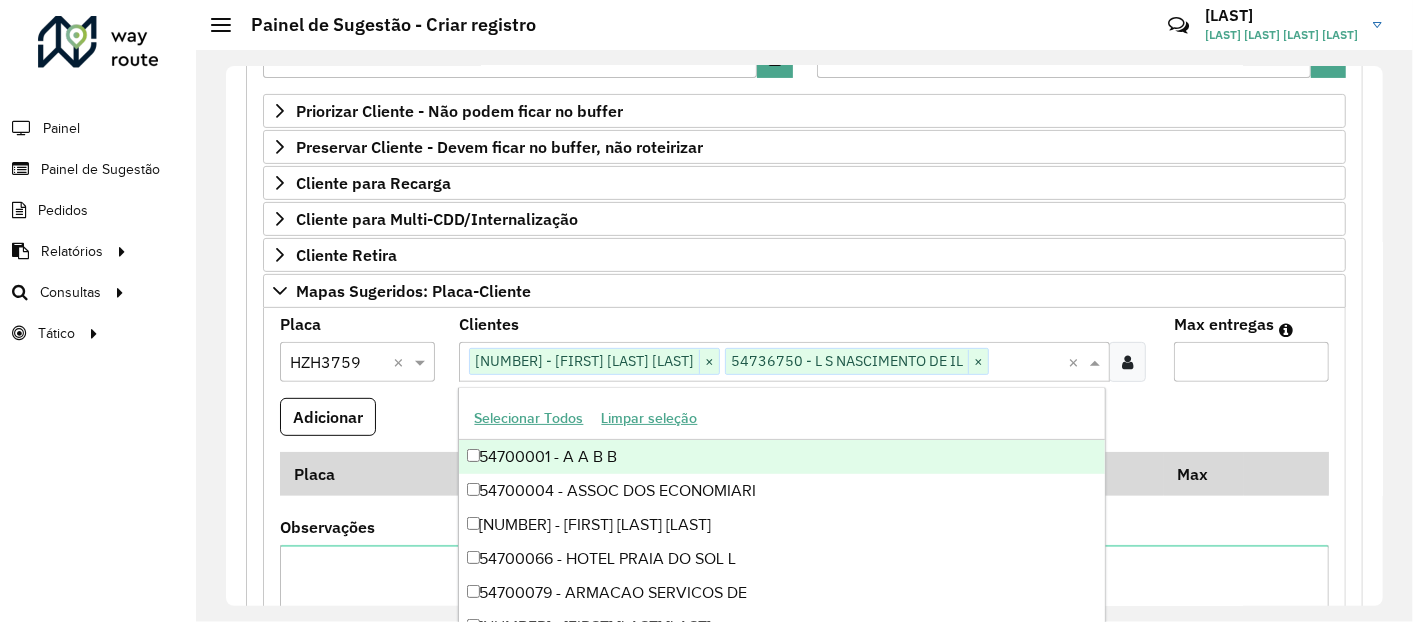 click on "*" at bounding box center [1251, 362] 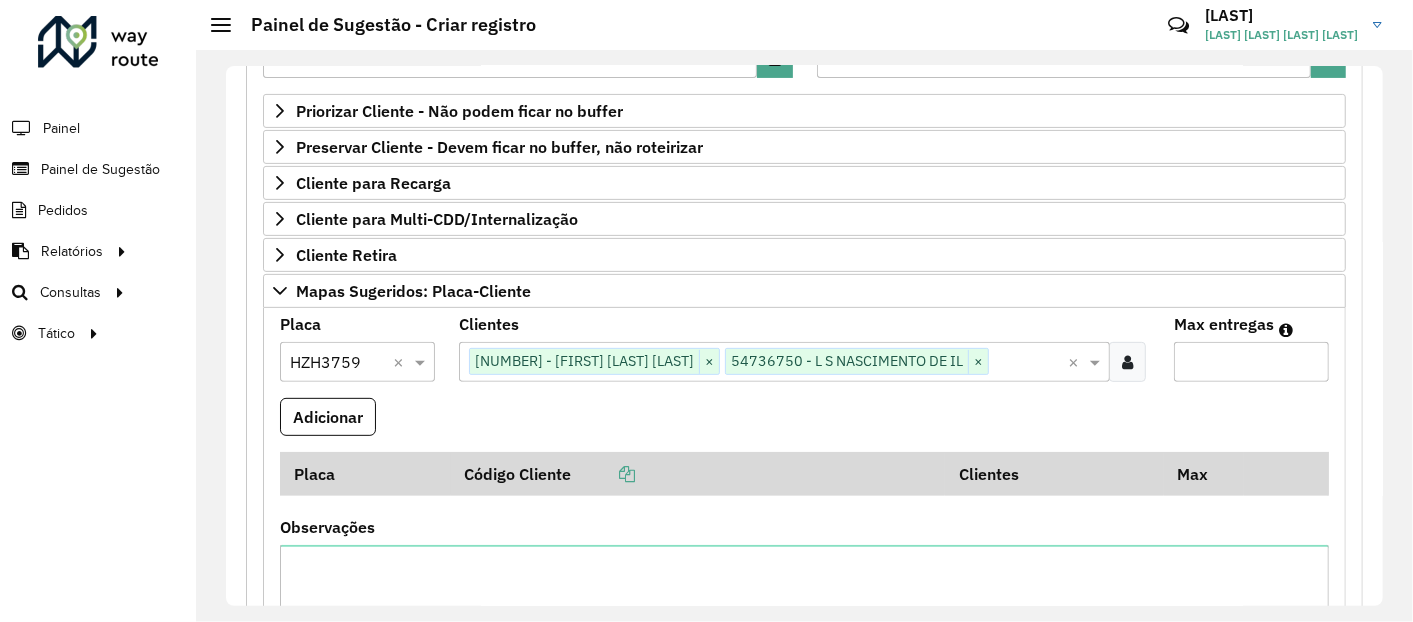 type on "*" 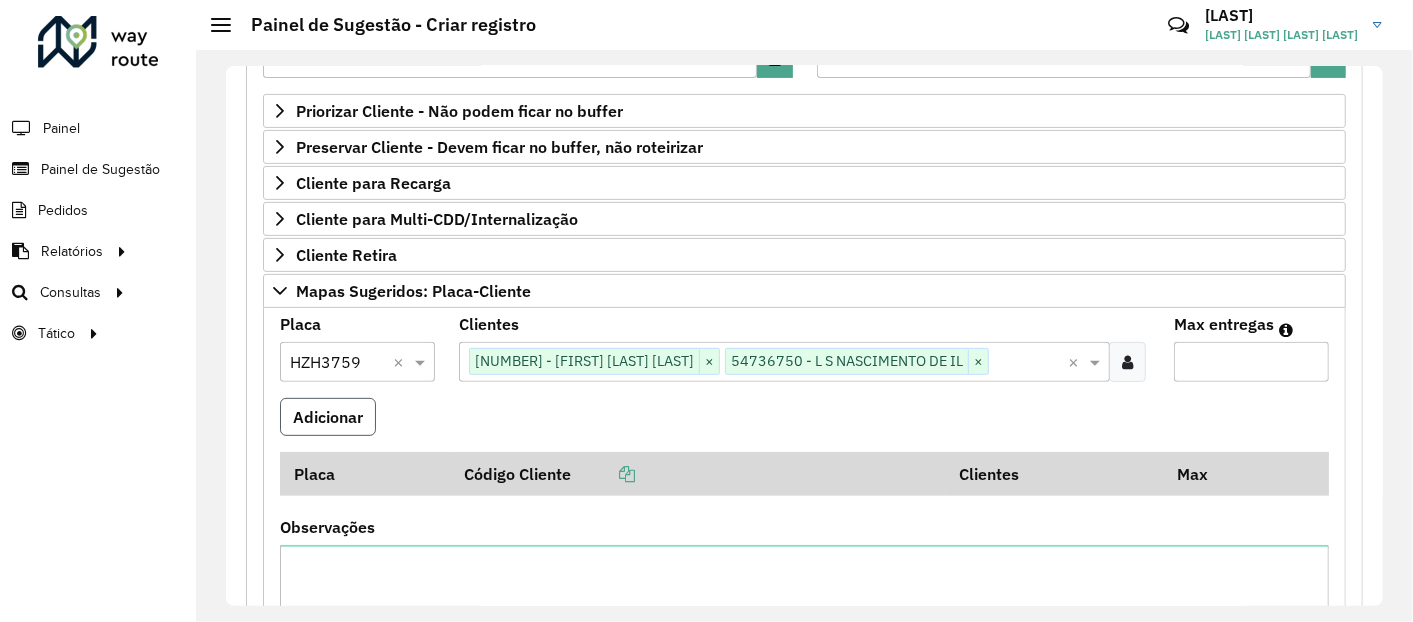 click on "Adicionar" at bounding box center (328, 417) 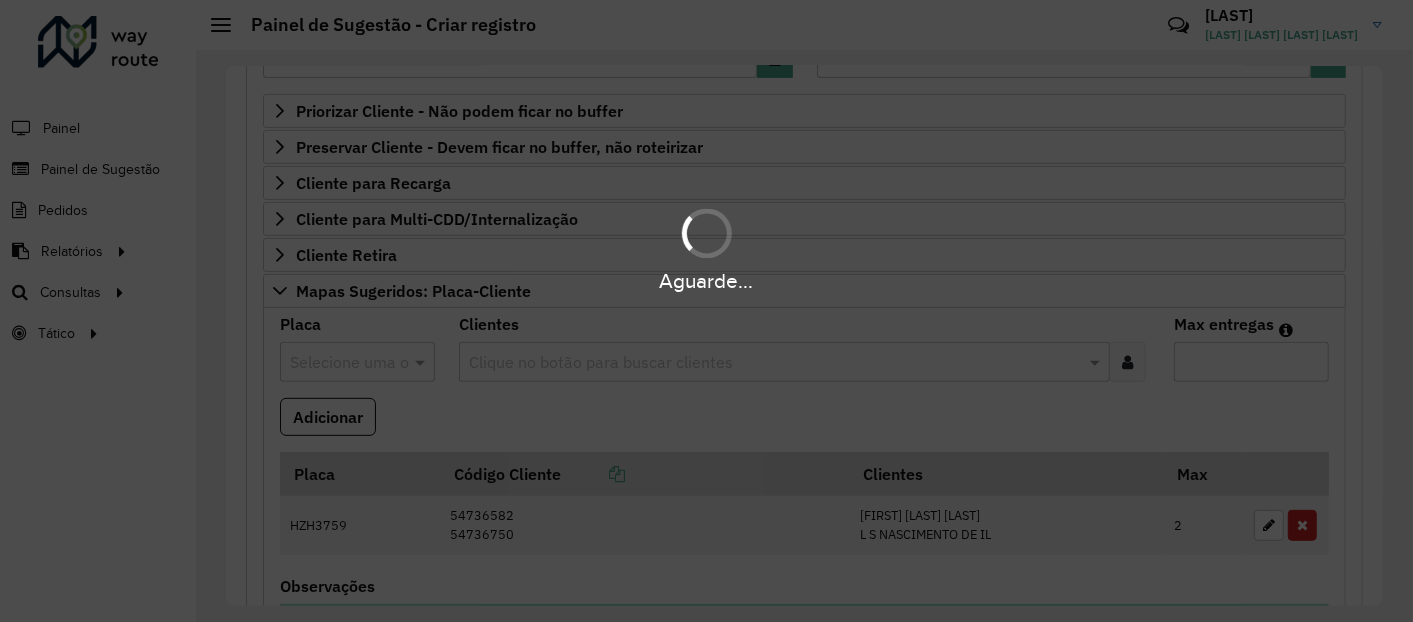 type 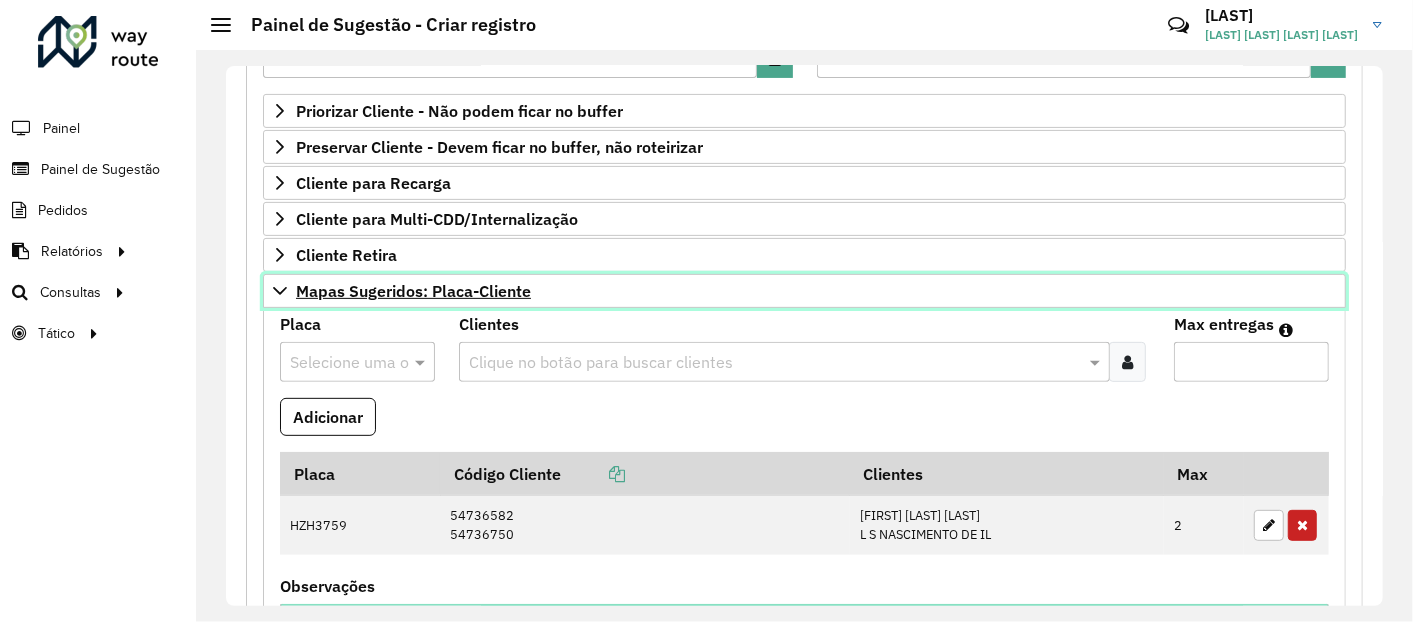 click on "Mapas Sugeridos: Placa-Cliente" at bounding box center (804, 291) 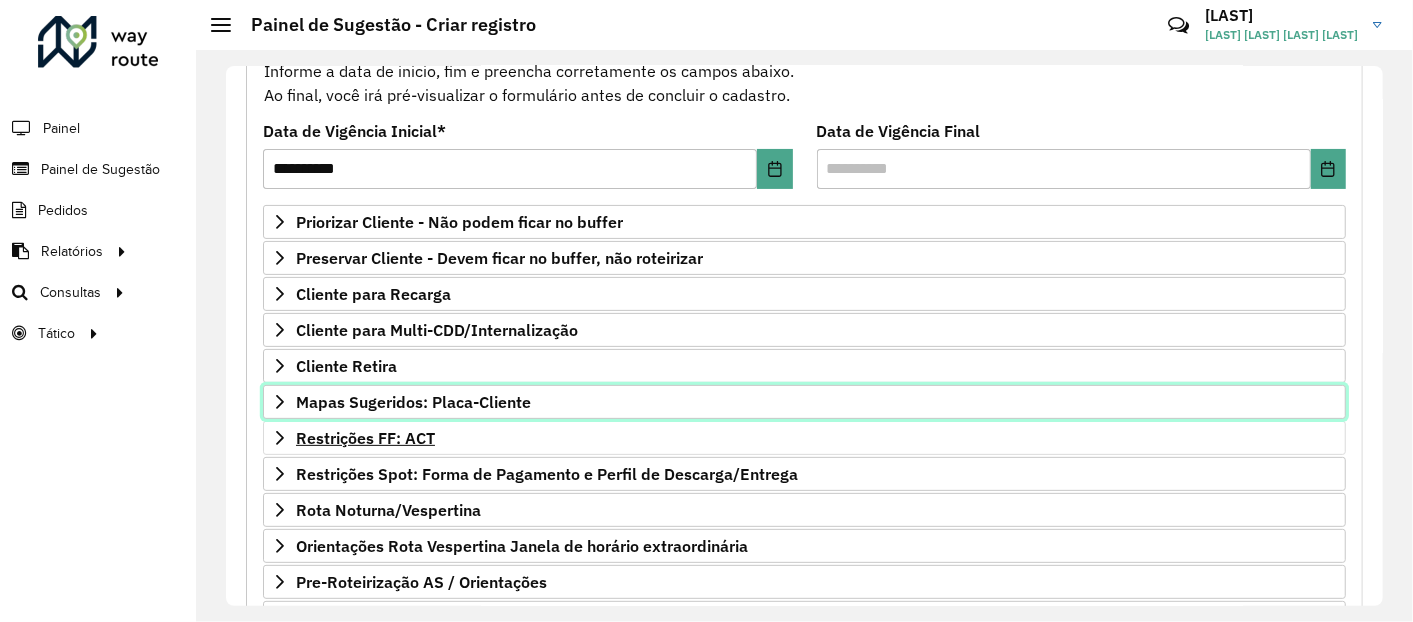 scroll, scrollTop: 333, scrollLeft: 0, axis: vertical 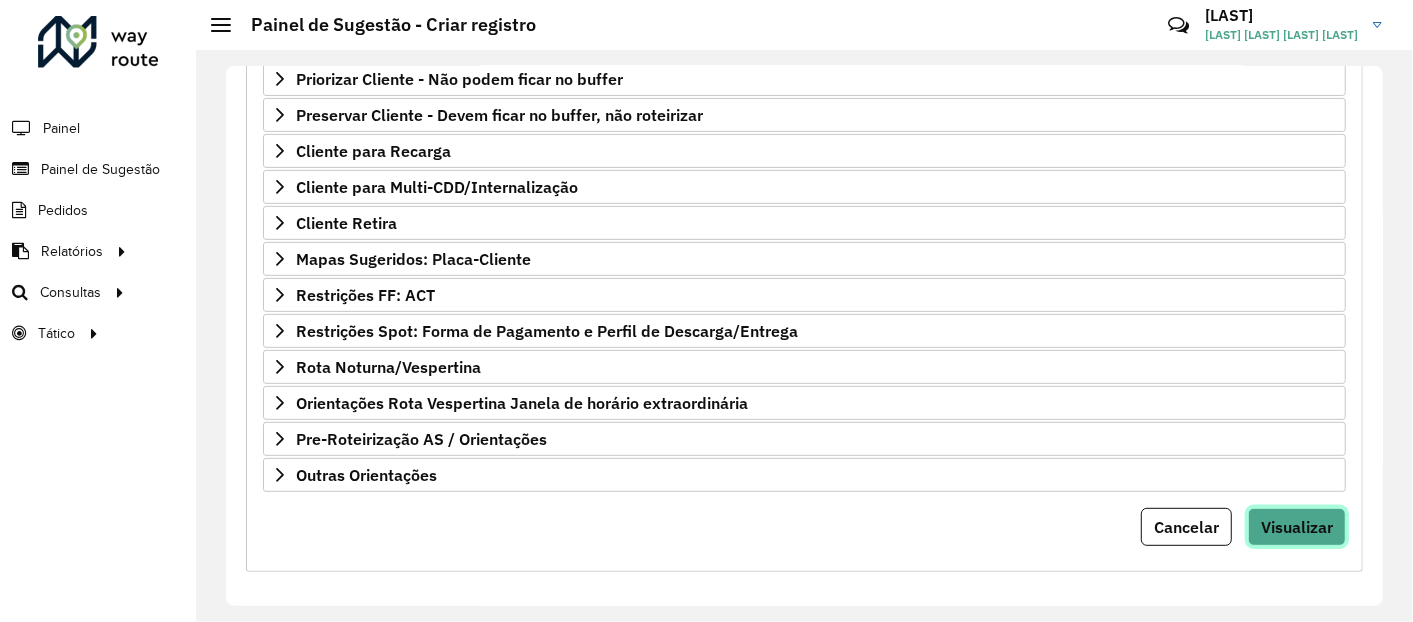 click on "Visualizar" at bounding box center [1297, 527] 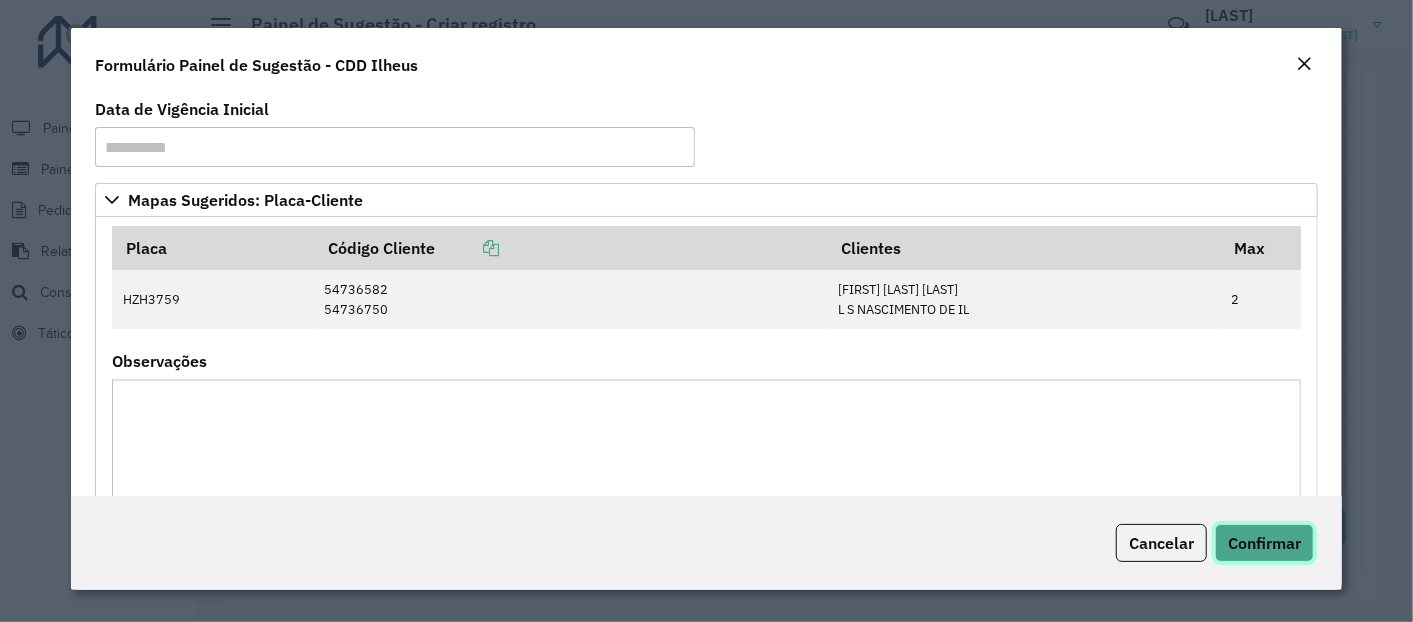 click on "Confirmar" 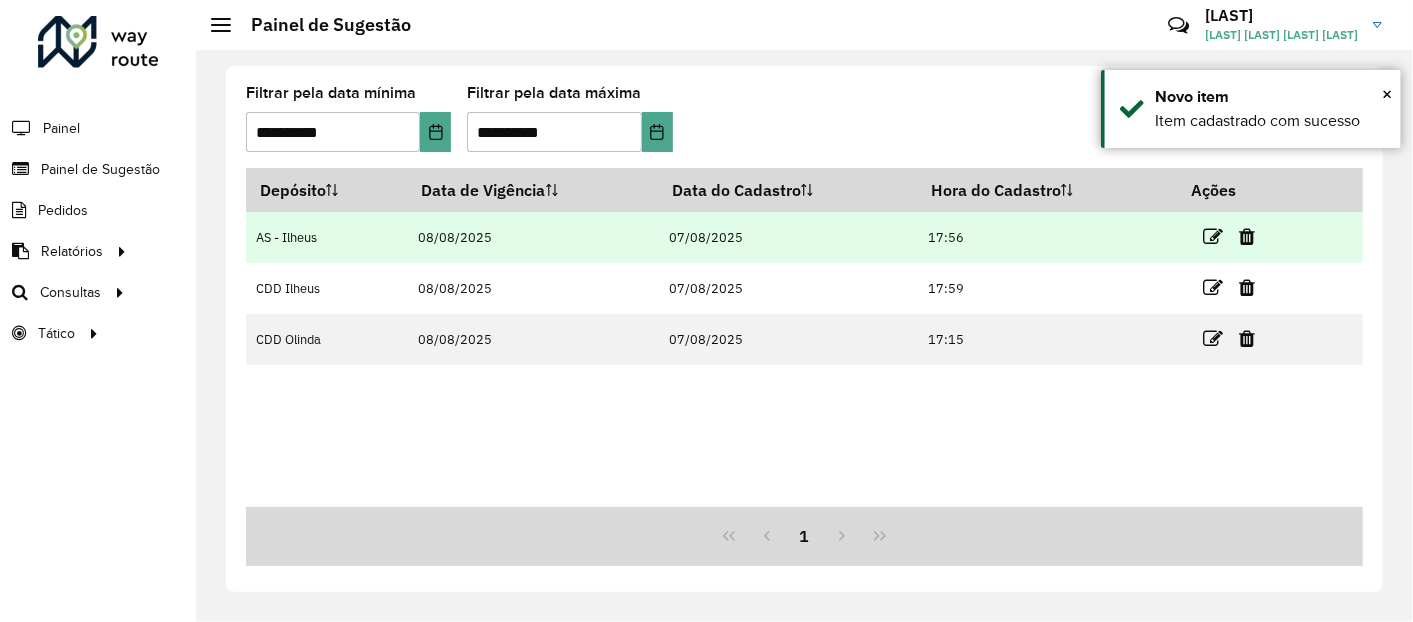 click on "17:56" at bounding box center (1047, 237) 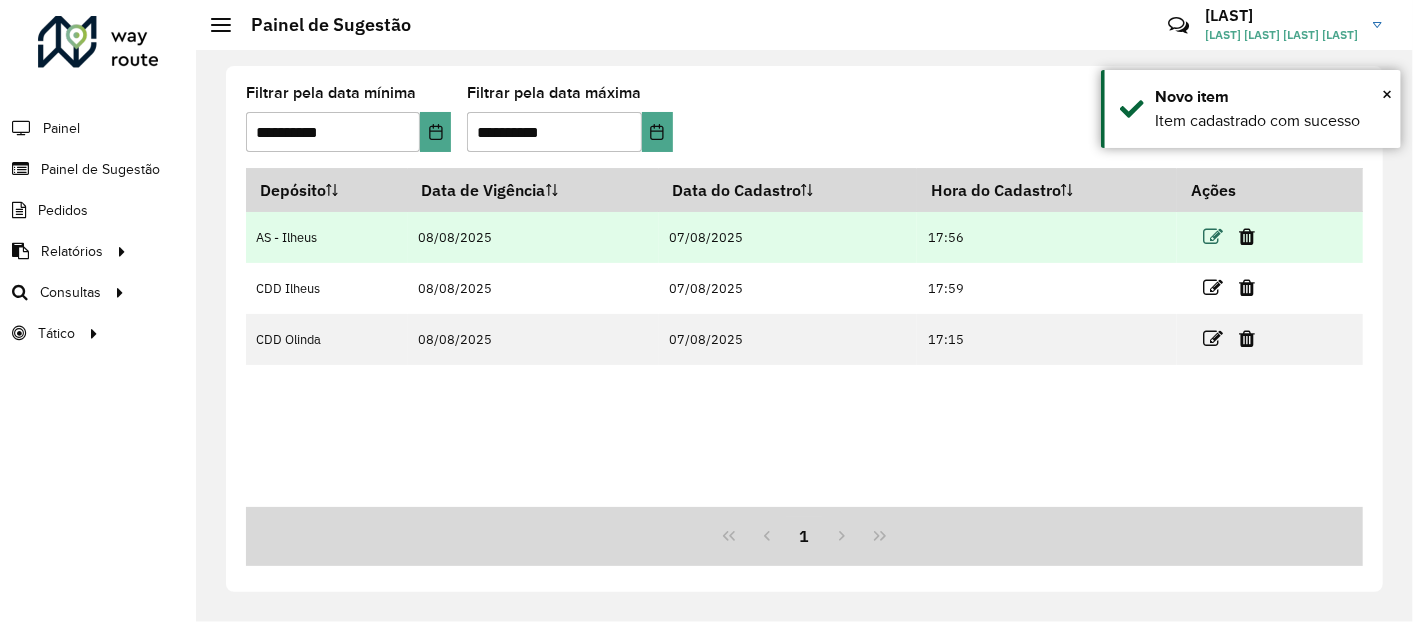 click at bounding box center [1213, 237] 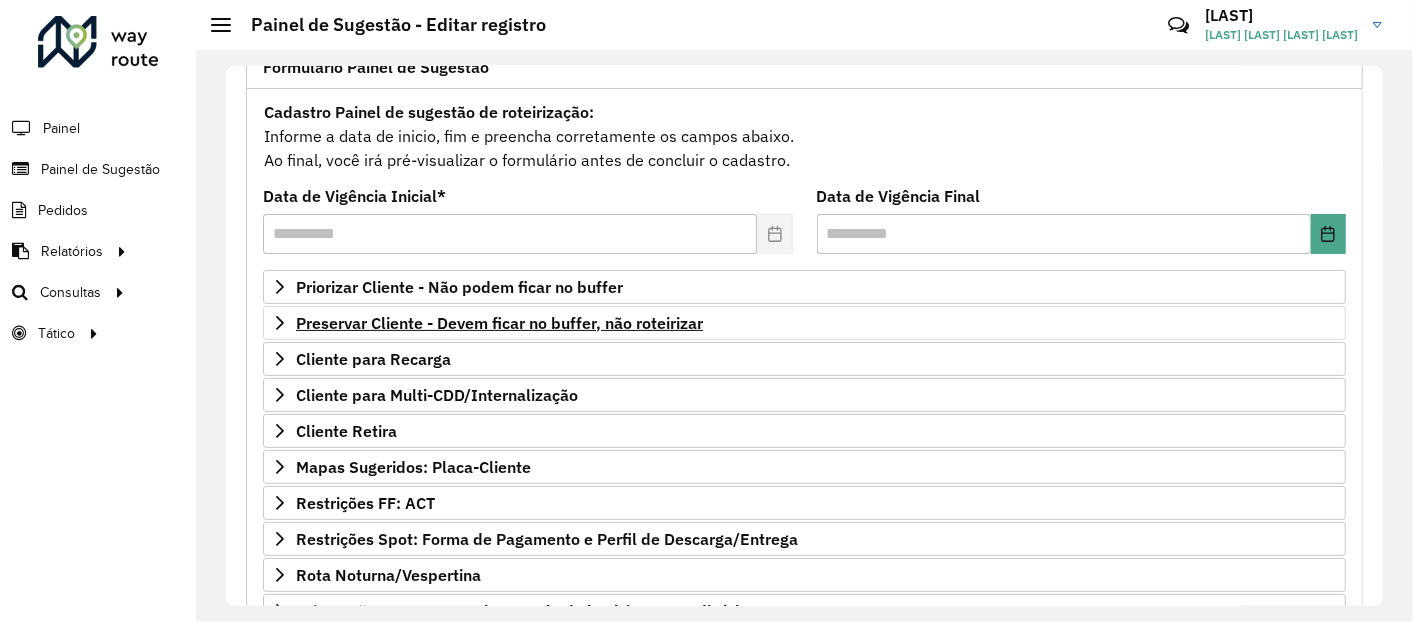 scroll, scrollTop: 222, scrollLeft: 0, axis: vertical 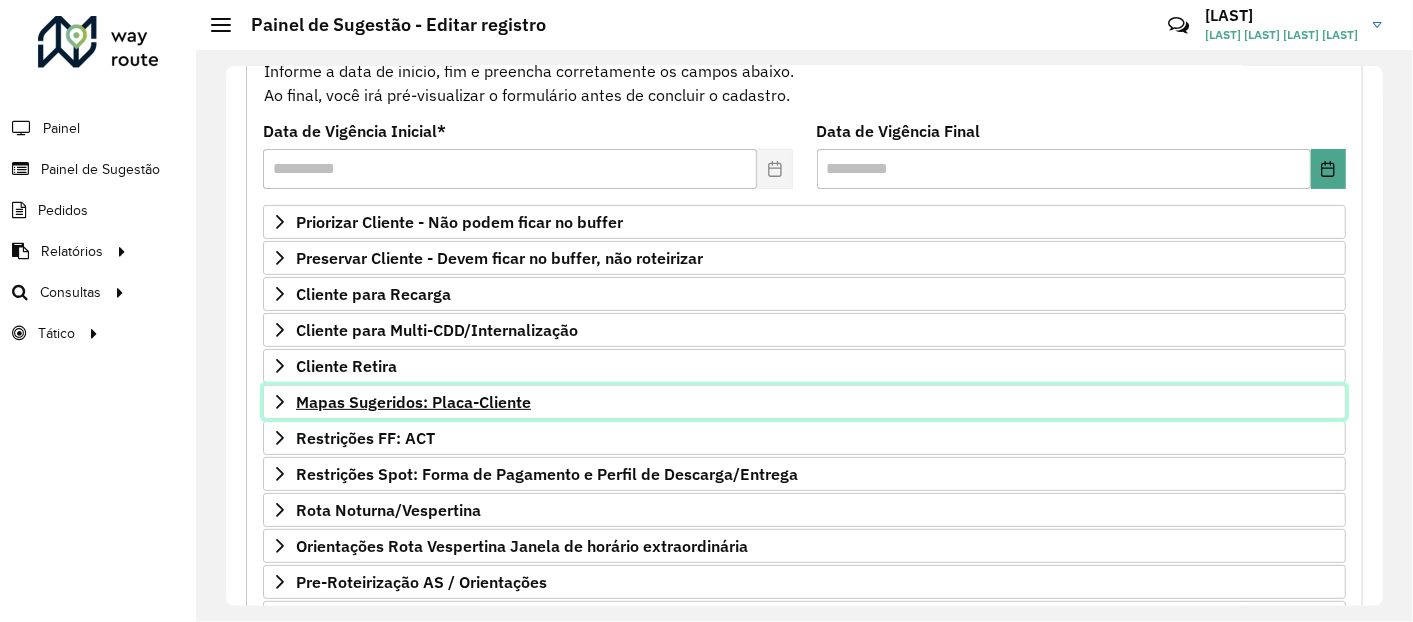 click on "Mapas Sugeridos: Placa-Cliente" at bounding box center [413, 402] 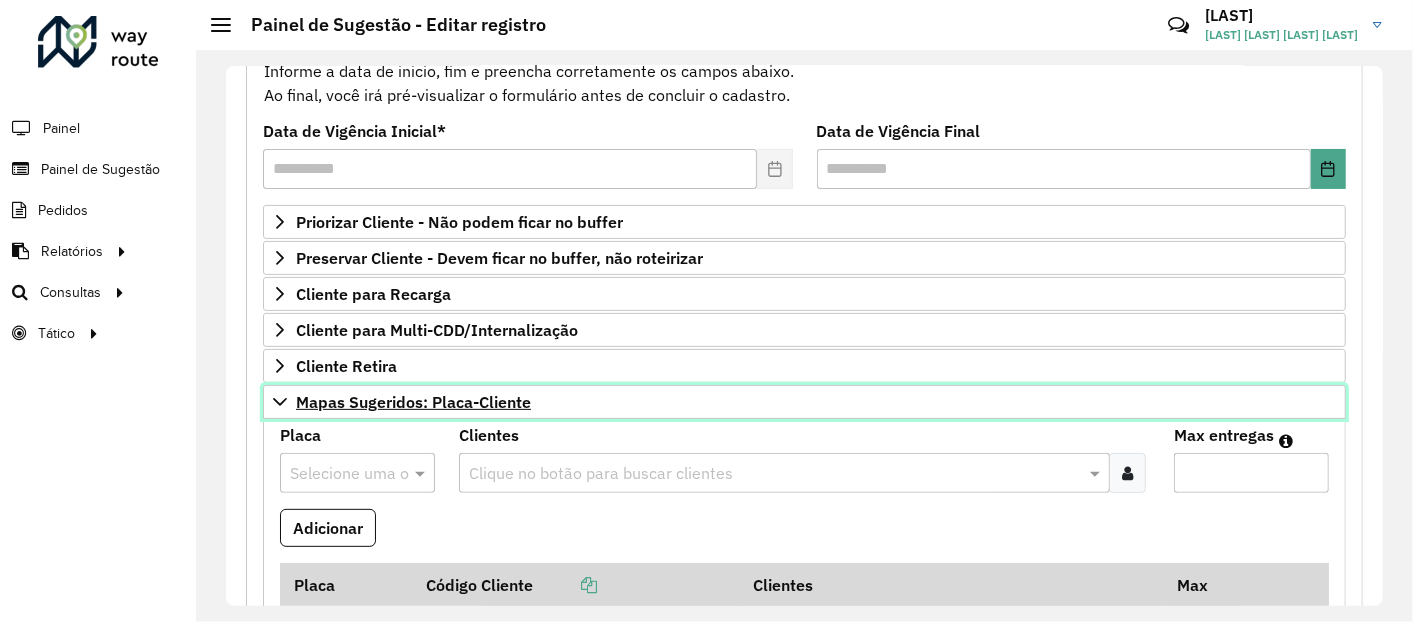 scroll, scrollTop: 444, scrollLeft: 0, axis: vertical 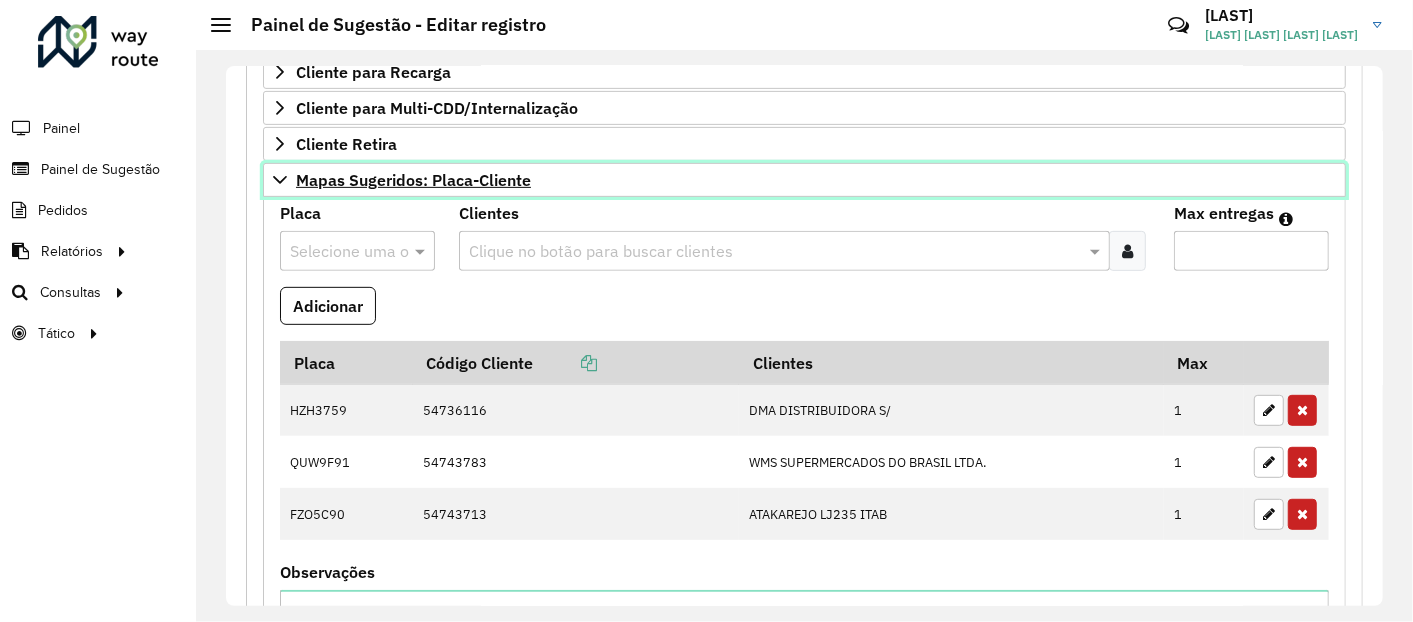 click on "Mapas Sugeridos: Placa-Cliente" at bounding box center [804, 180] 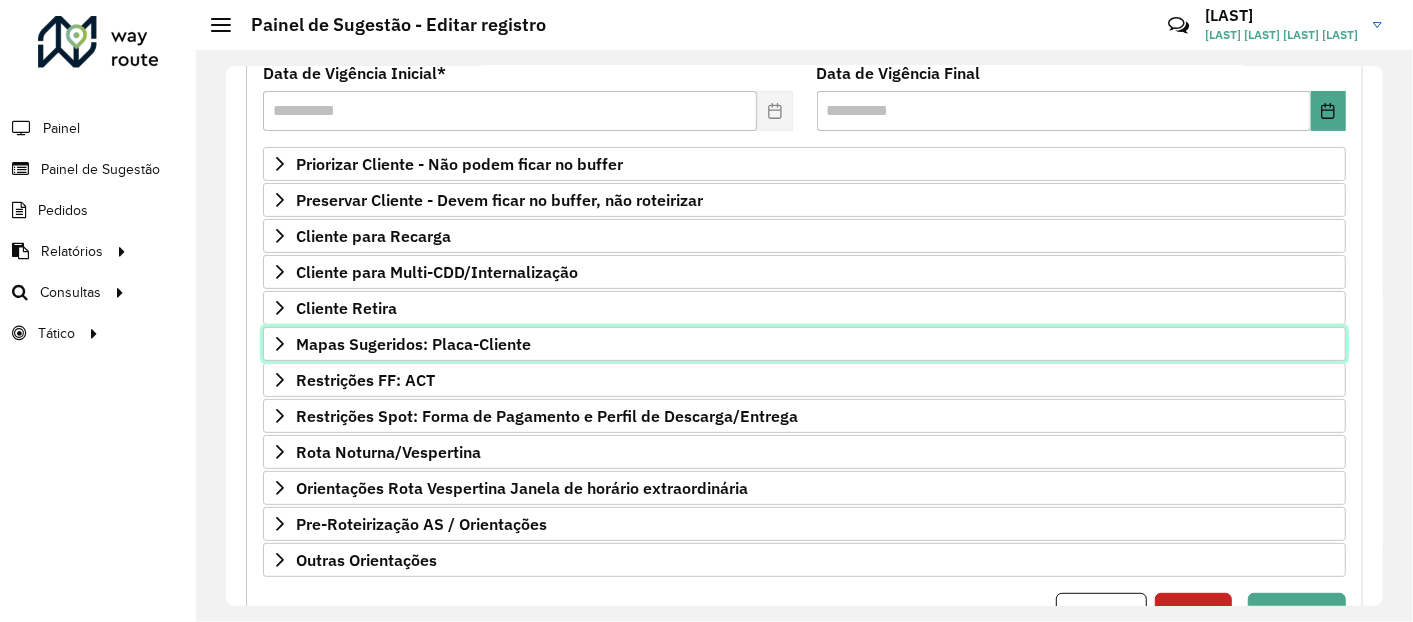 scroll, scrollTop: 365, scrollLeft: 0, axis: vertical 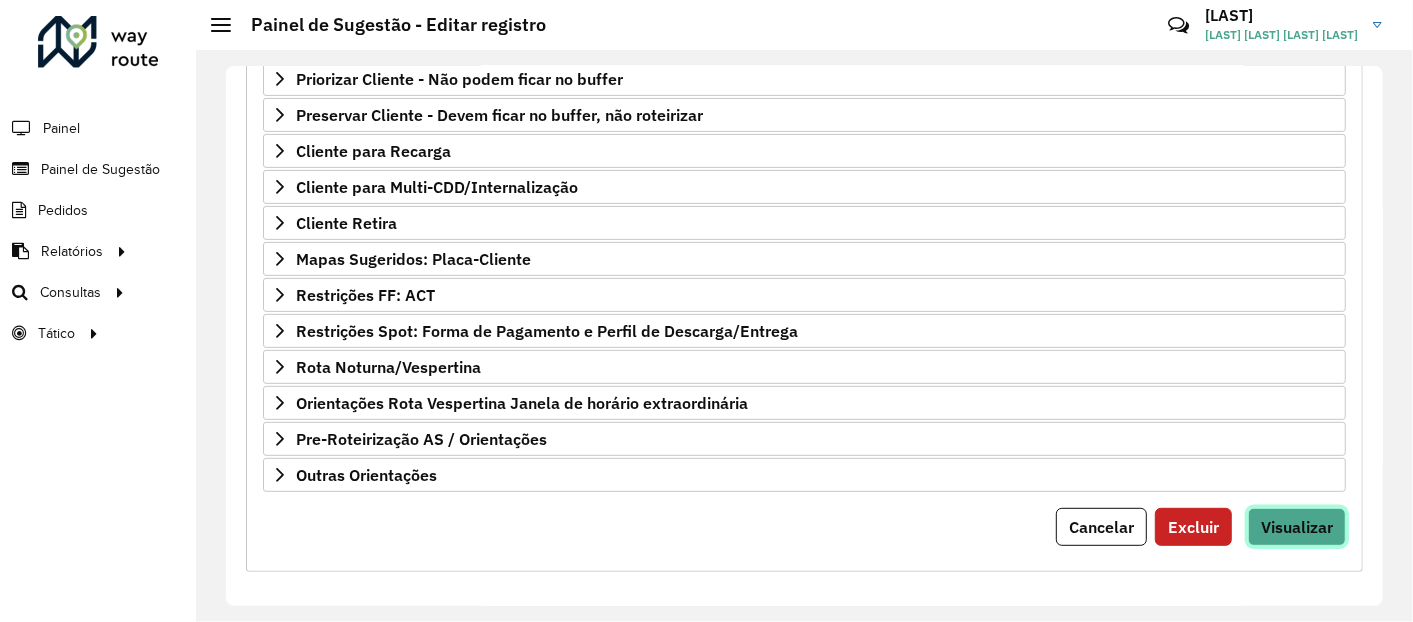 click on "Visualizar" at bounding box center [1297, 527] 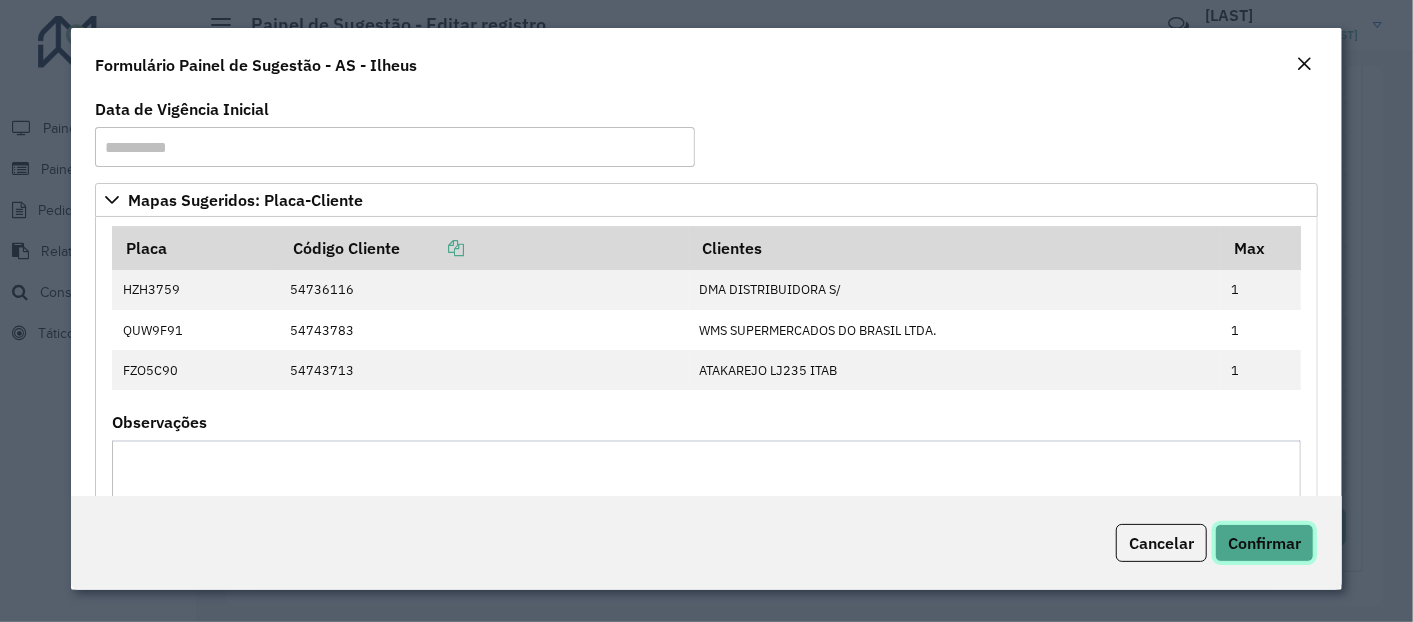 click on "Confirmar" 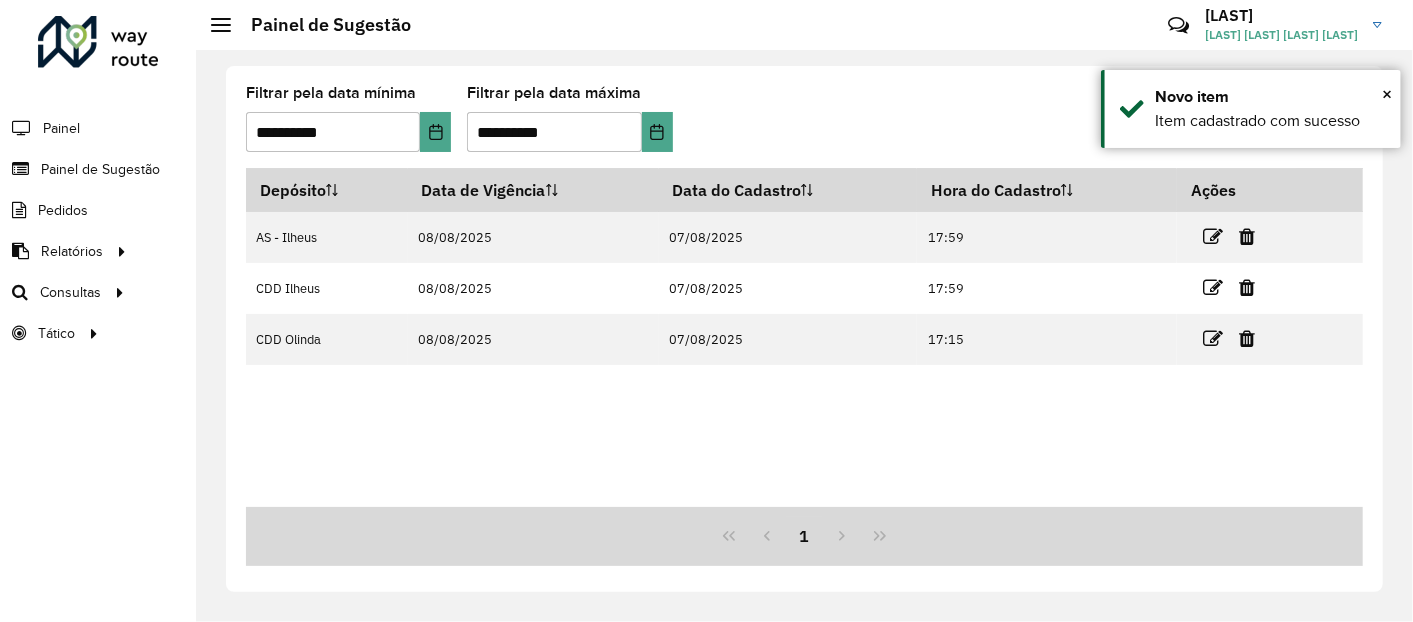 click at bounding box center [1213, 288] 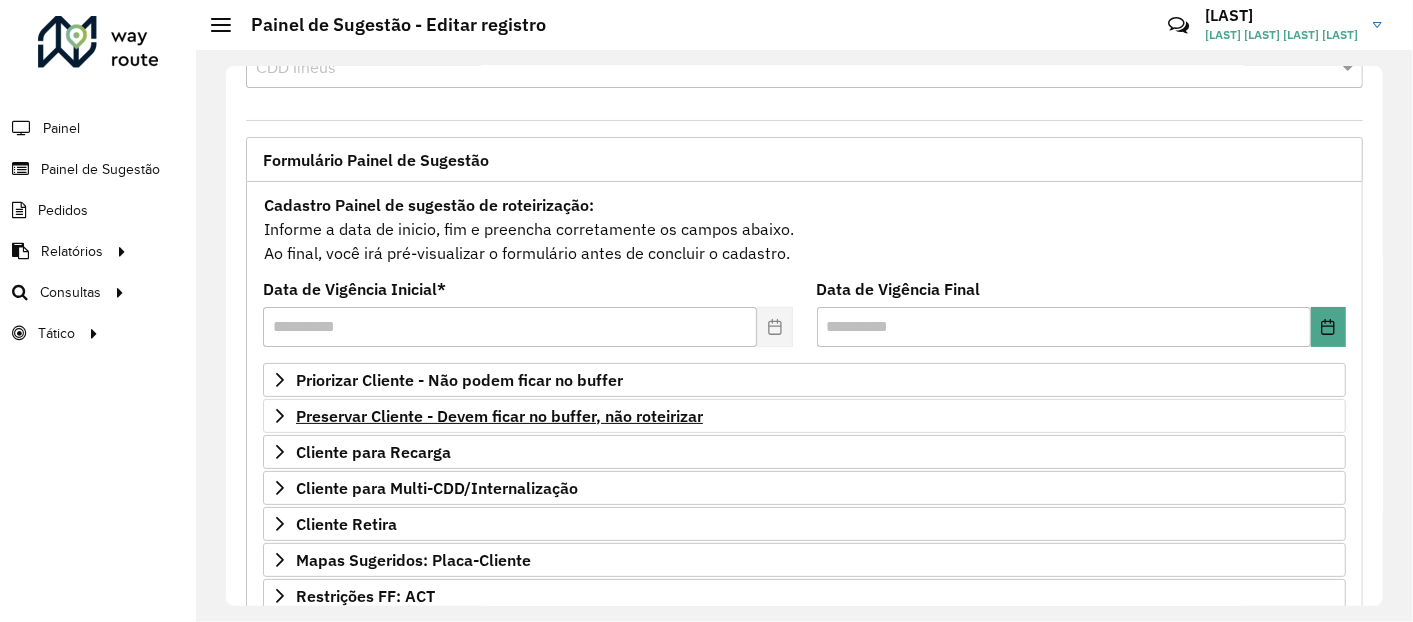scroll, scrollTop: 222, scrollLeft: 0, axis: vertical 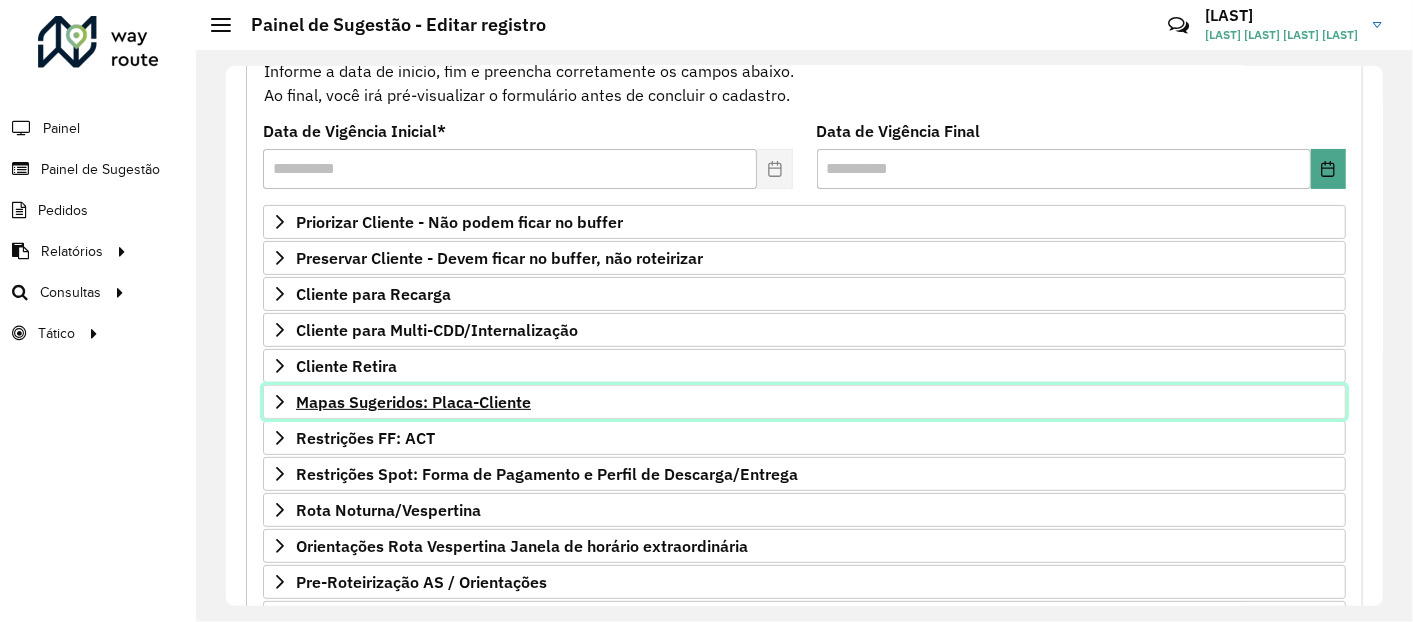 click on "Mapas Sugeridos: Placa-Cliente" at bounding box center [413, 402] 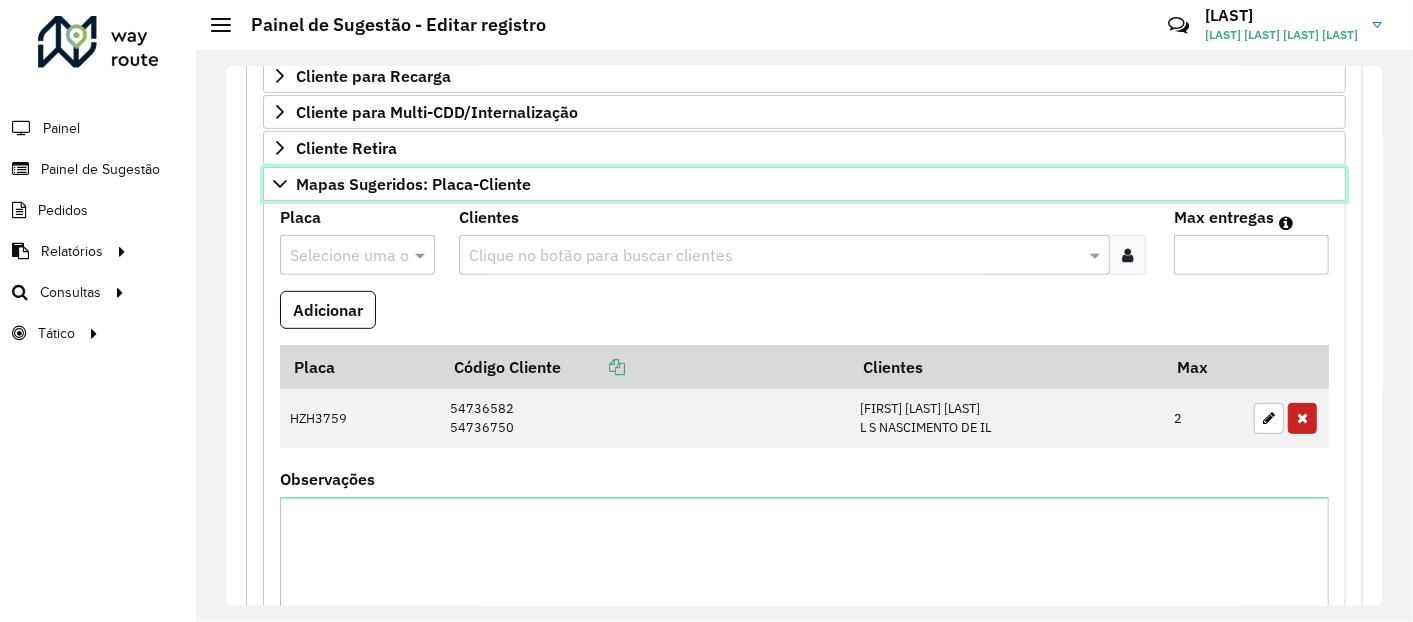 scroll, scrollTop: 444, scrollLeft: 0, axis: vertical 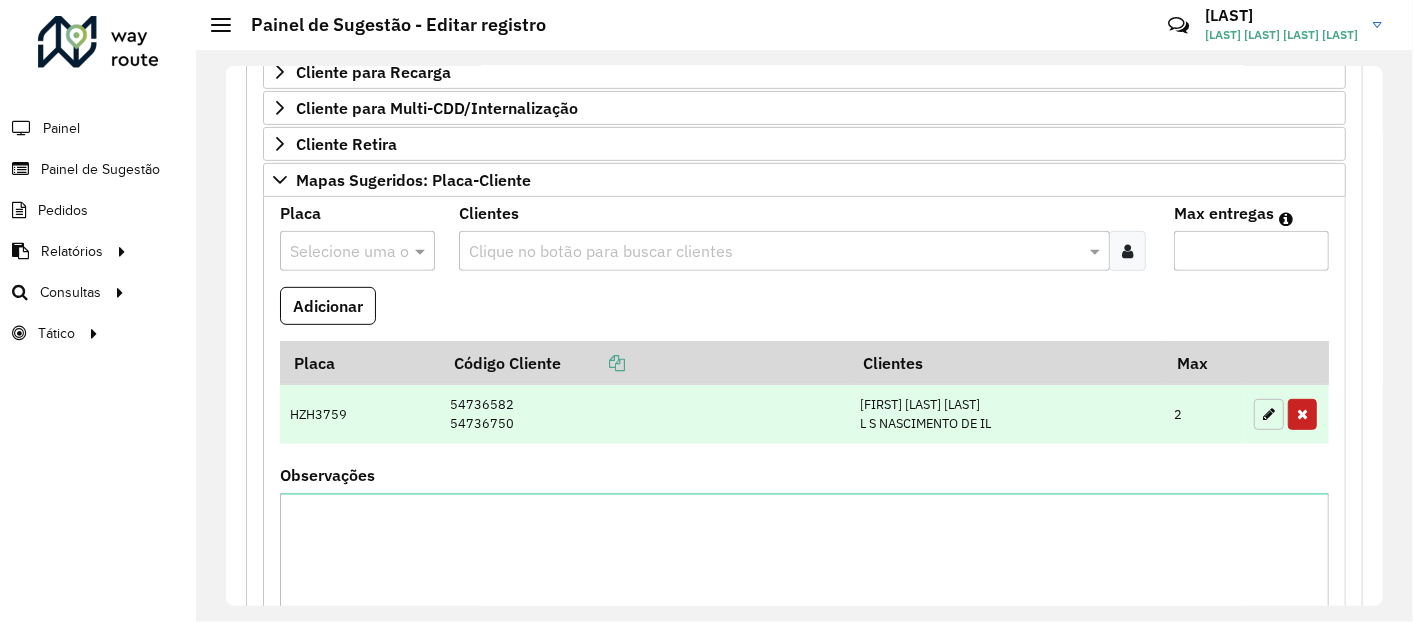 click at bounding box center [1269, 414] 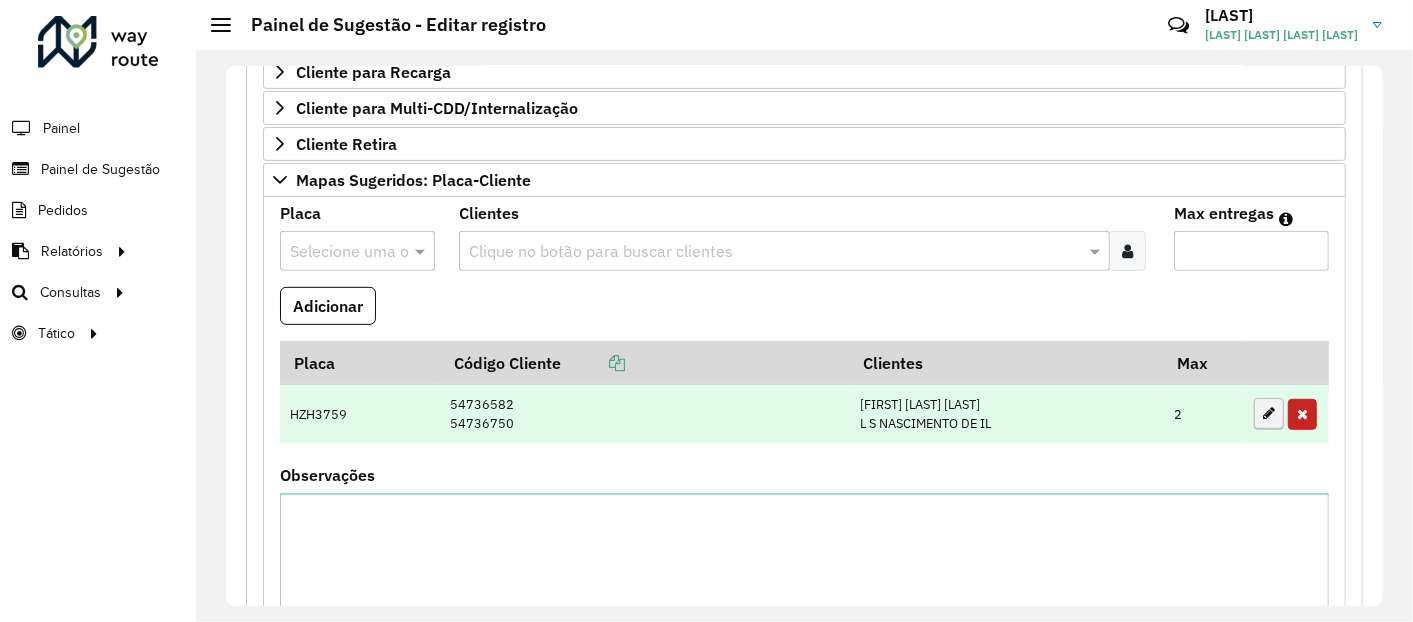 type on "*" 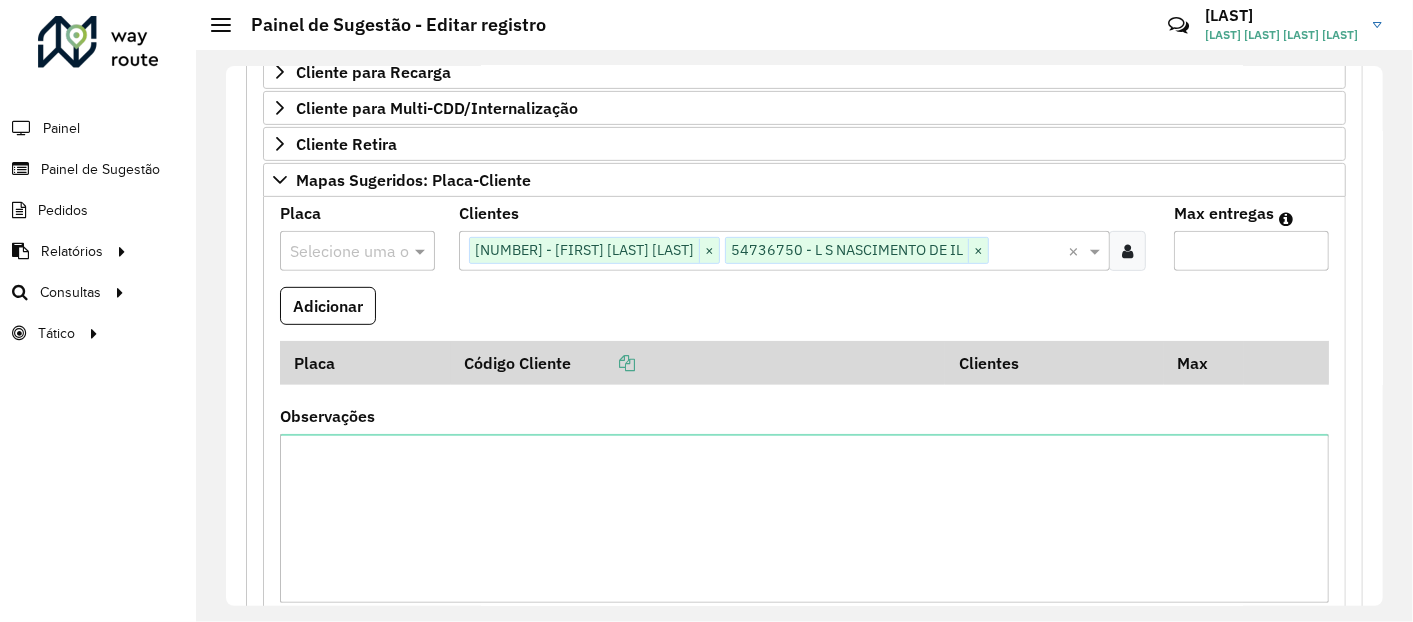 click at bounding box center (337, 252) 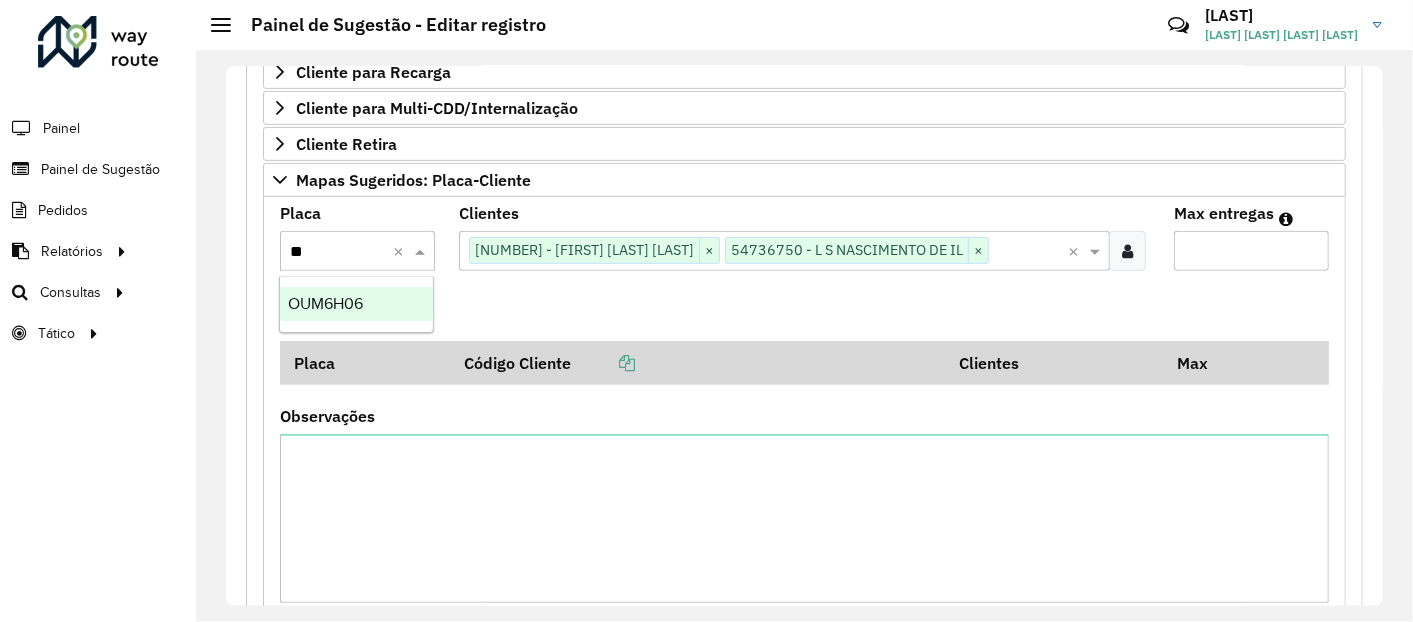 type on "***" 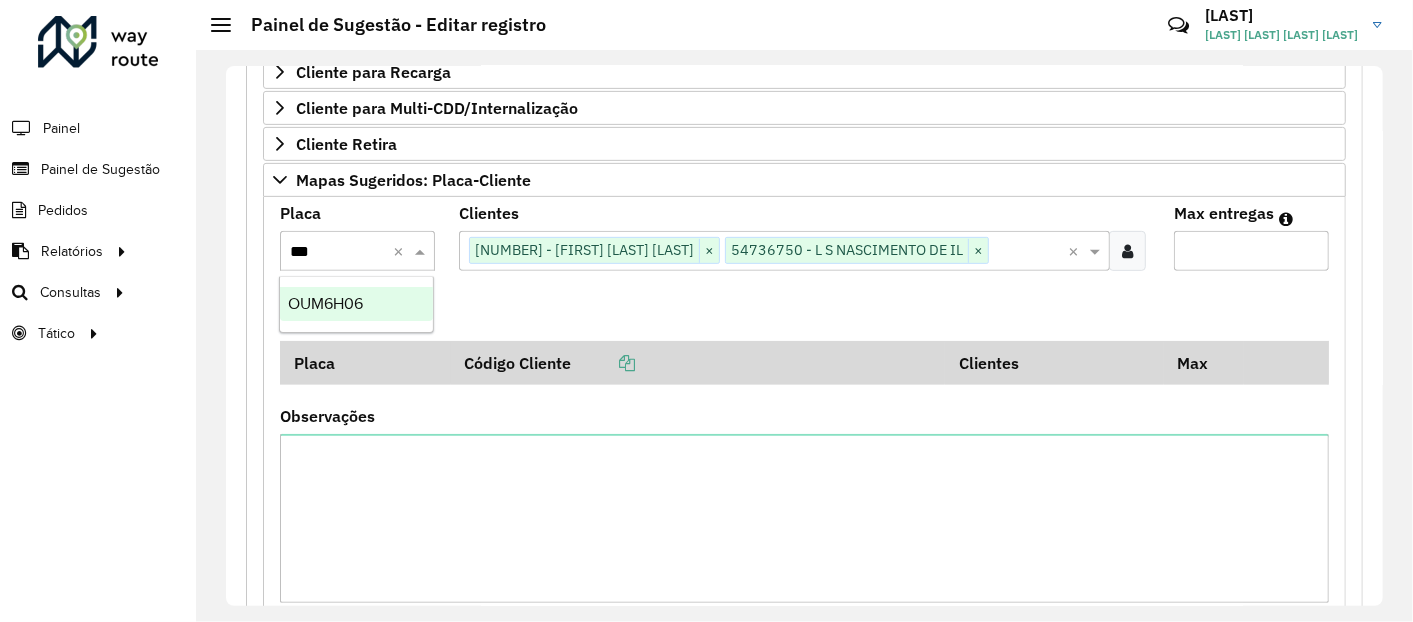 type 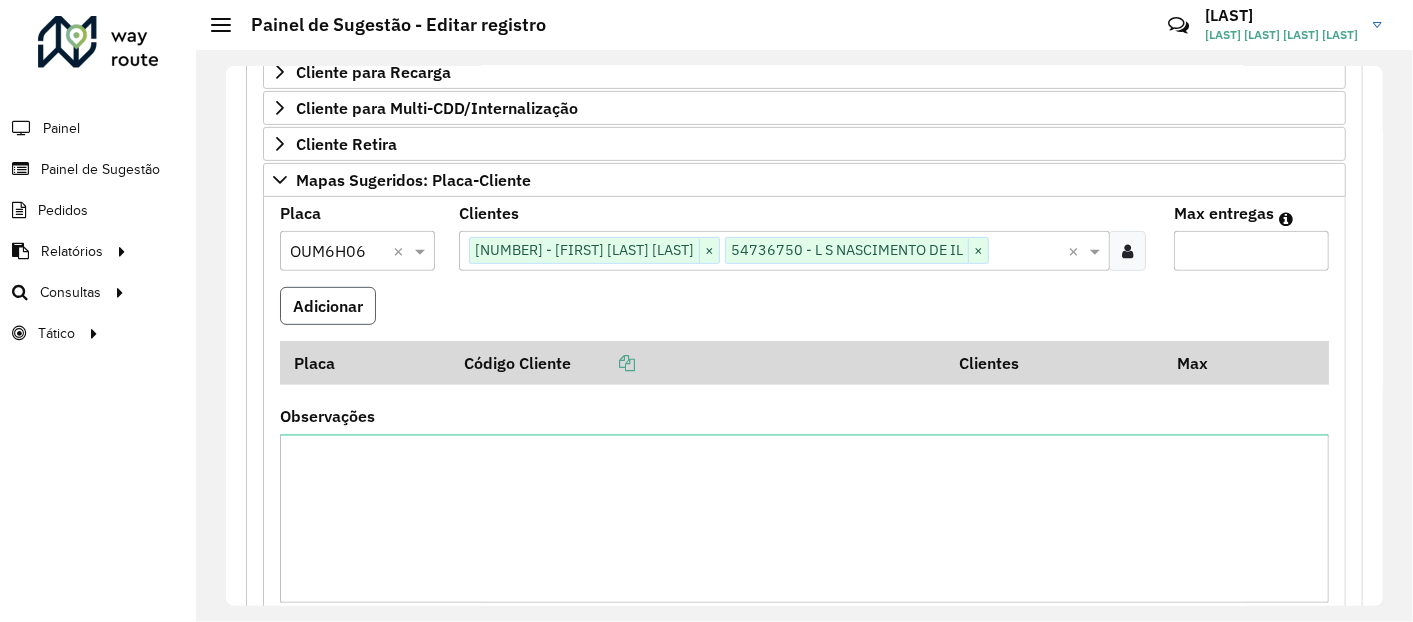 click on "Adicionar" at bounding box center [328, 306] 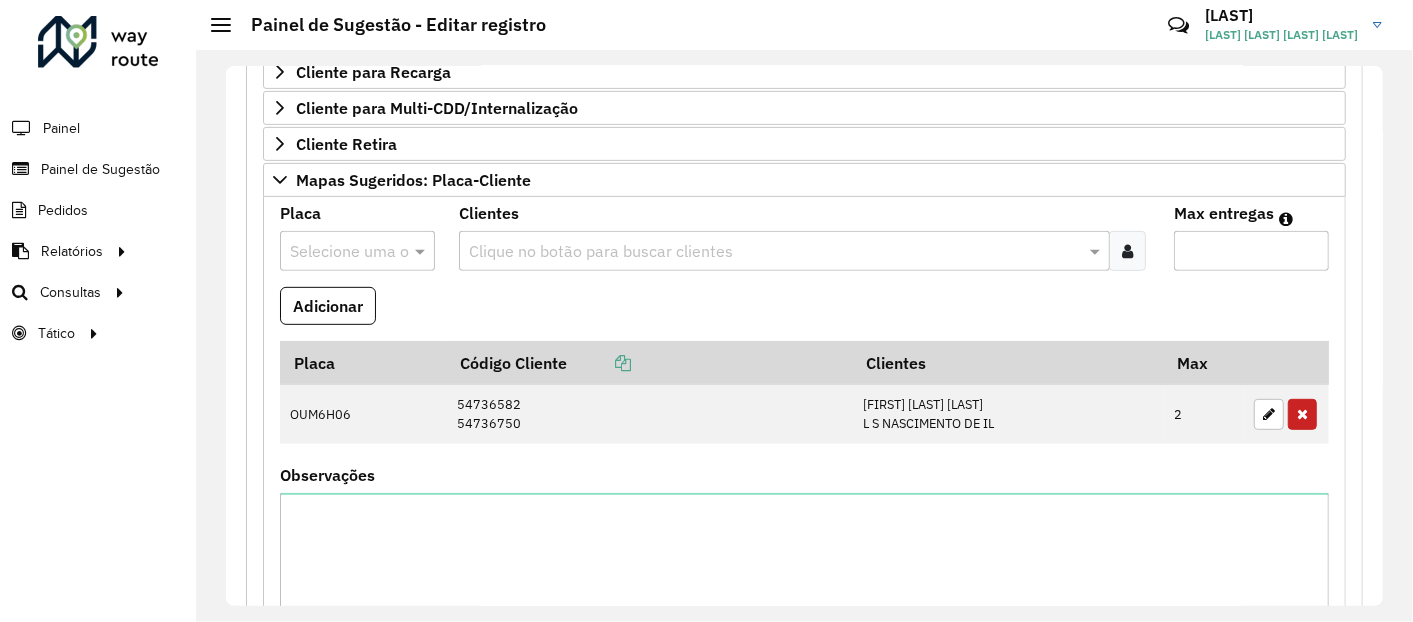 type 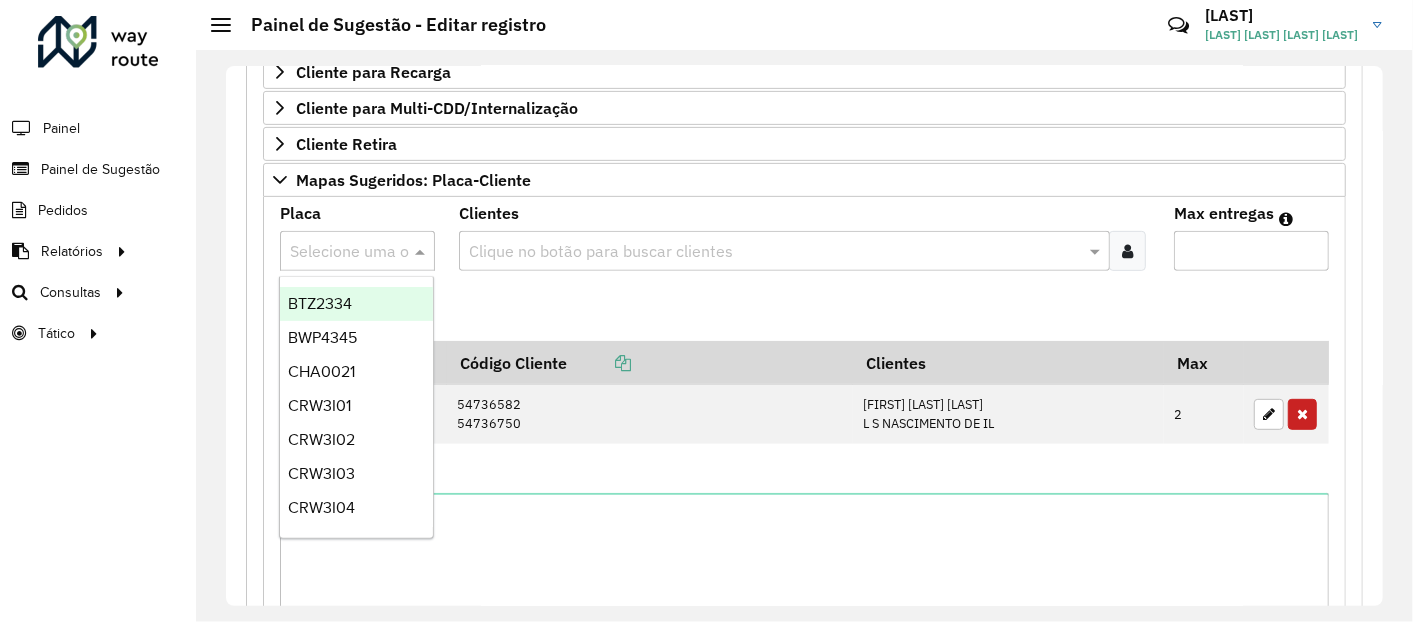 click at bounding box center (337, 252) 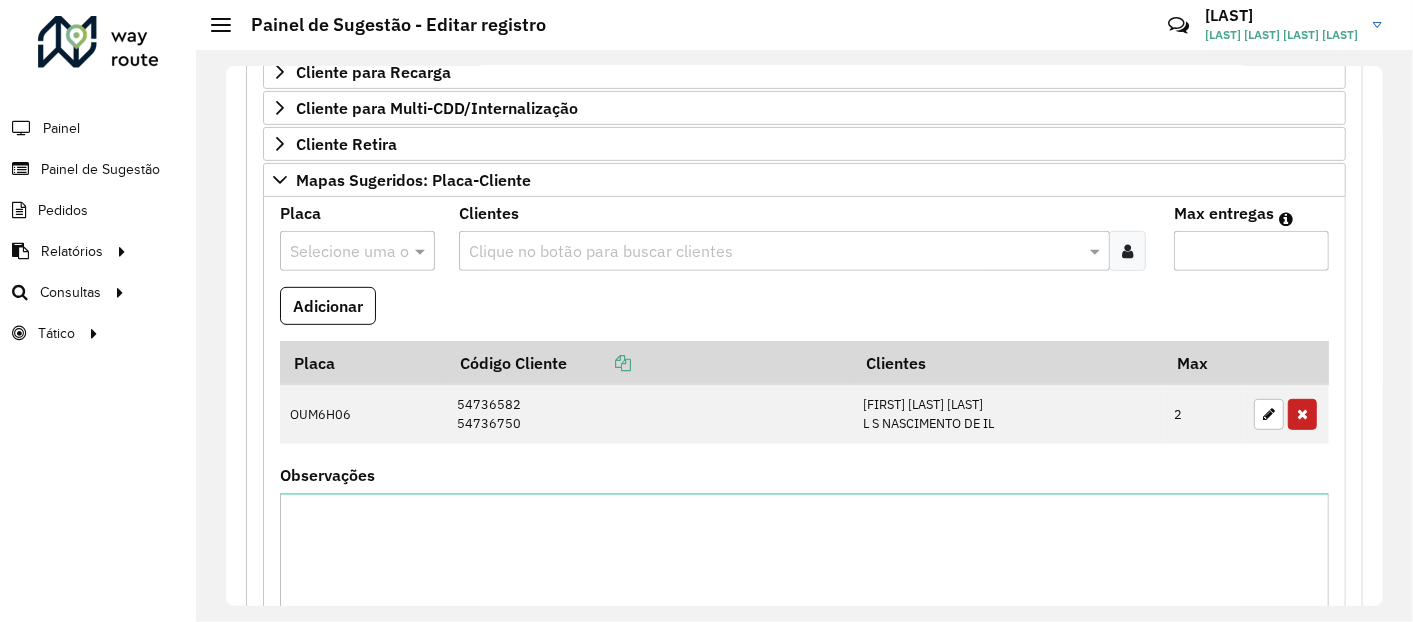 click at bounding box center [337, 252] 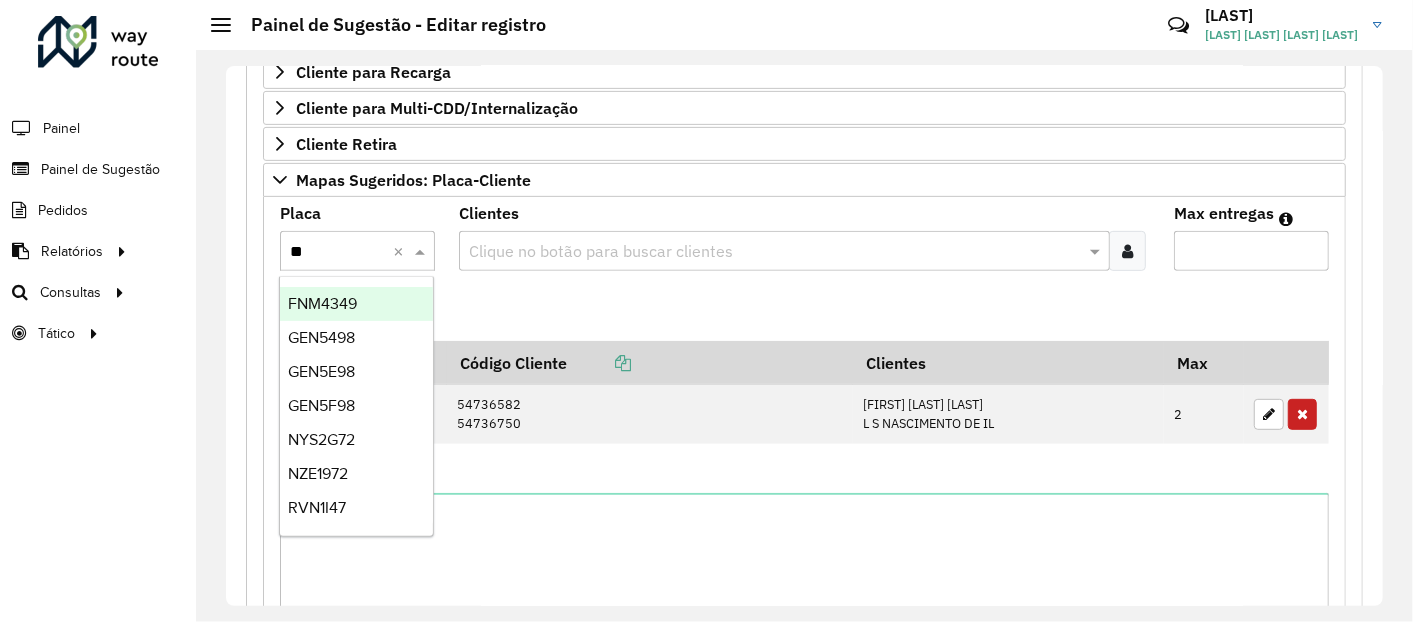 type on "***" 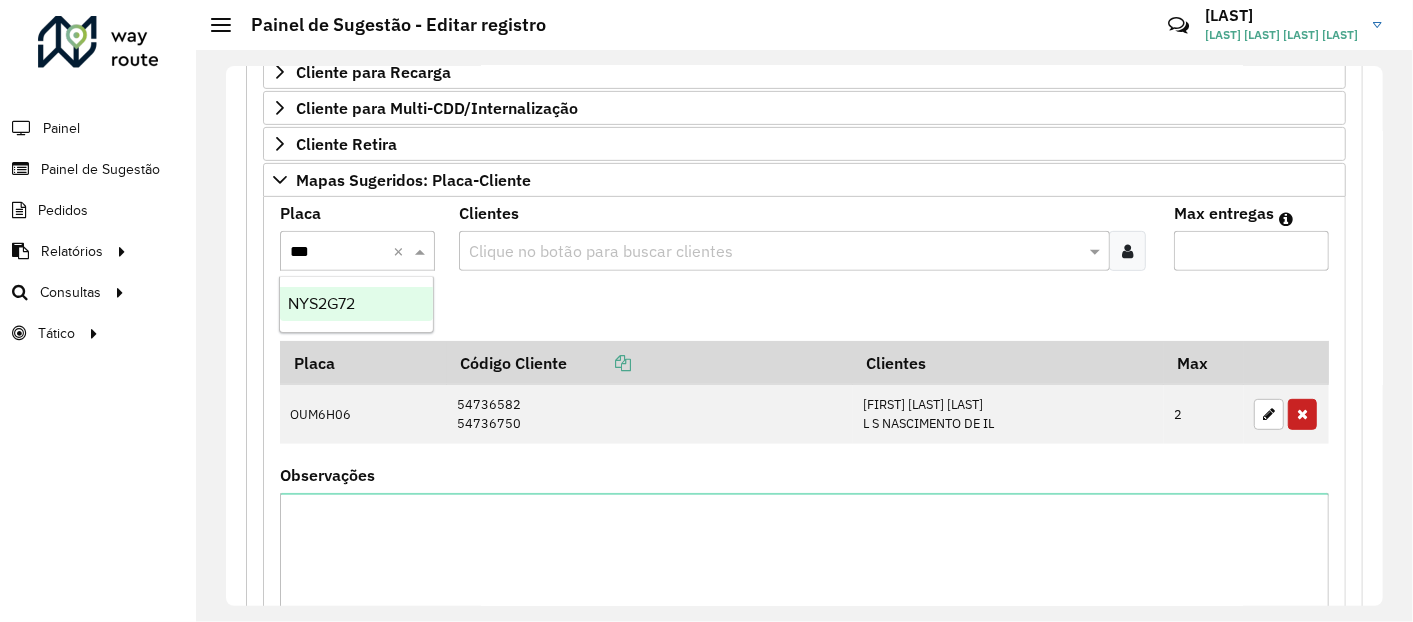 type 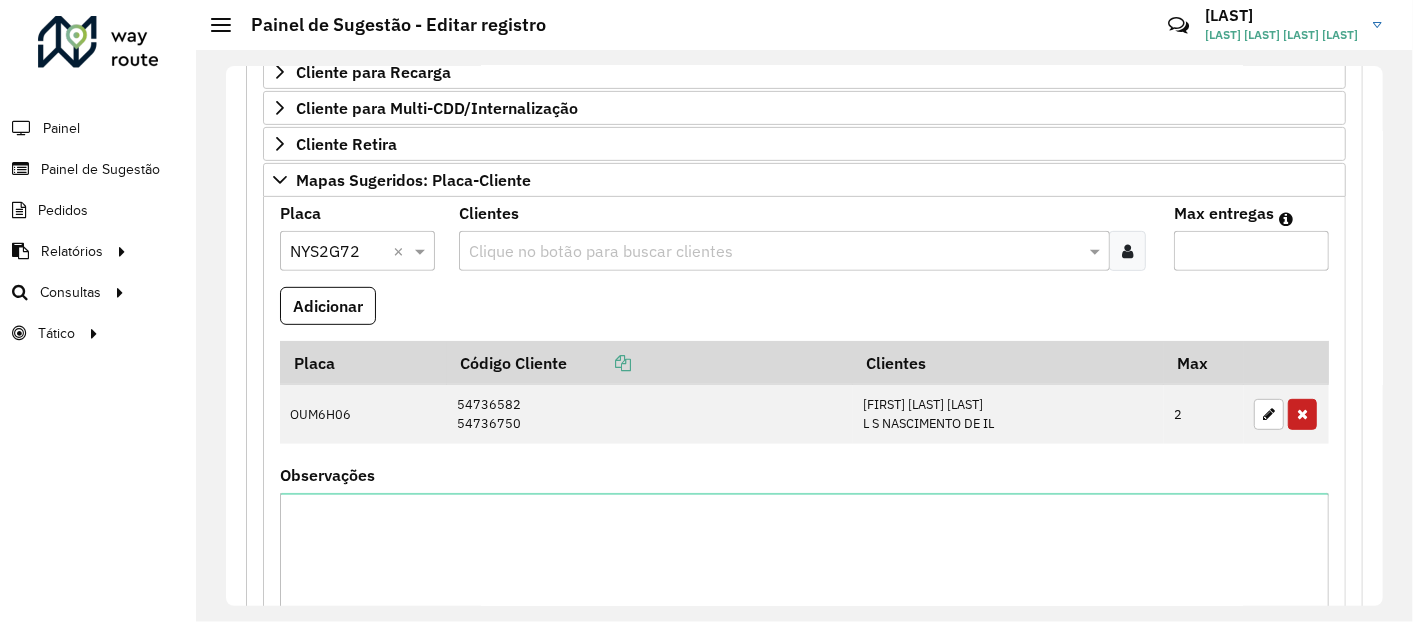 paste on "*****" 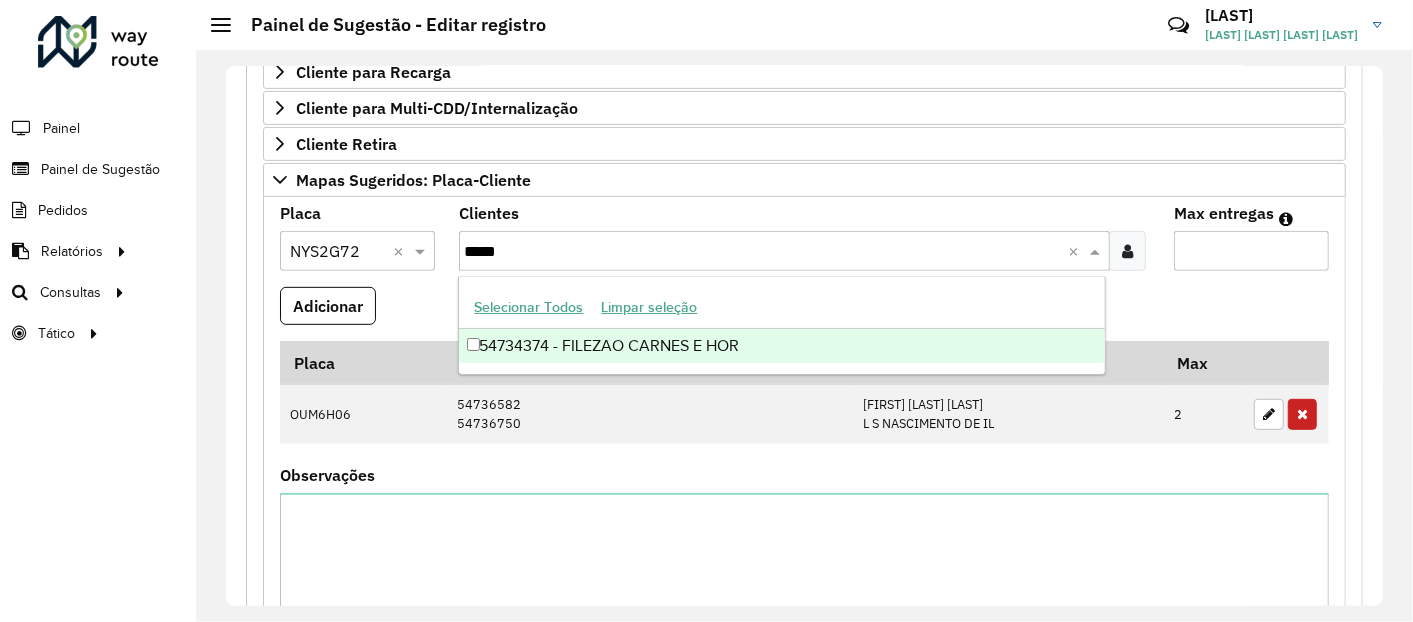type on "*****" 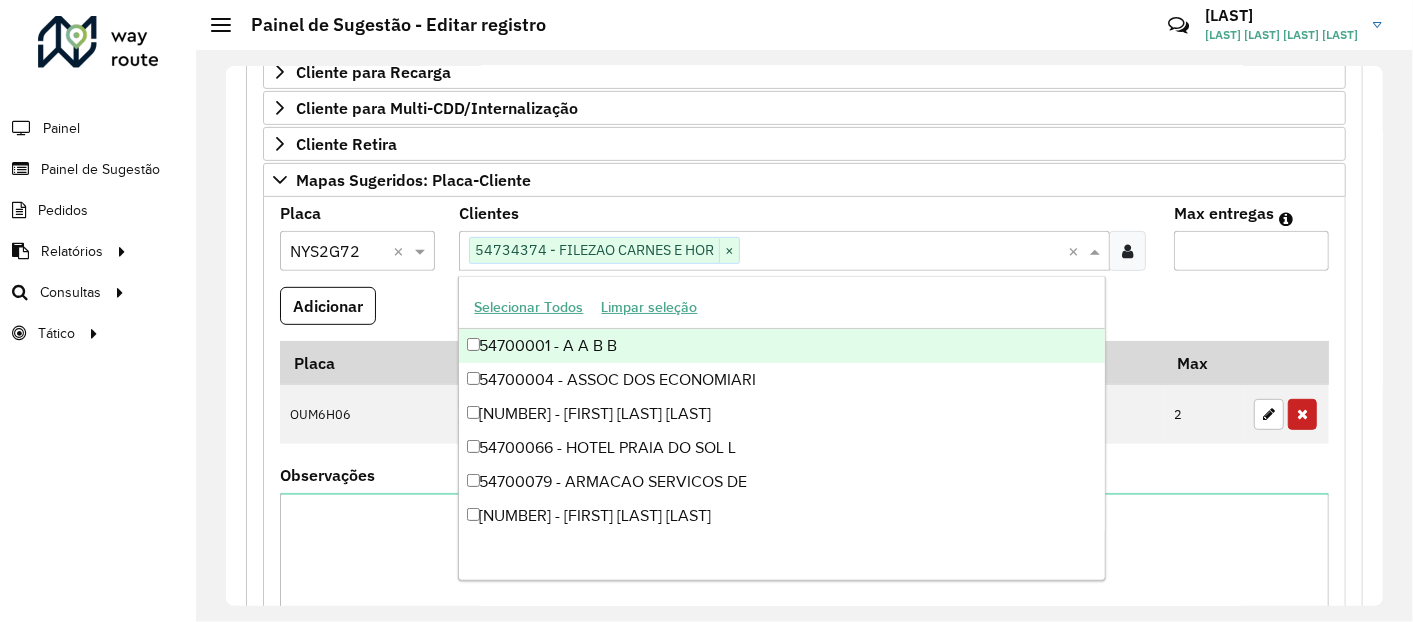 click at bounding box center [904, 252] 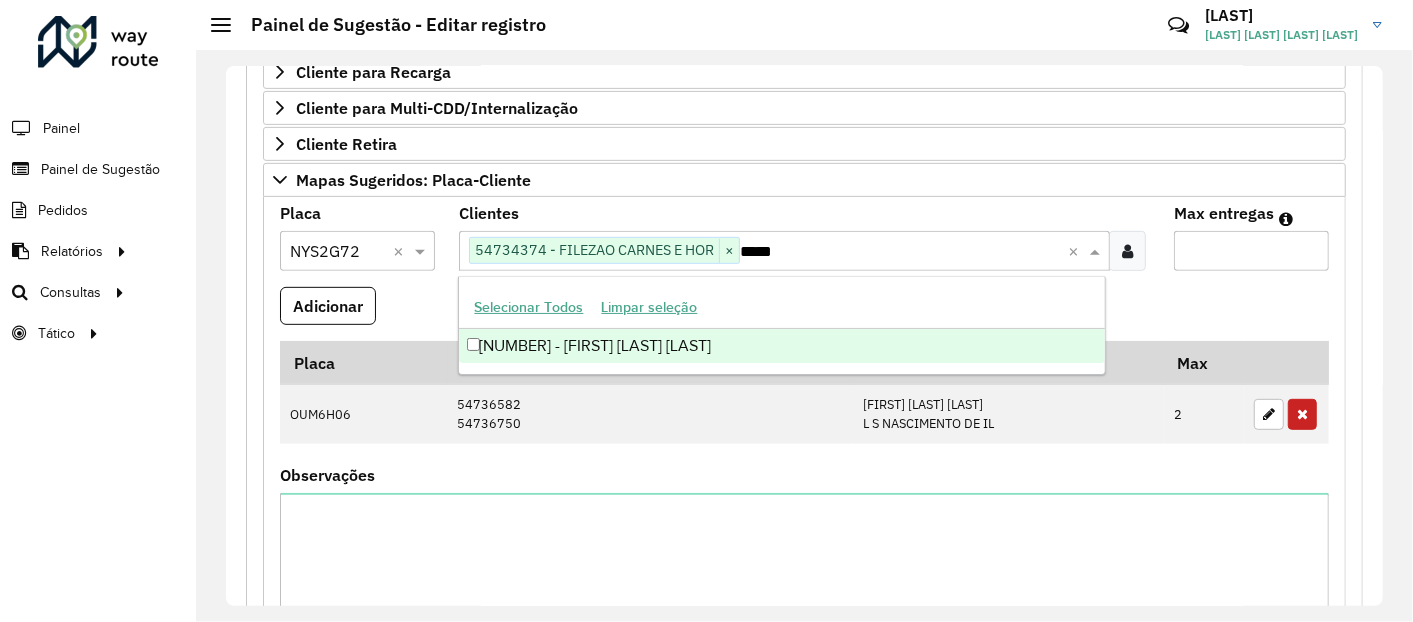 type on "*****" 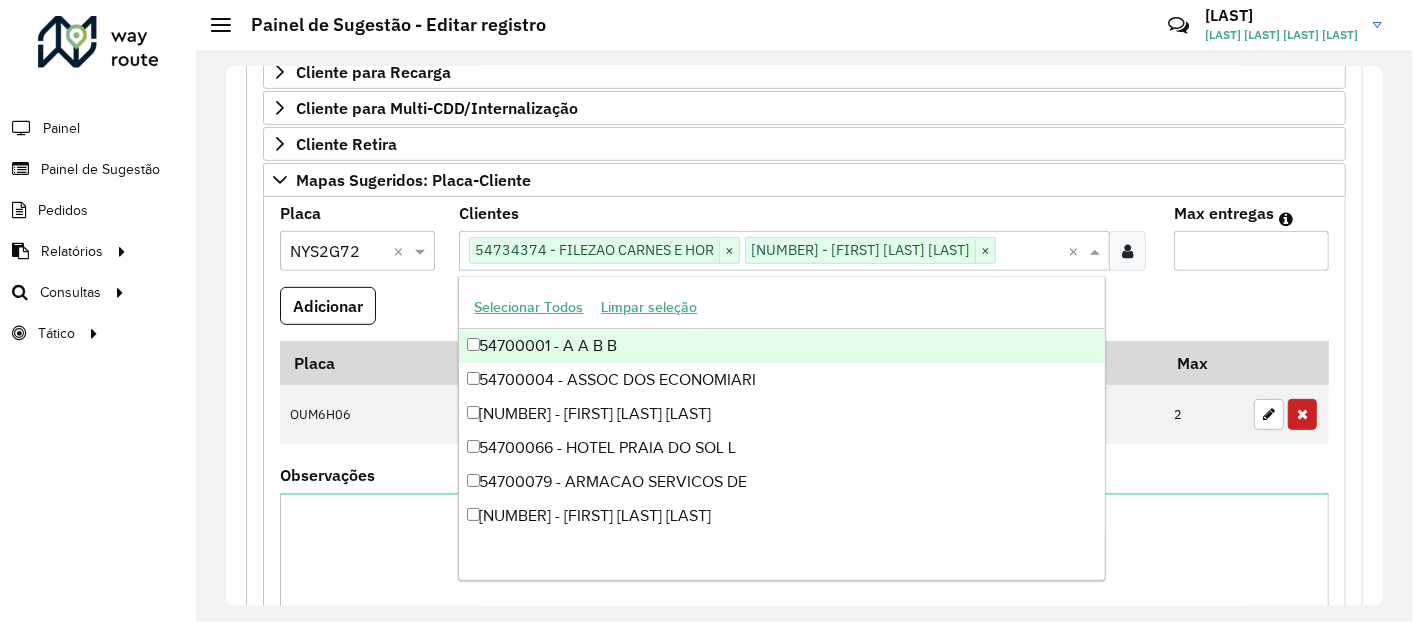 click at bounding box center [1032, 252] 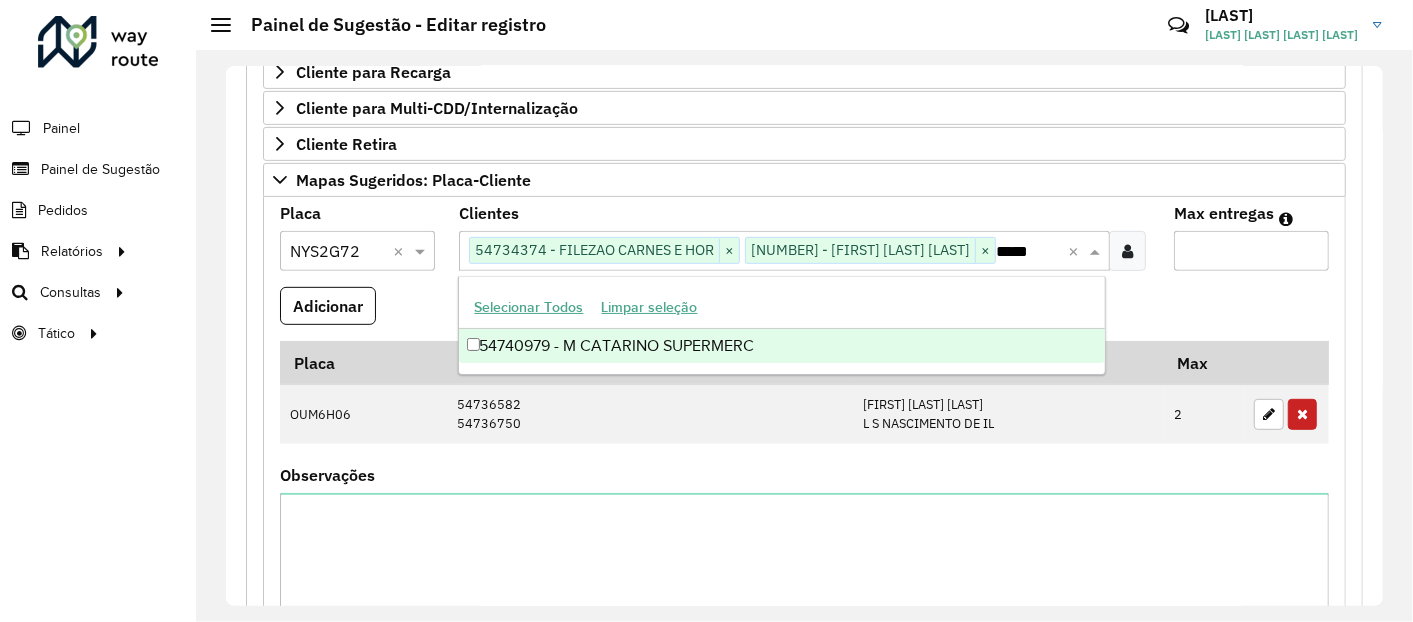 scroll, scrollTop: 0, scrollLeft: 5, axis: horizontal 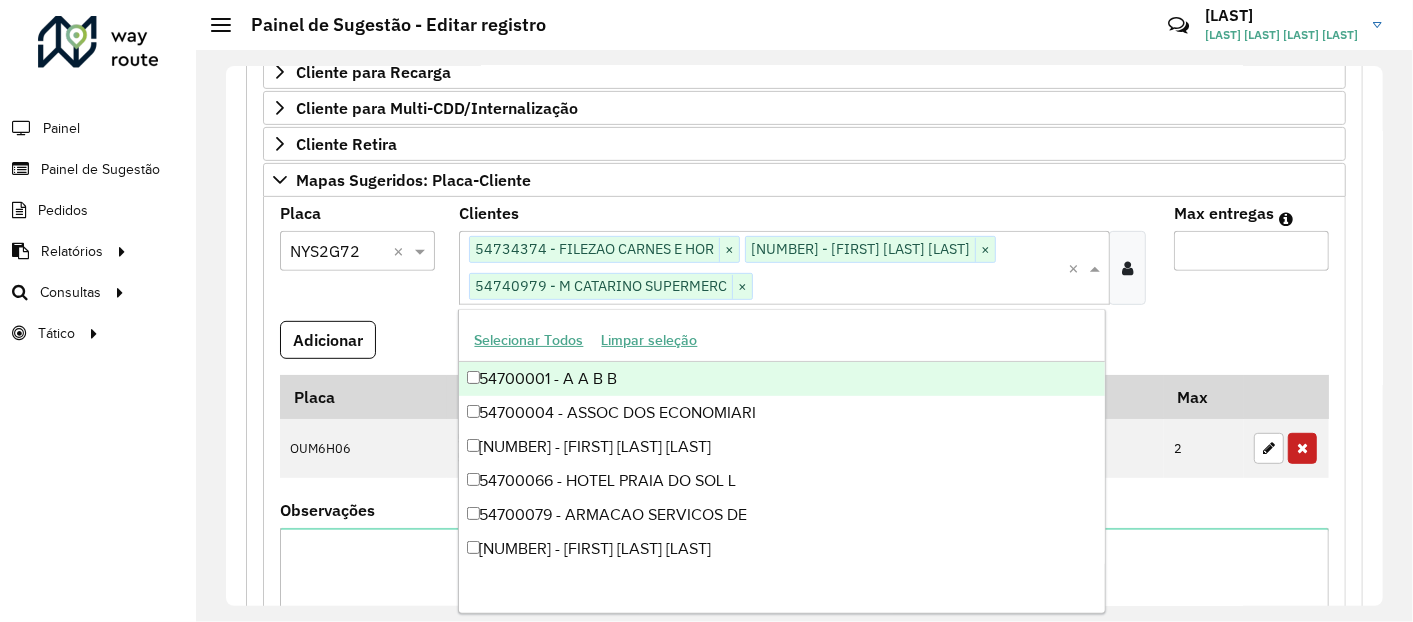 click on "*" at bounding box center (1251, 251) 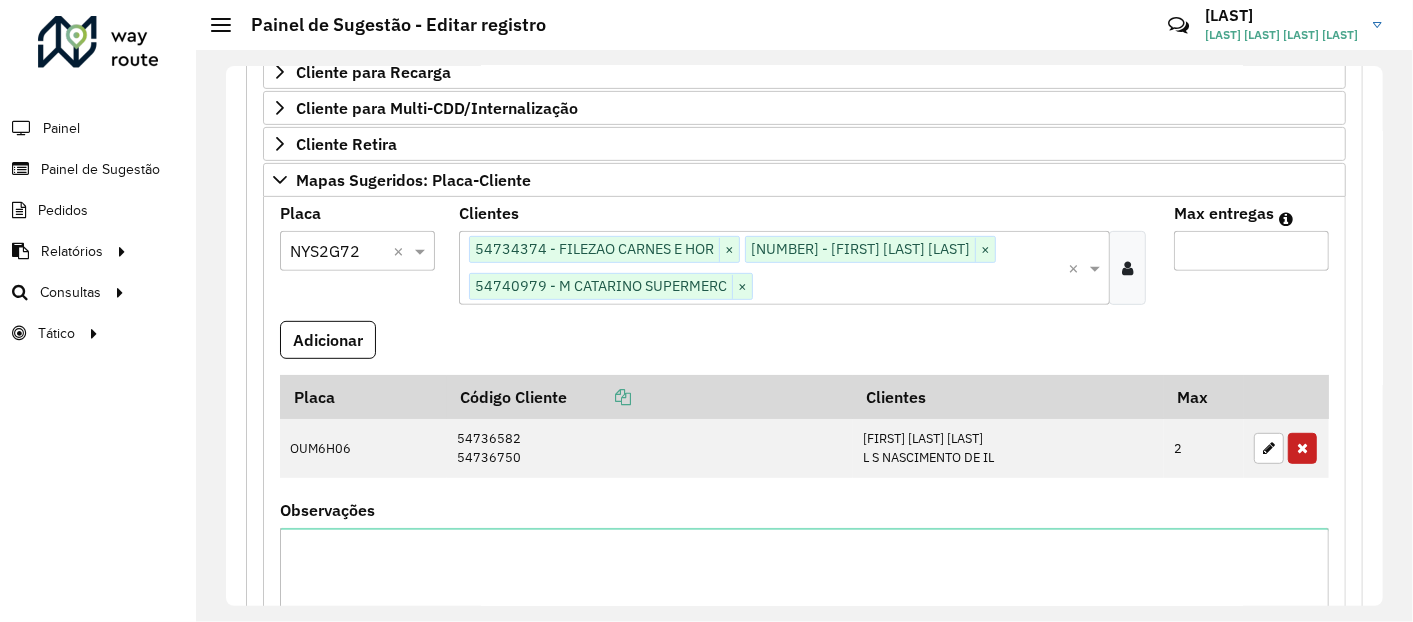 click on "*" at bounding box center [1251, 251] 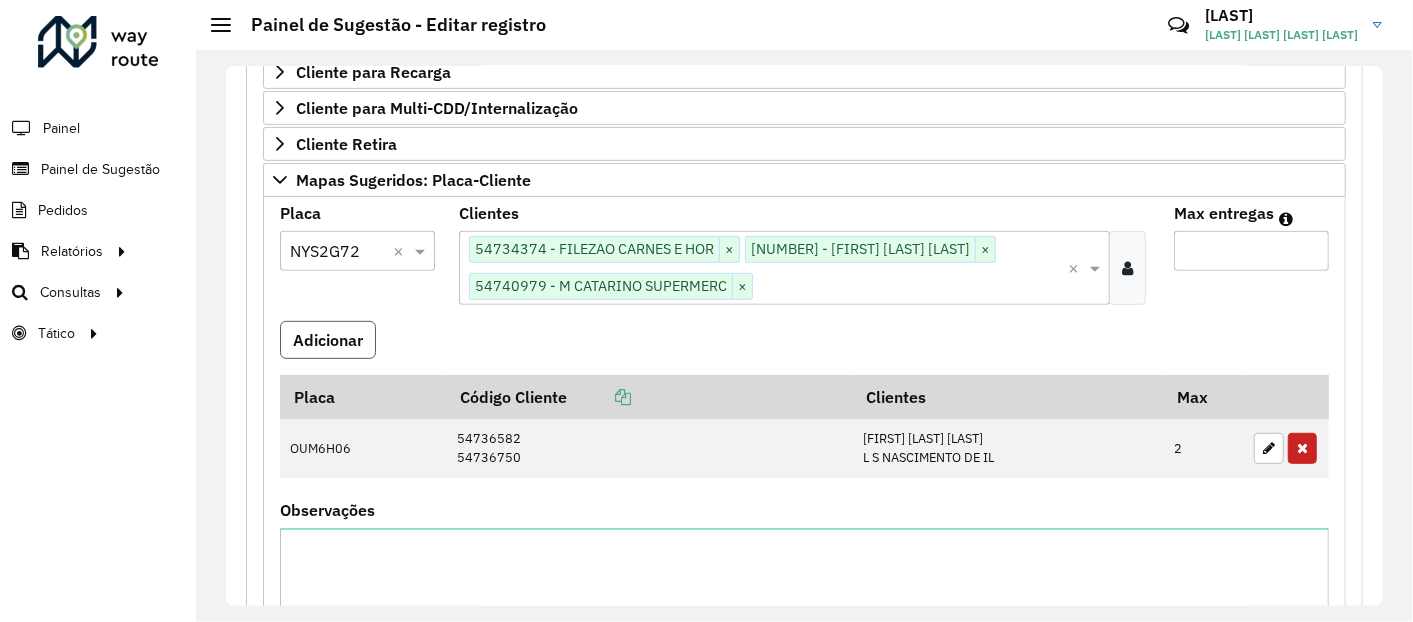 click on "Adicionar" at bounding box center [328, 340] 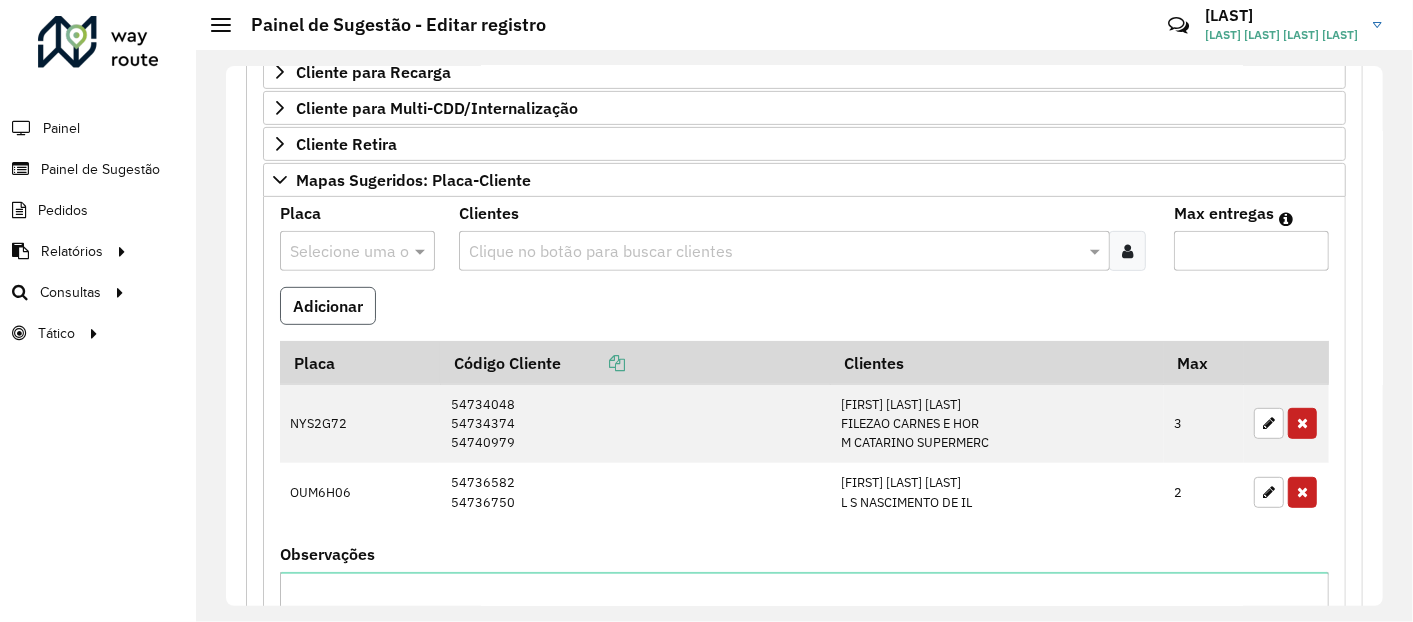 type 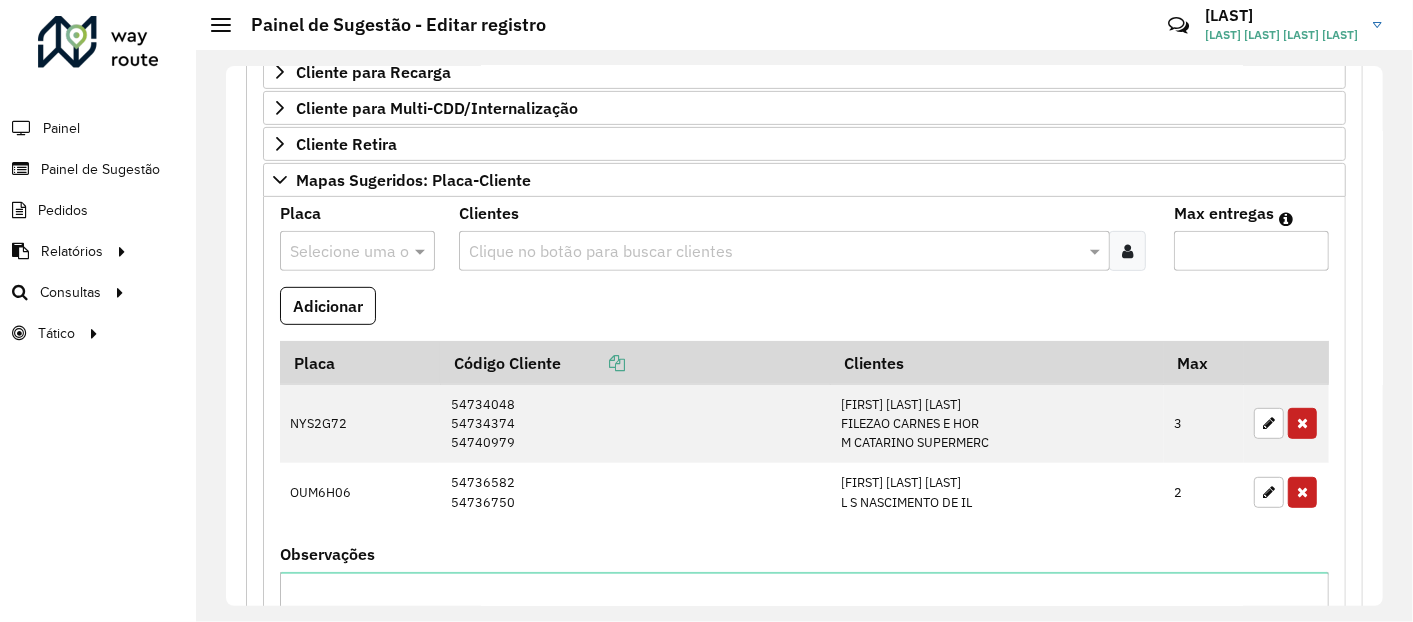 click at bounding box center (337, 252) 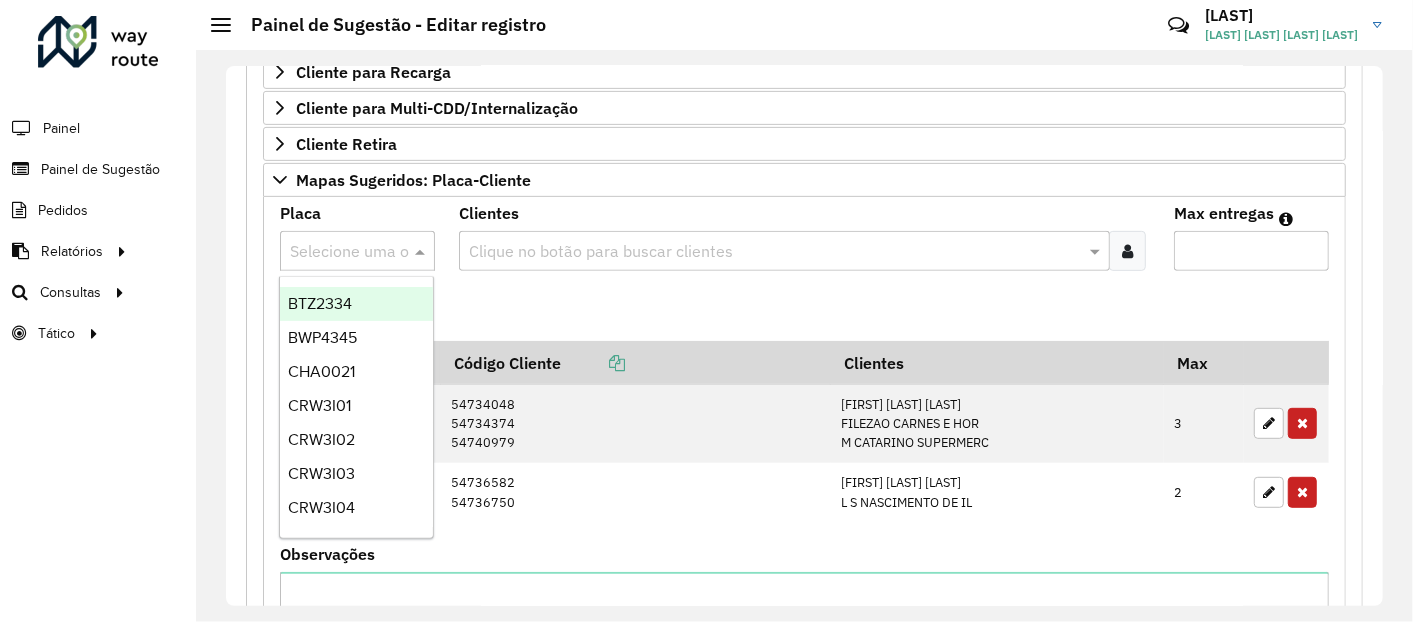 click on "Adicionar" at bounding box center (804, 314) 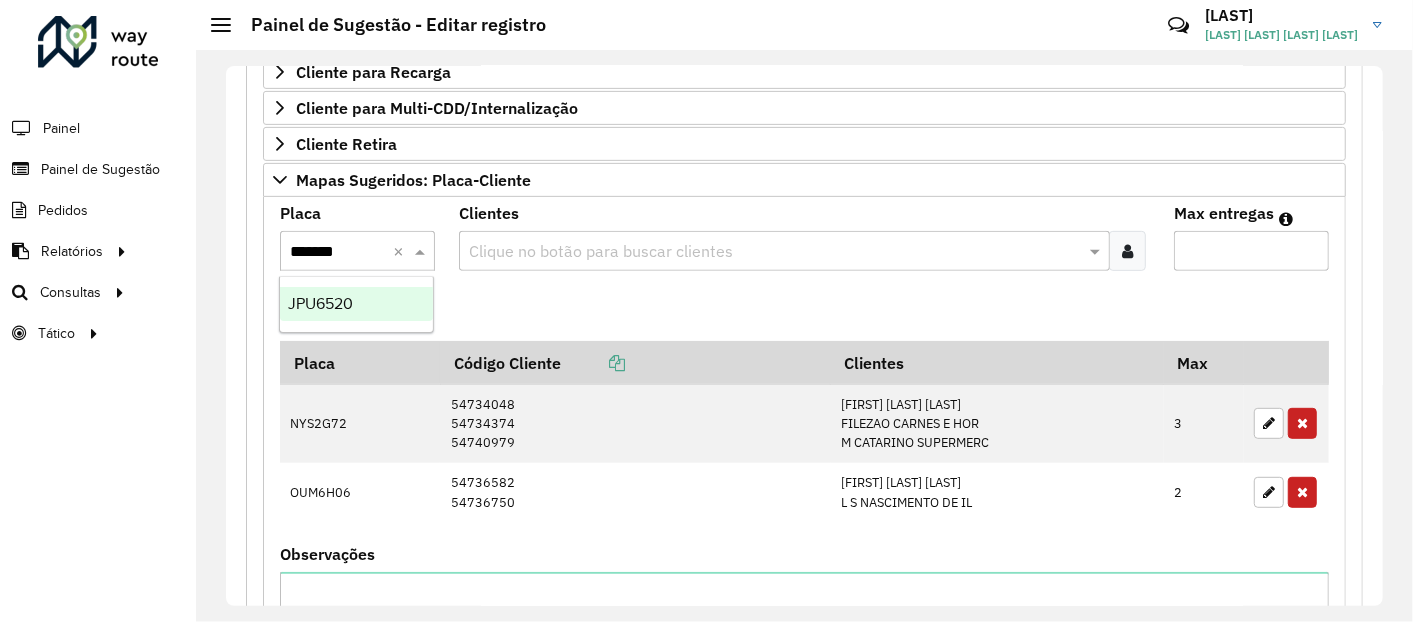 type 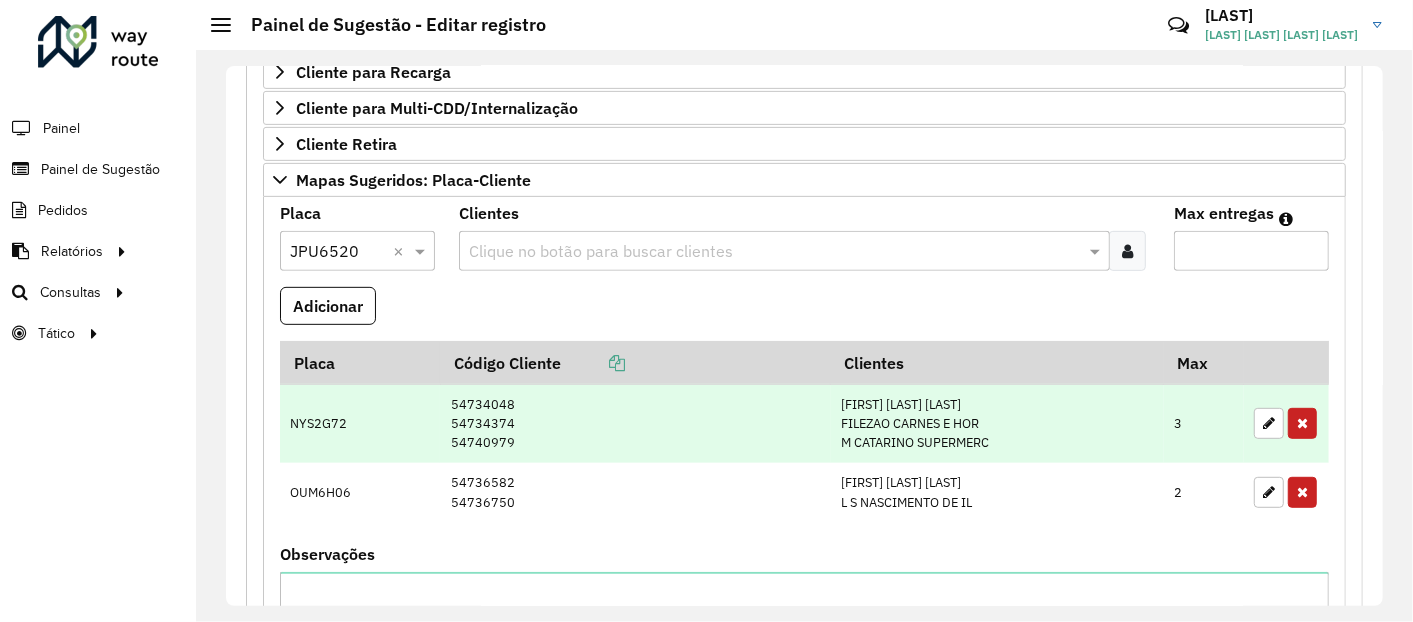 paste on "*****" 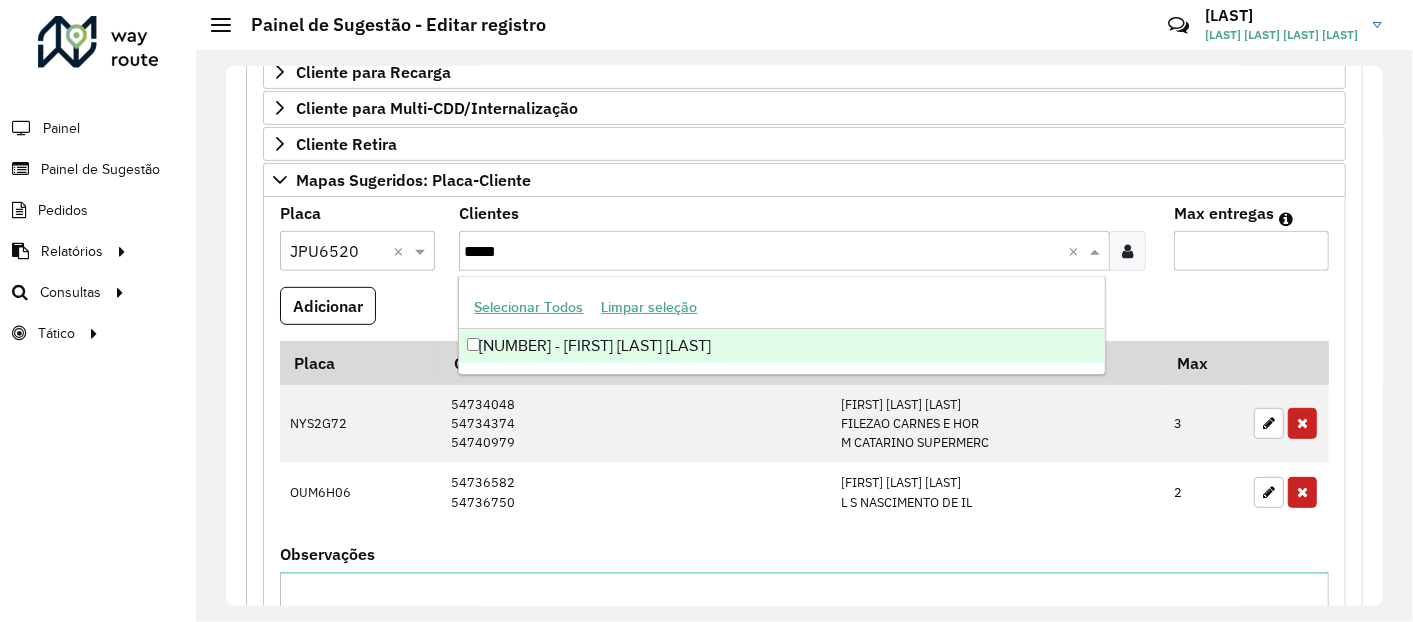 type on "*****" 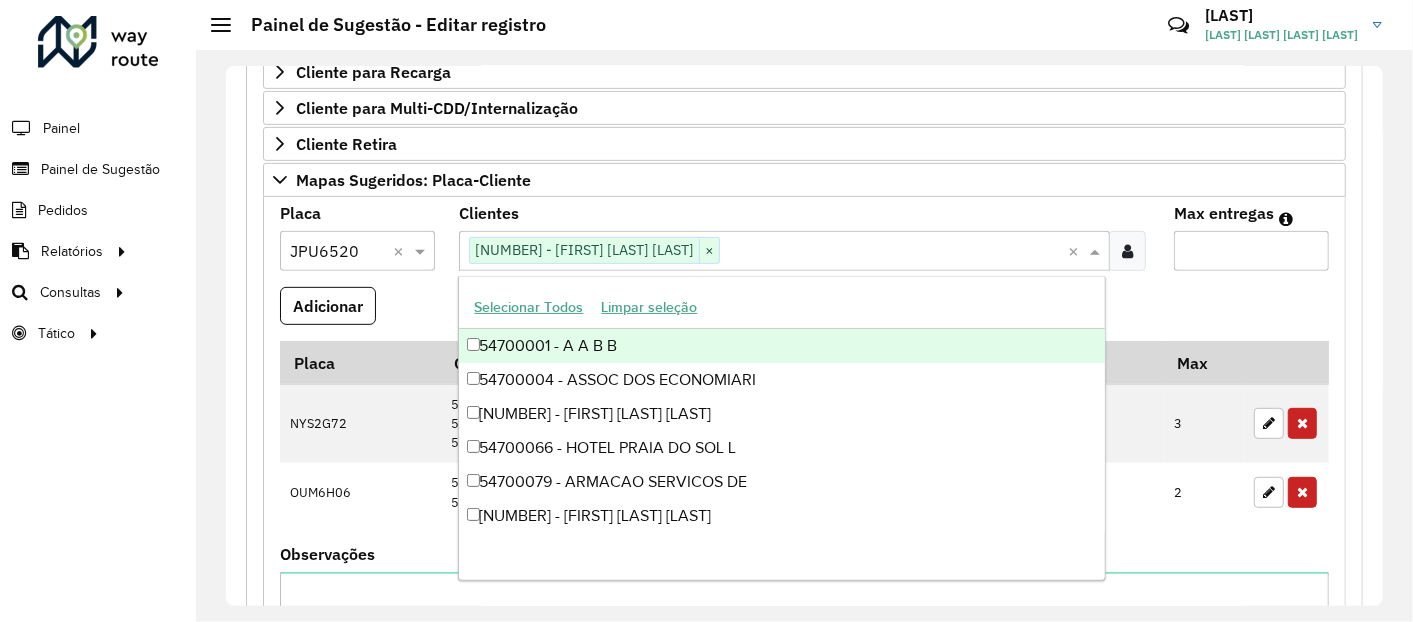 click at bounding box center (885, 252) 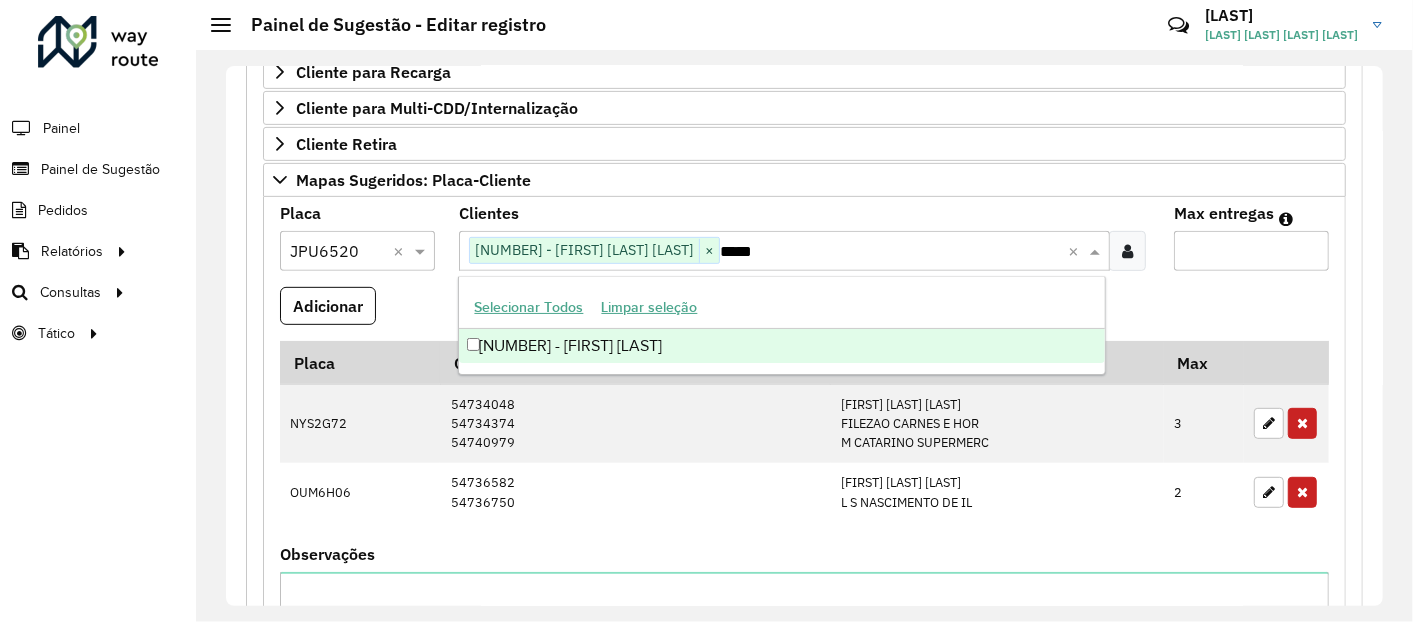 type on "*****" 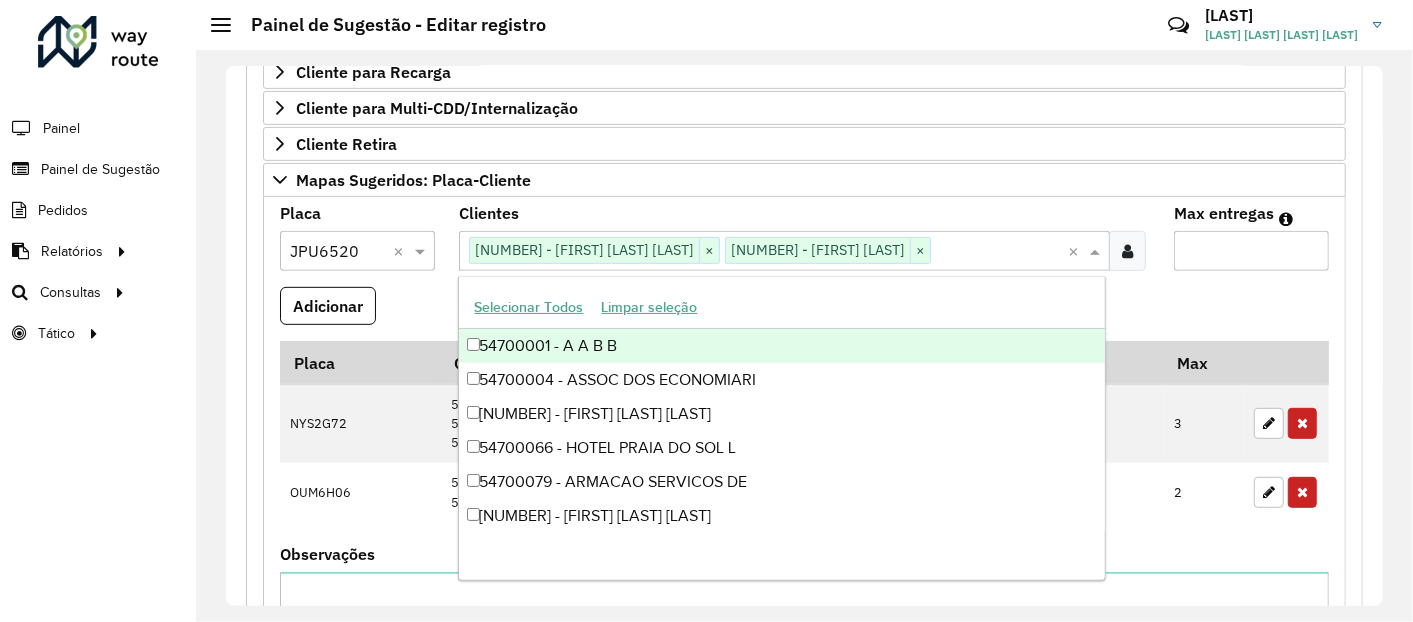 click at bounding box center (975, 252) 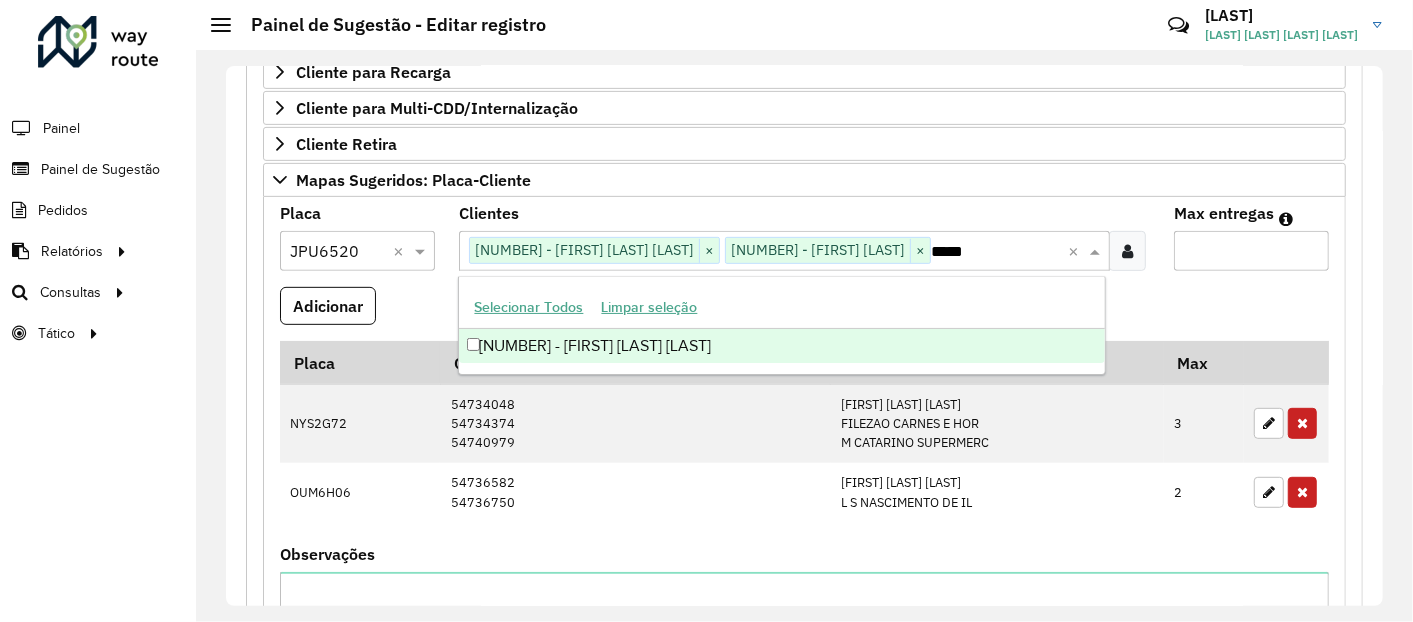 type on "*****" 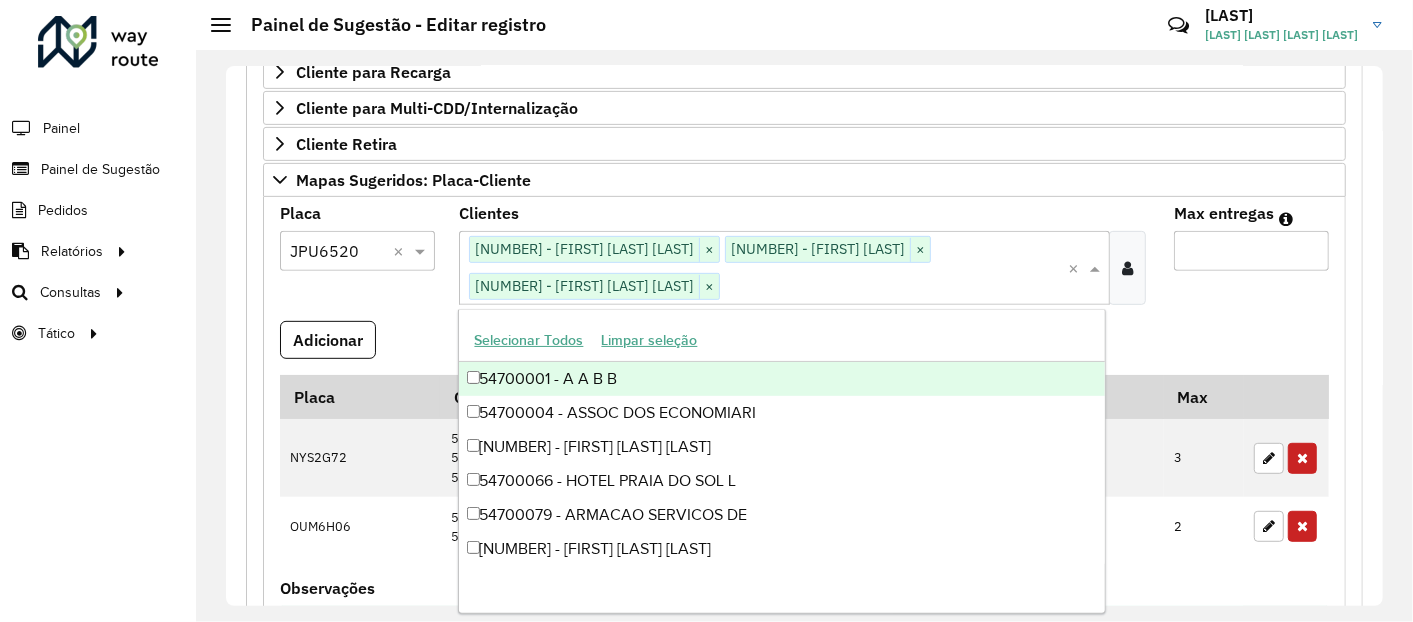 click on "*" at bounding box center [1251, 251] 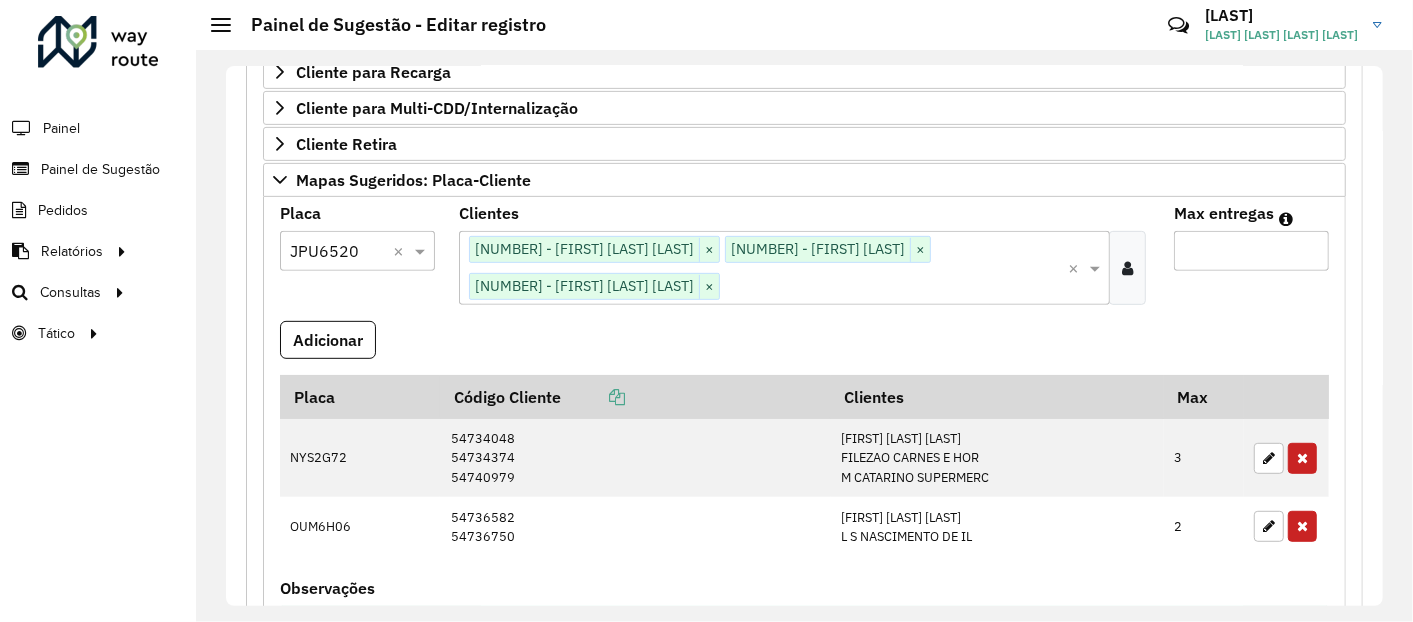 click on "*" at bounding box center [1251, 251] 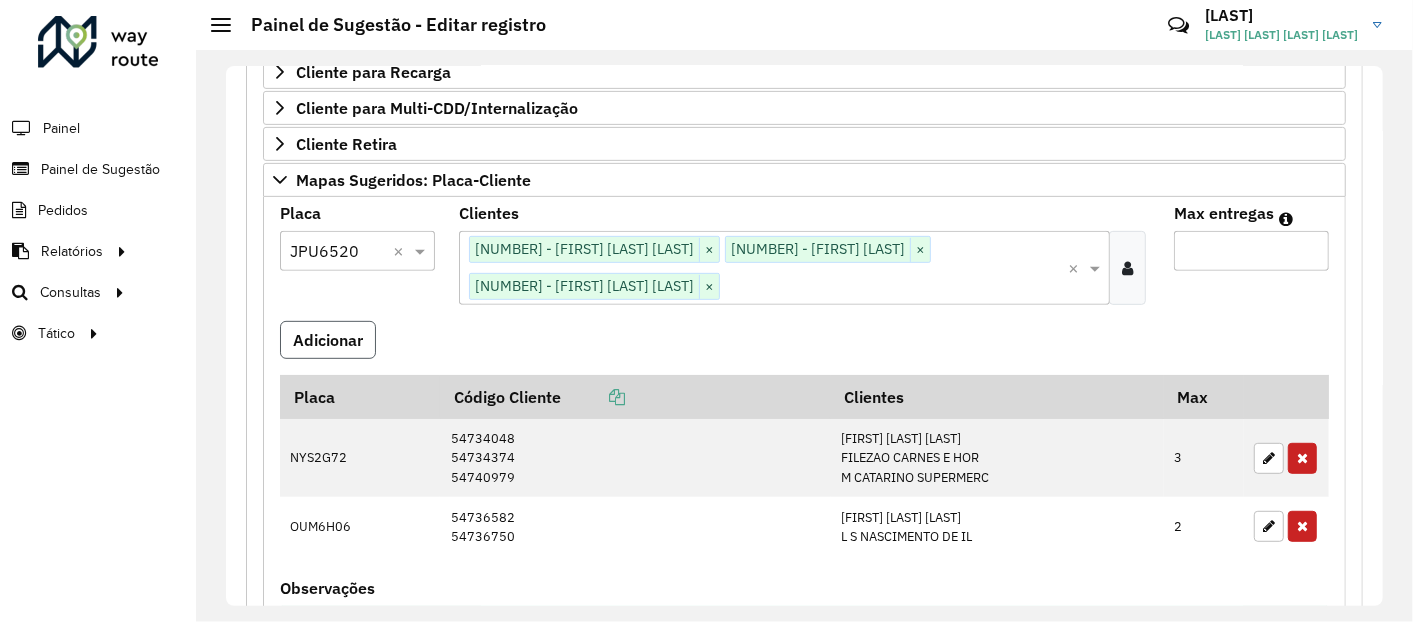 click on "Adicionar" at bounding box center (328, 340) 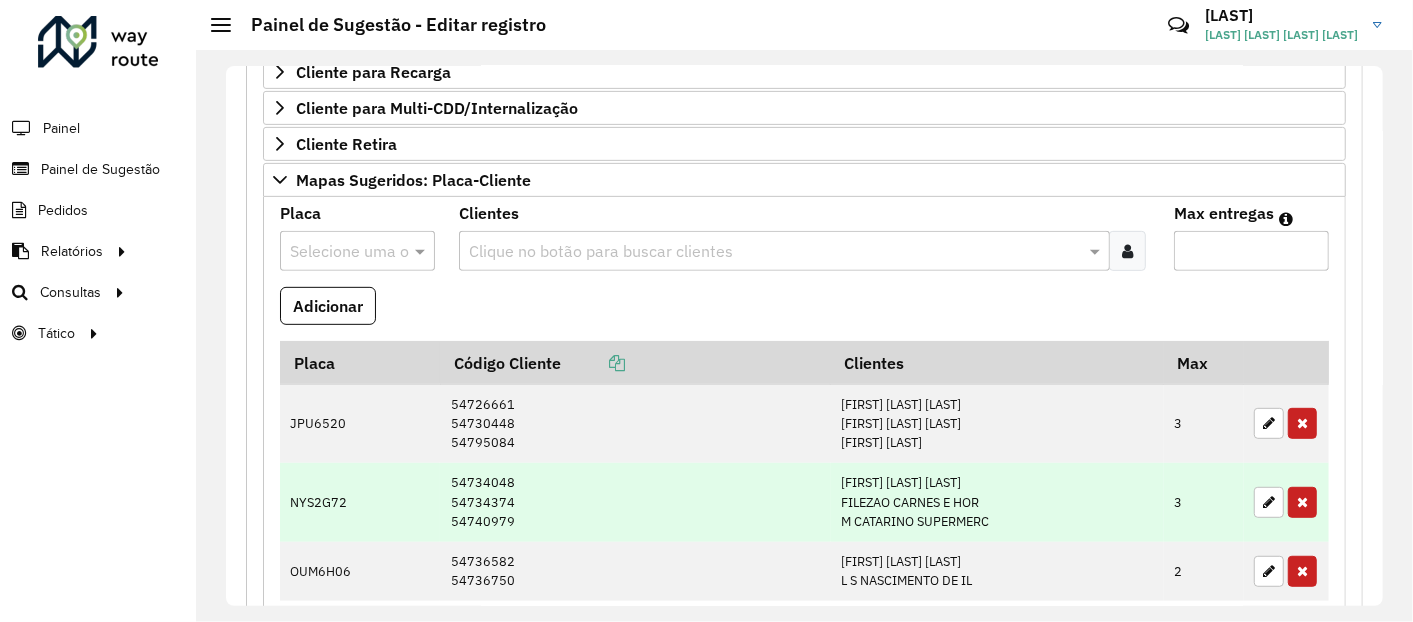 scroll, scrollTop: 555, scrollLeft: 0, axis: vertical 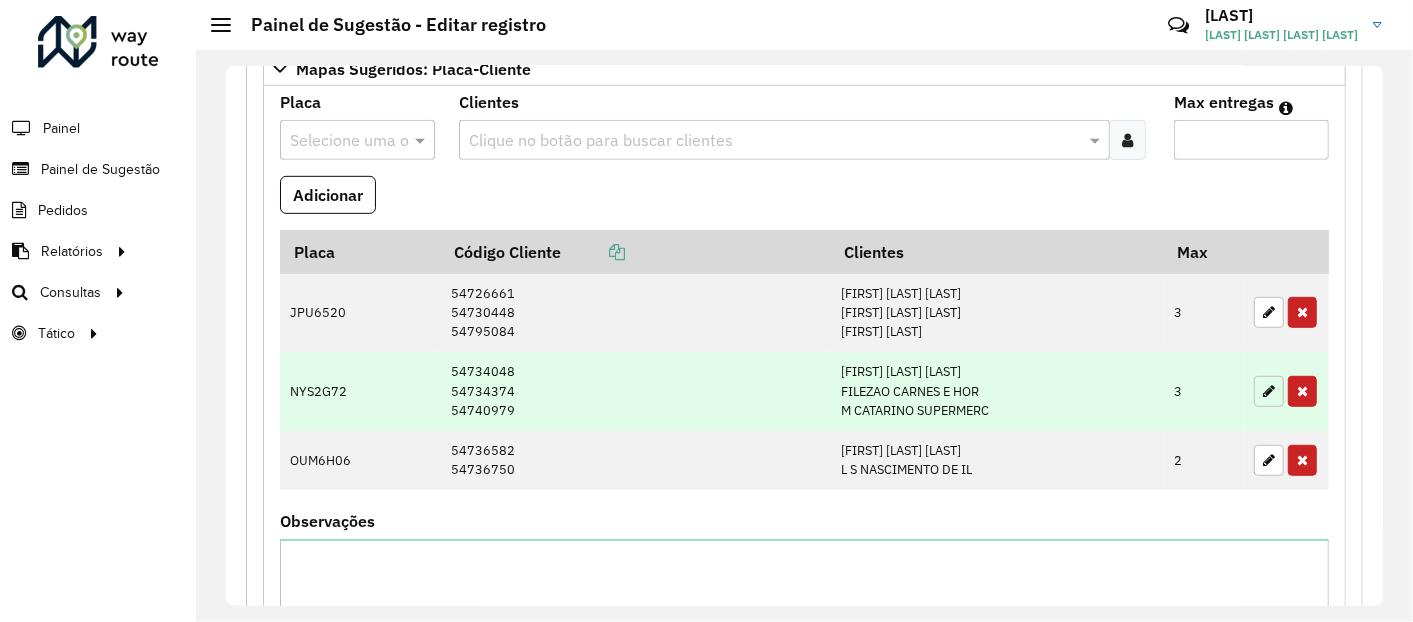 click at bounding box center [1269, 391] 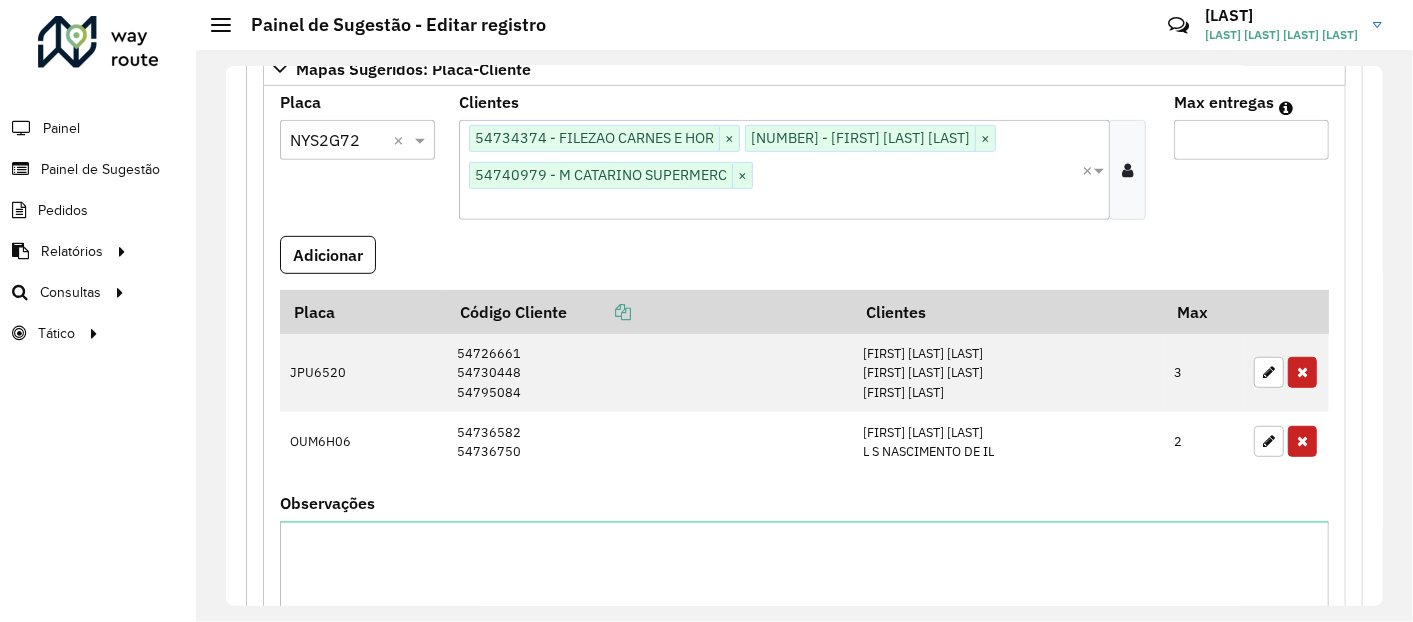 type on "*" 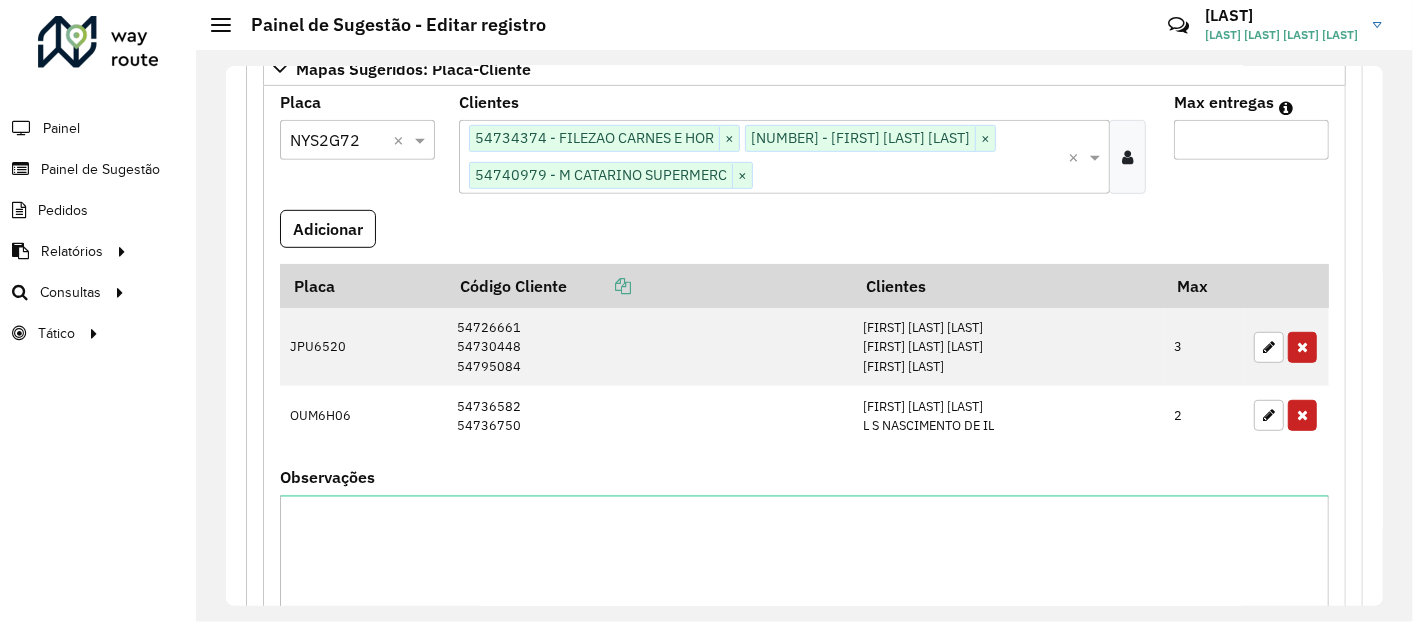 click at bounding box center (910, 176) 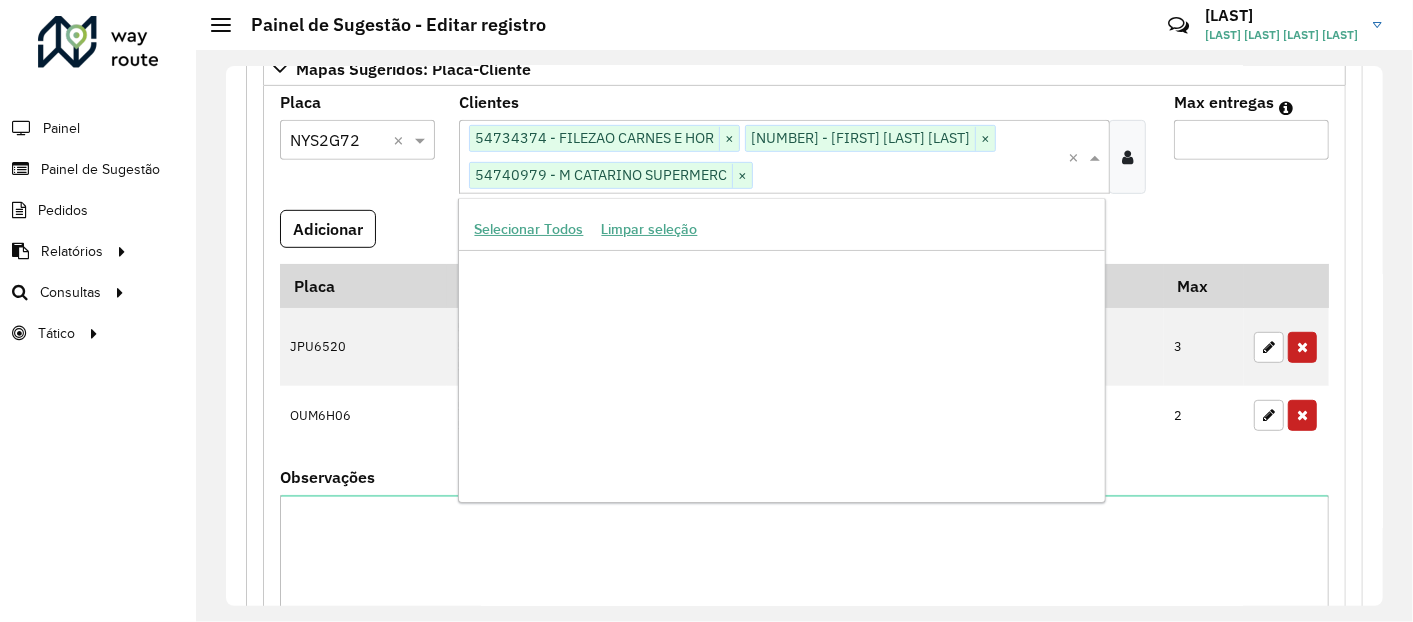 scroll, scrollTop: 200634, scrollLeft: 0, axis: vertical 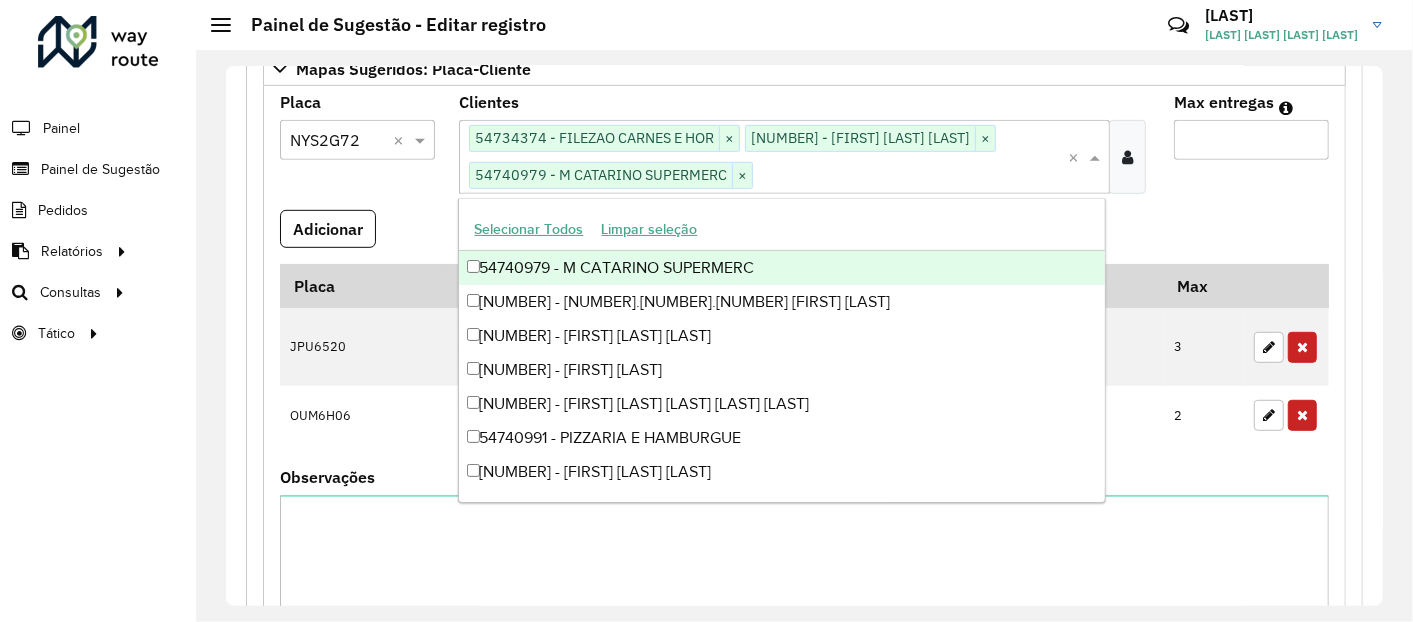 paste on "****" 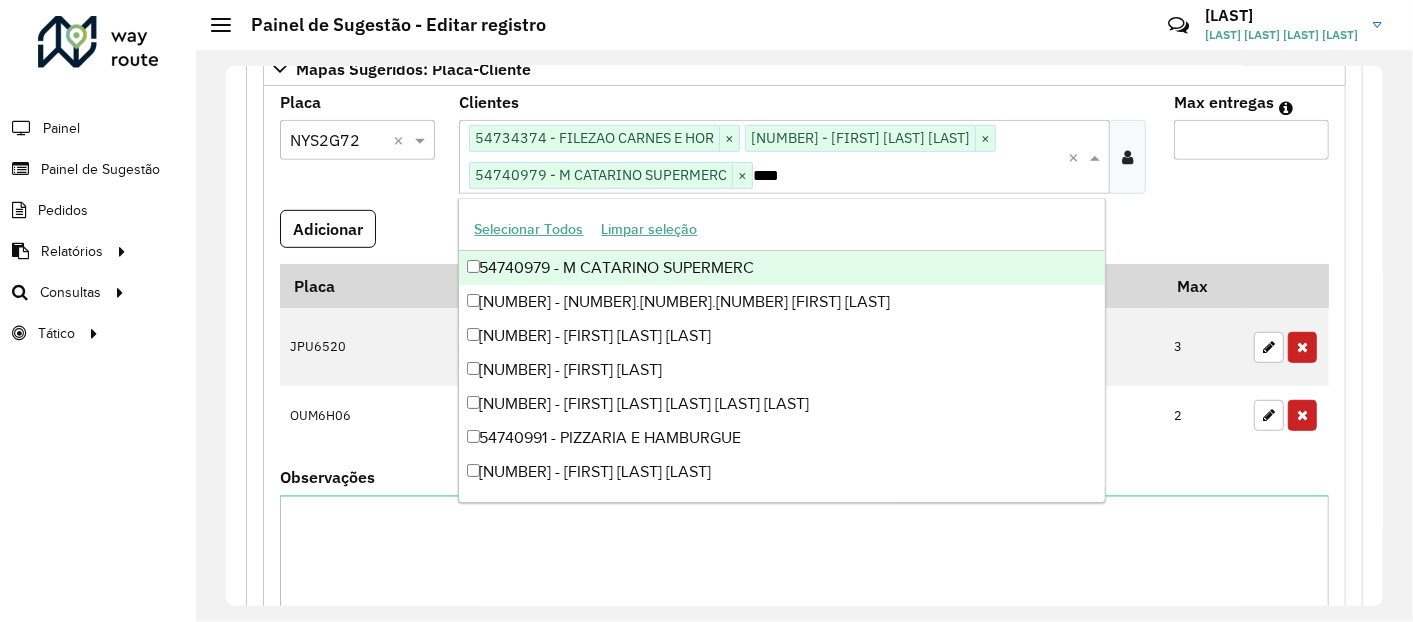 scroll, scrollTop: 0, scrollLeft: 0, axis: both 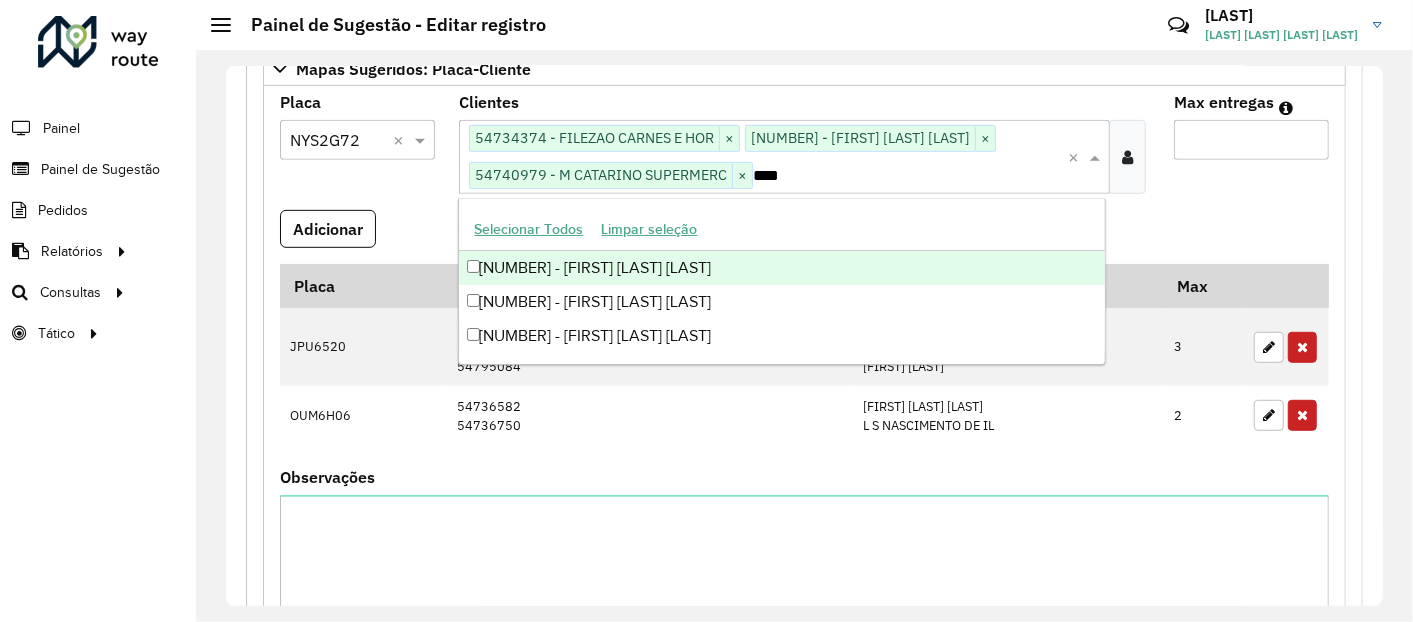 type on "****" 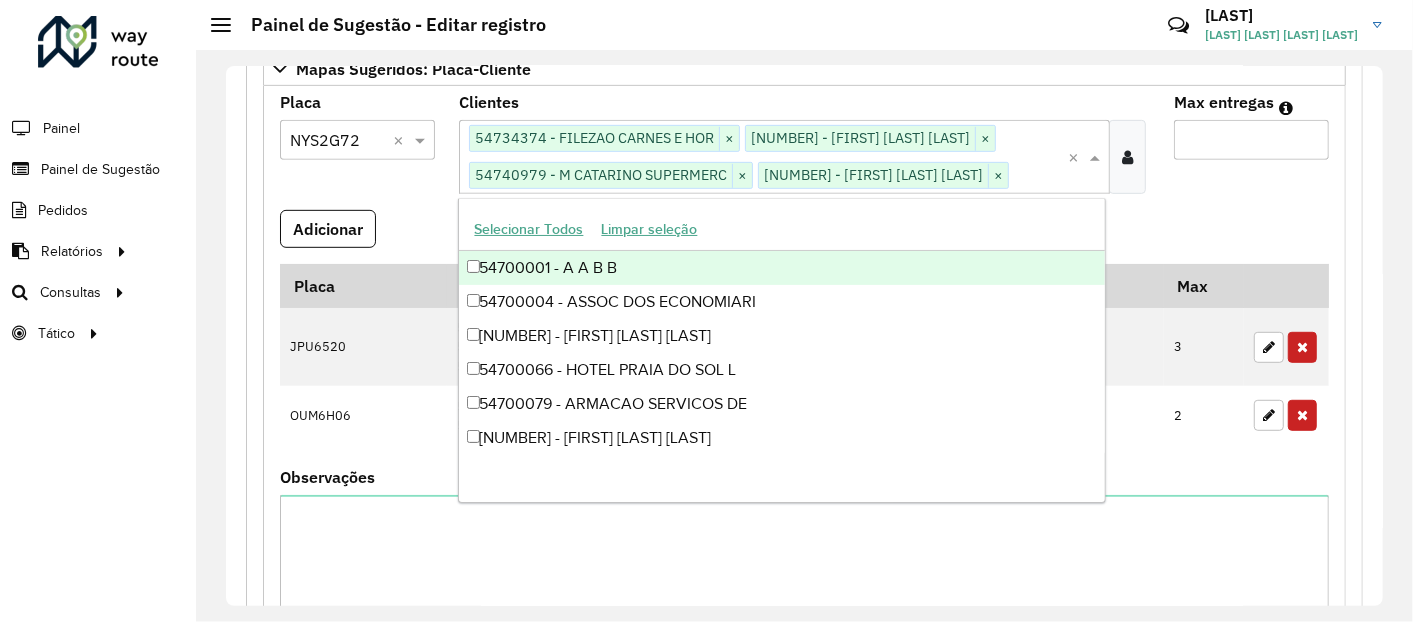 type on "*" 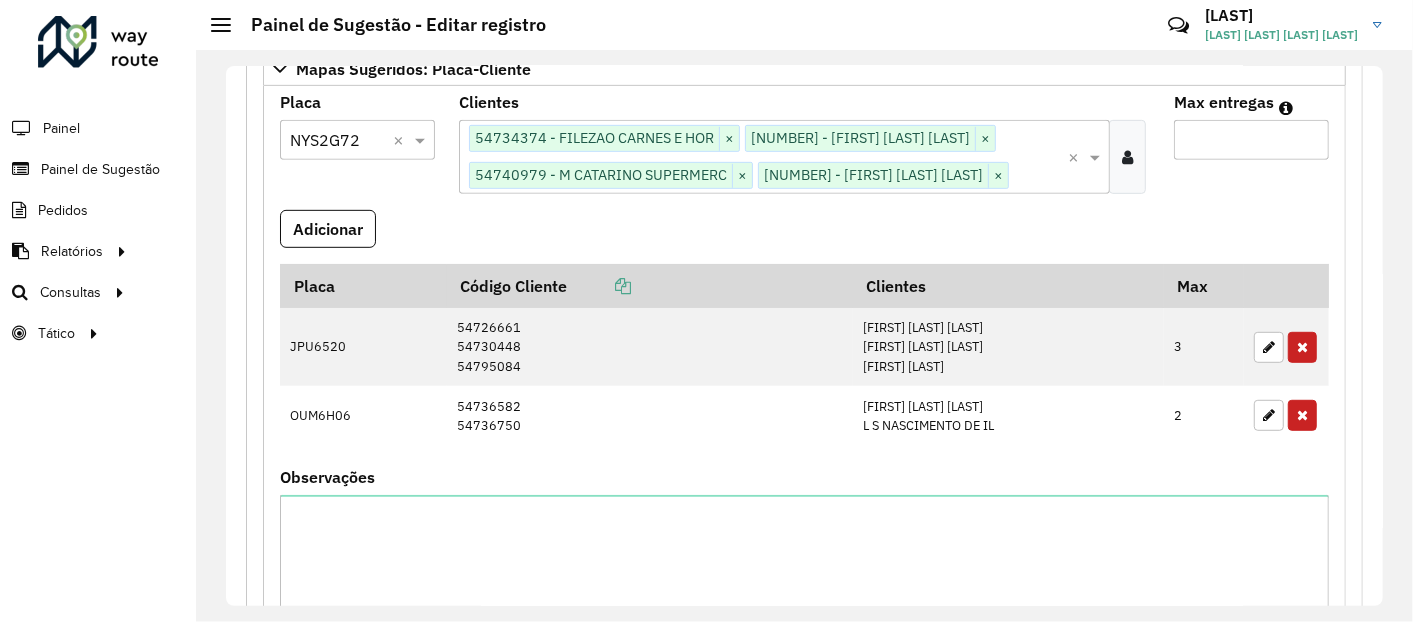 click on "Max entregas  *" at bounding box center [1251, 152] 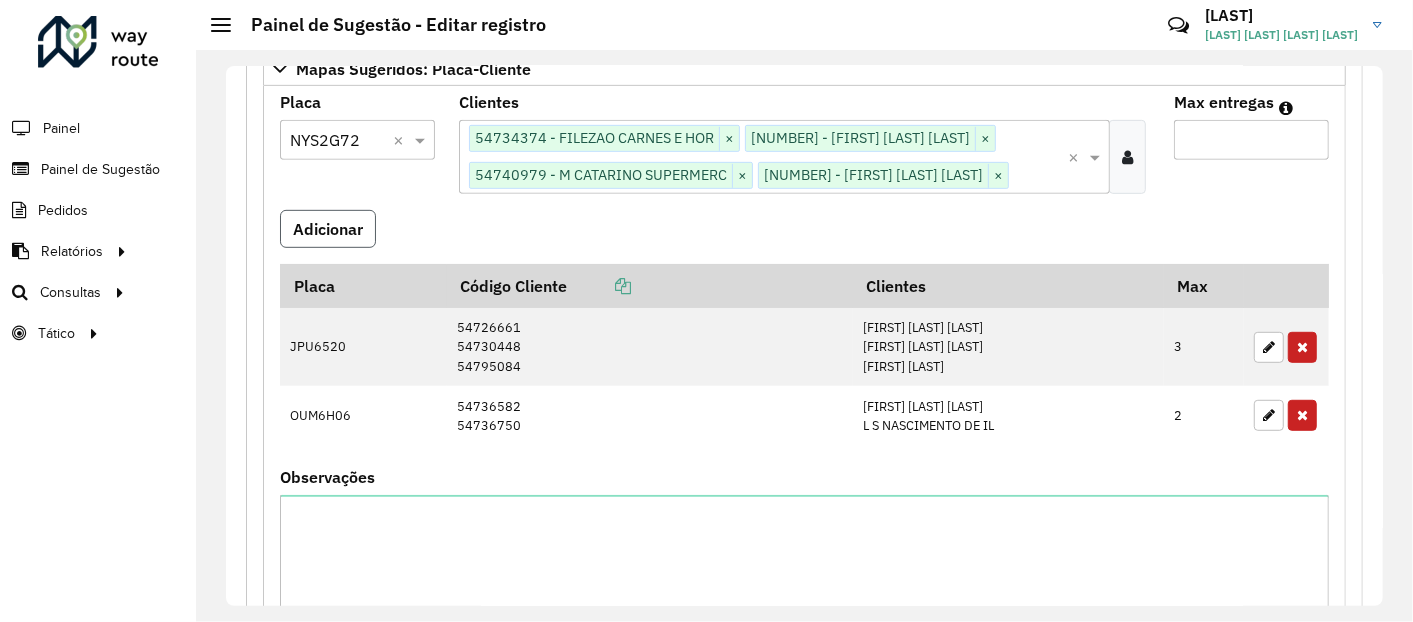 click on "Adicionar" at bounding box center (328, 229) 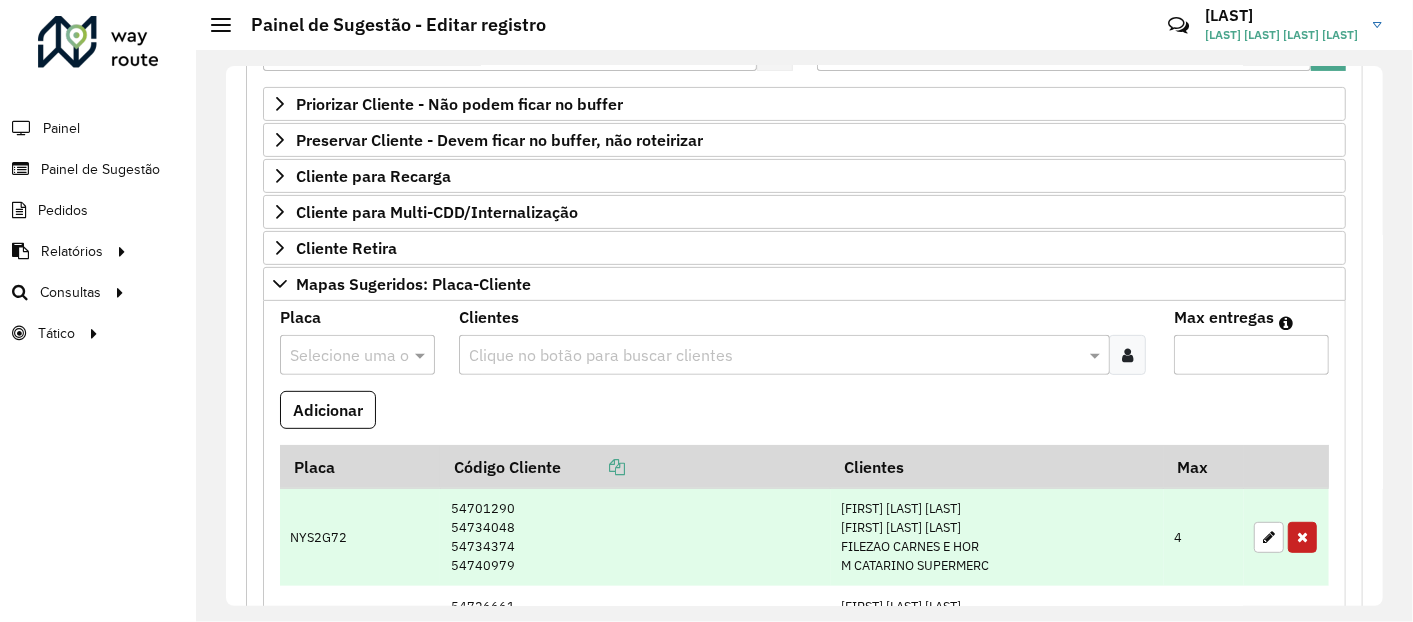 scroll, scrollTop: 333, scrollLeft: 0, axis: vertical 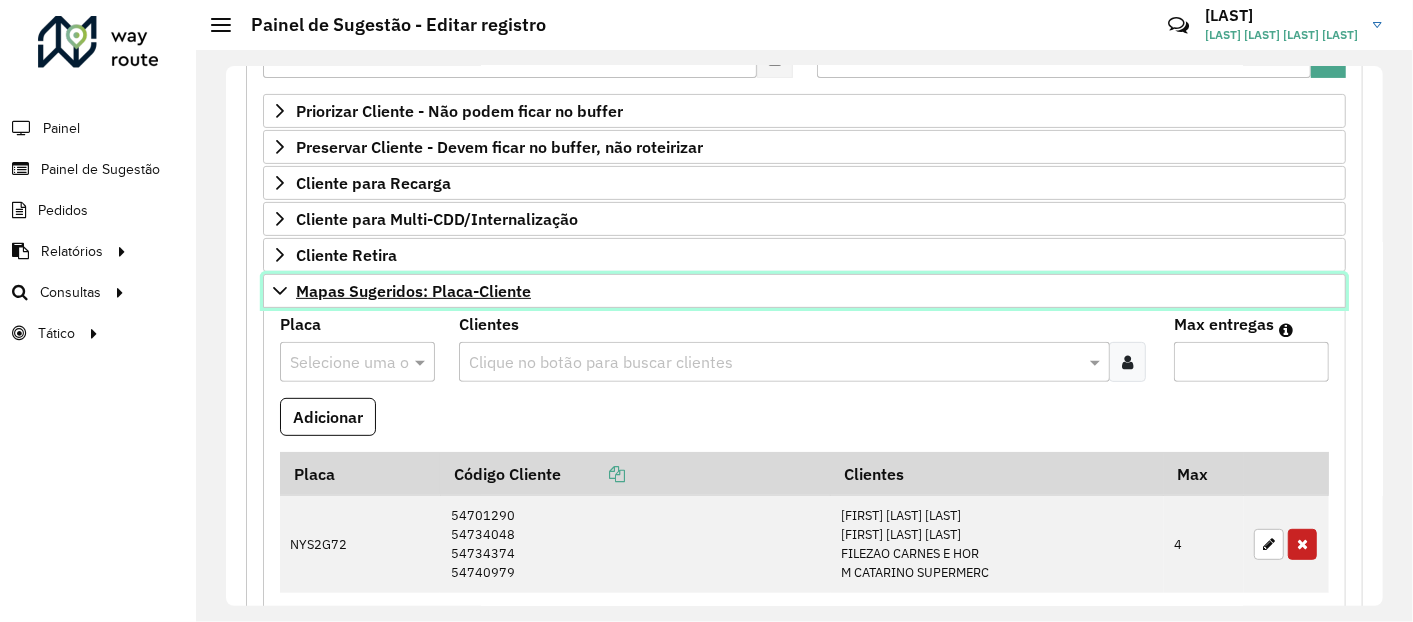 click 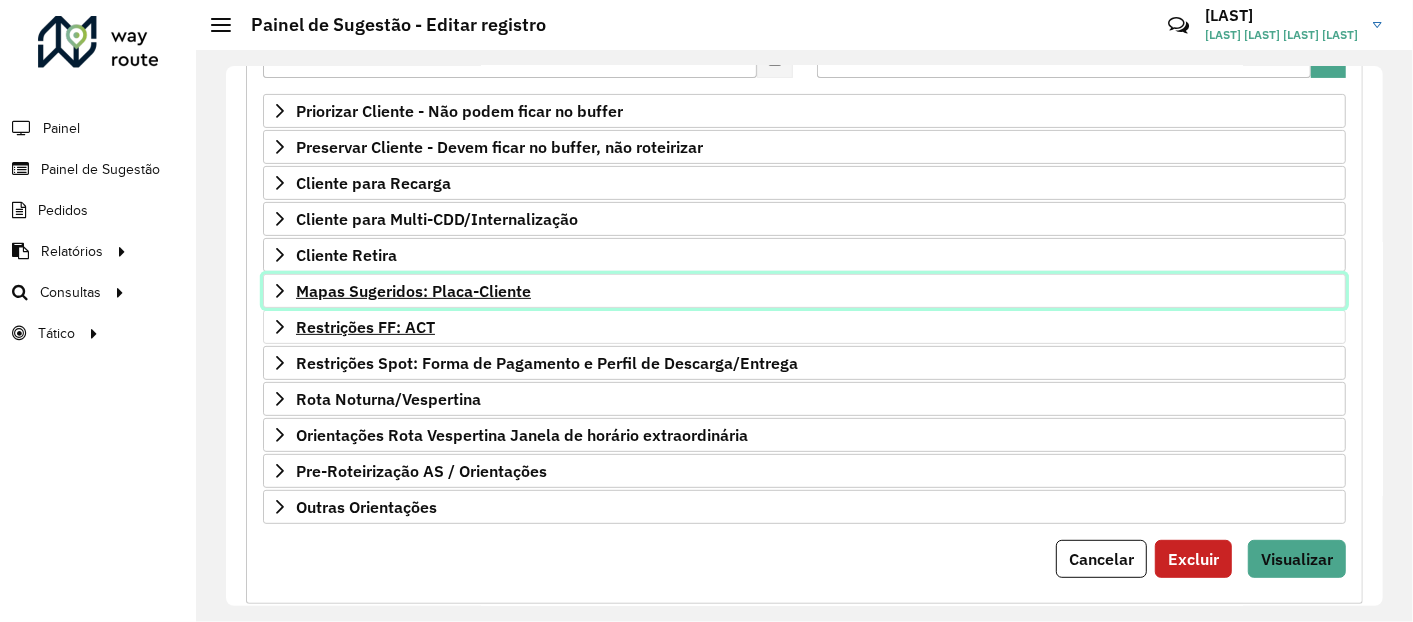 scroll, scrollTop: 365, scrollLeft: 0, axis: vertical 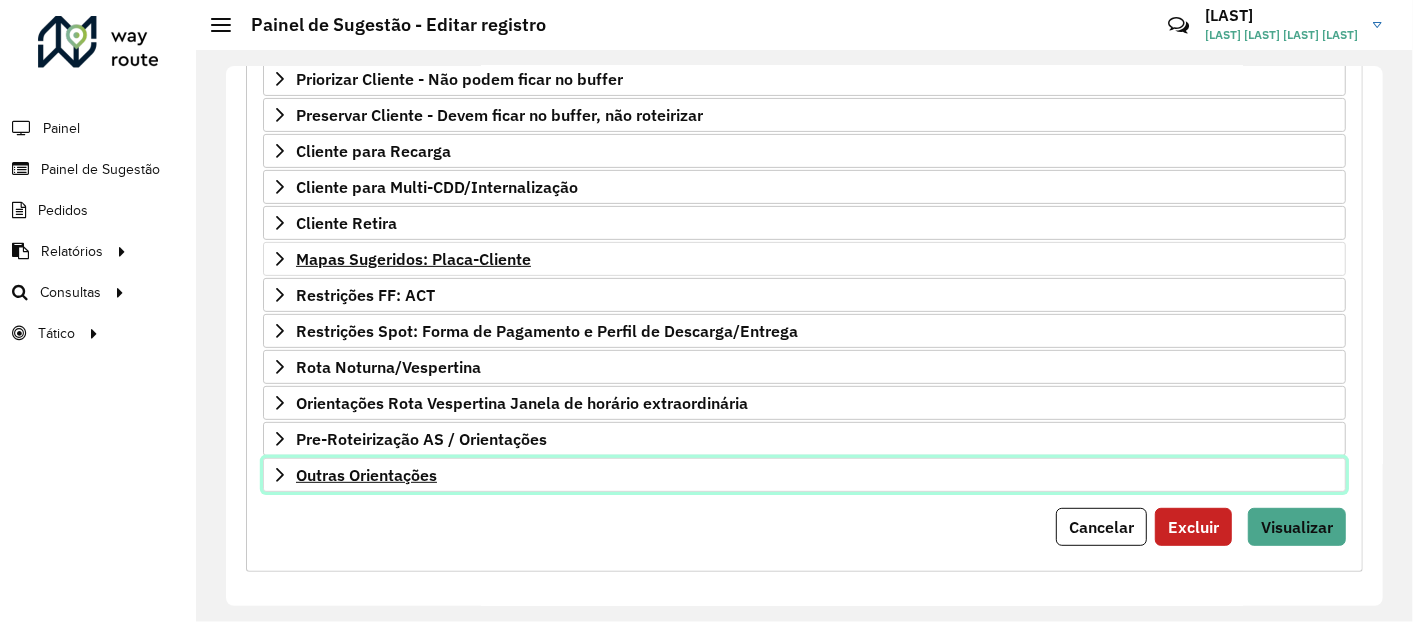 click on "Outras Orientações" at bounding box center [366, 475] 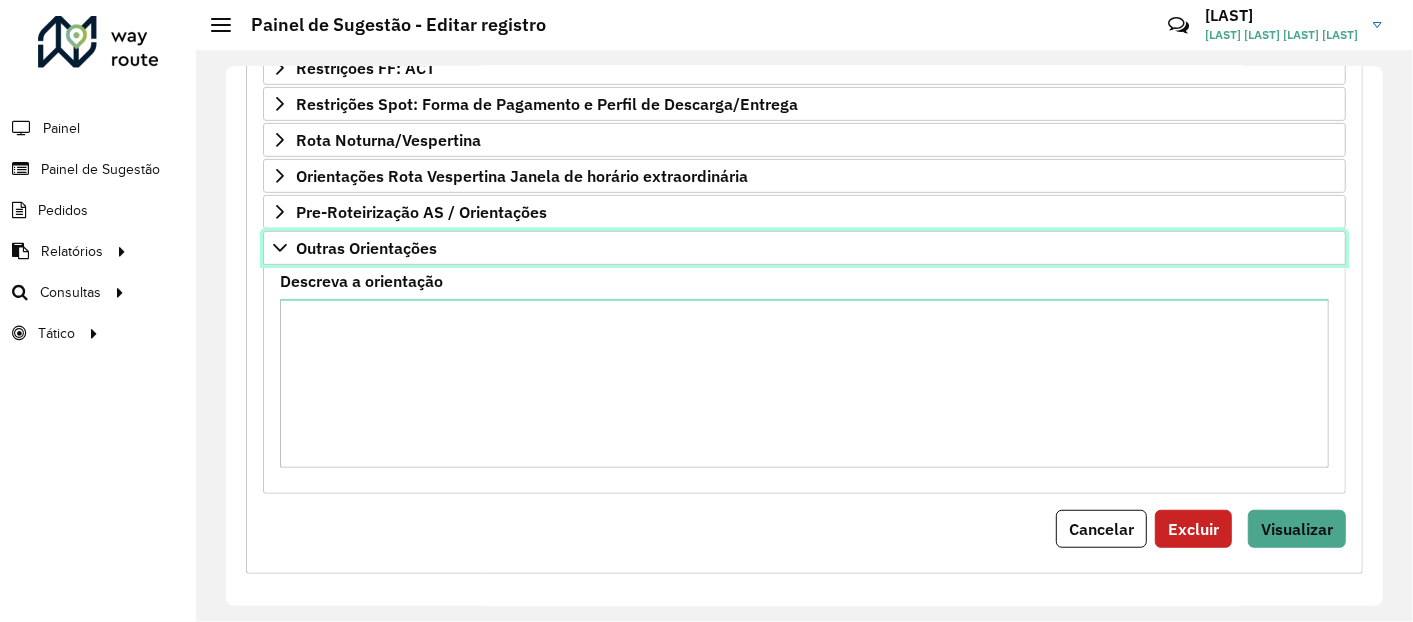 scroll, scrollTop: 595, scrollLeft: 0, axis: vertical 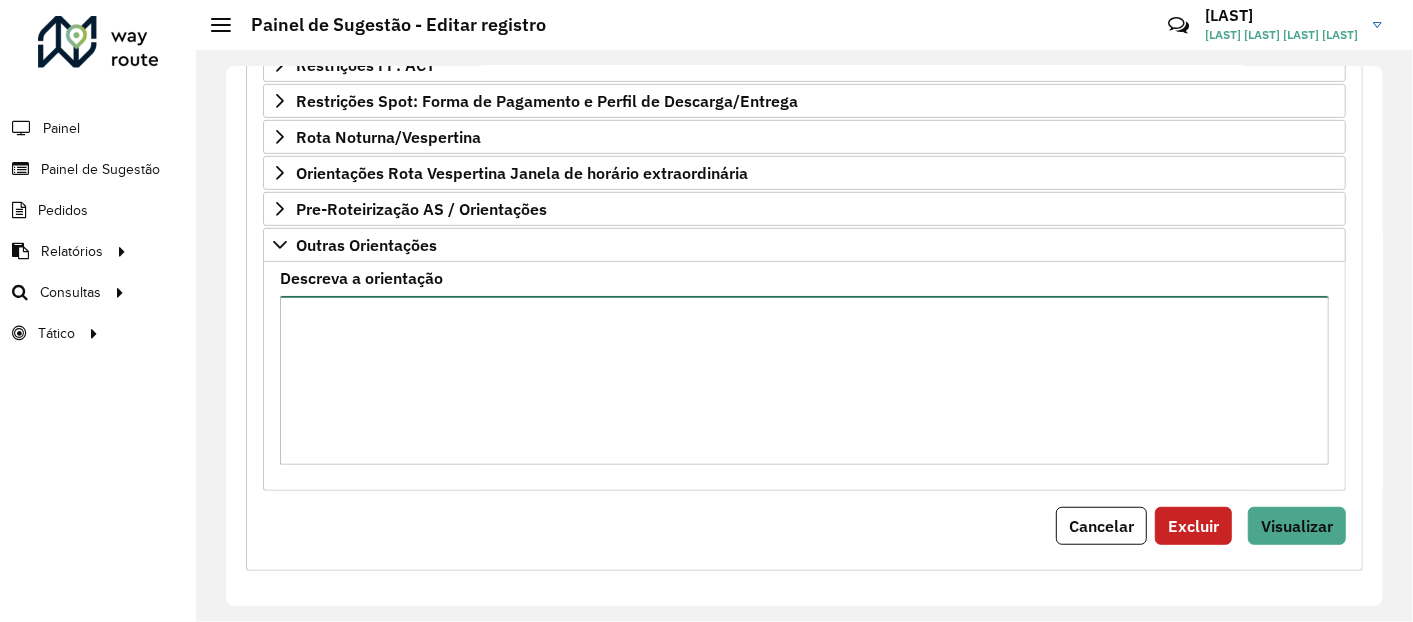 click on "Descreva a orientação" at bounding box center [804, 380] 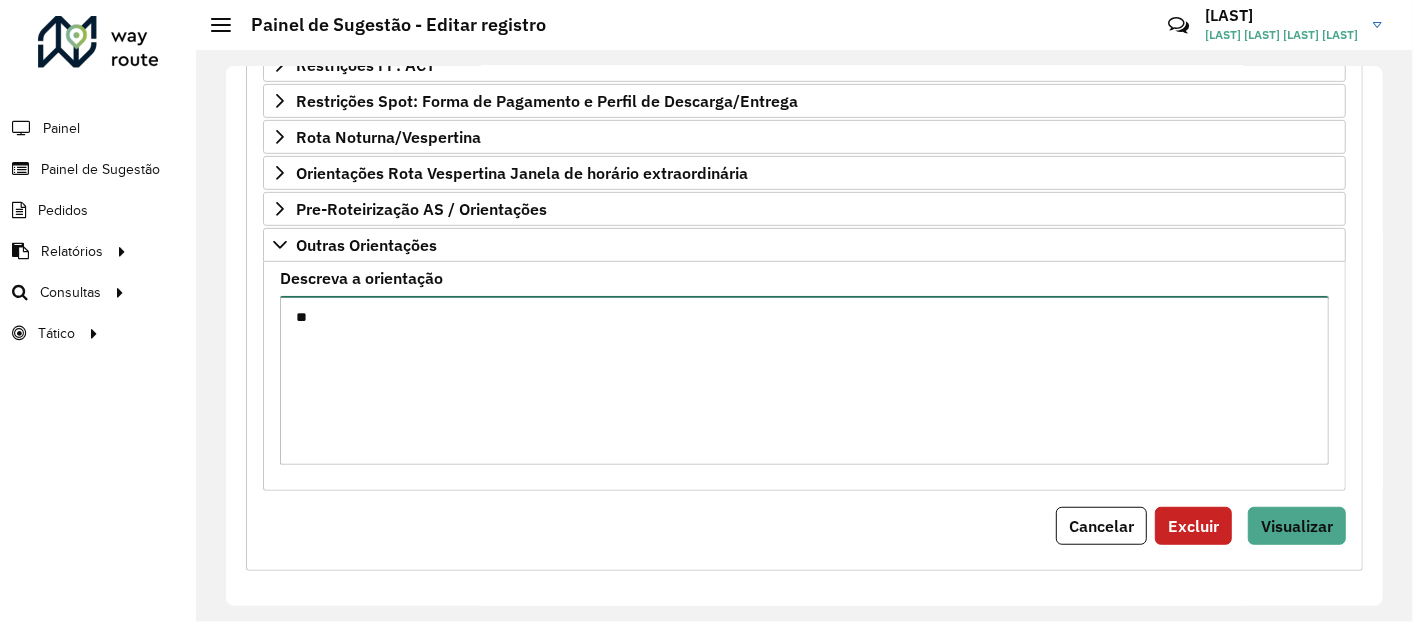 type on "*" 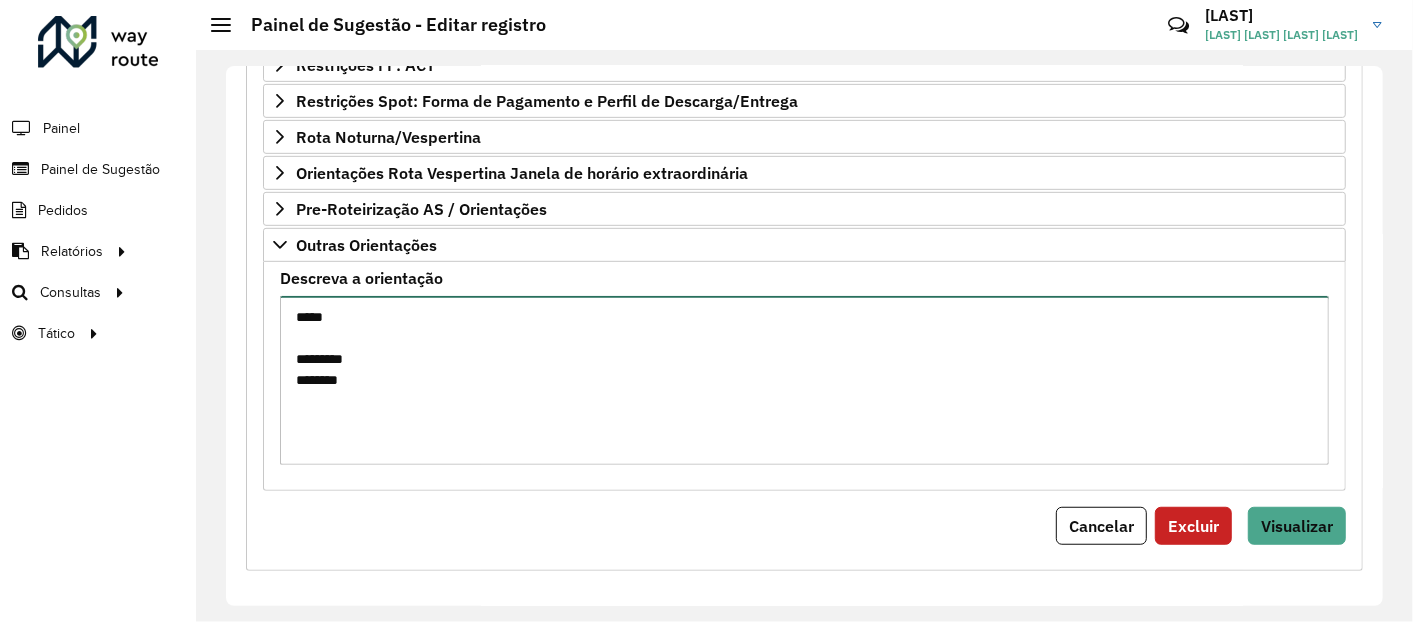 click on "*****
*********
********" at bounding box center (804, 380) 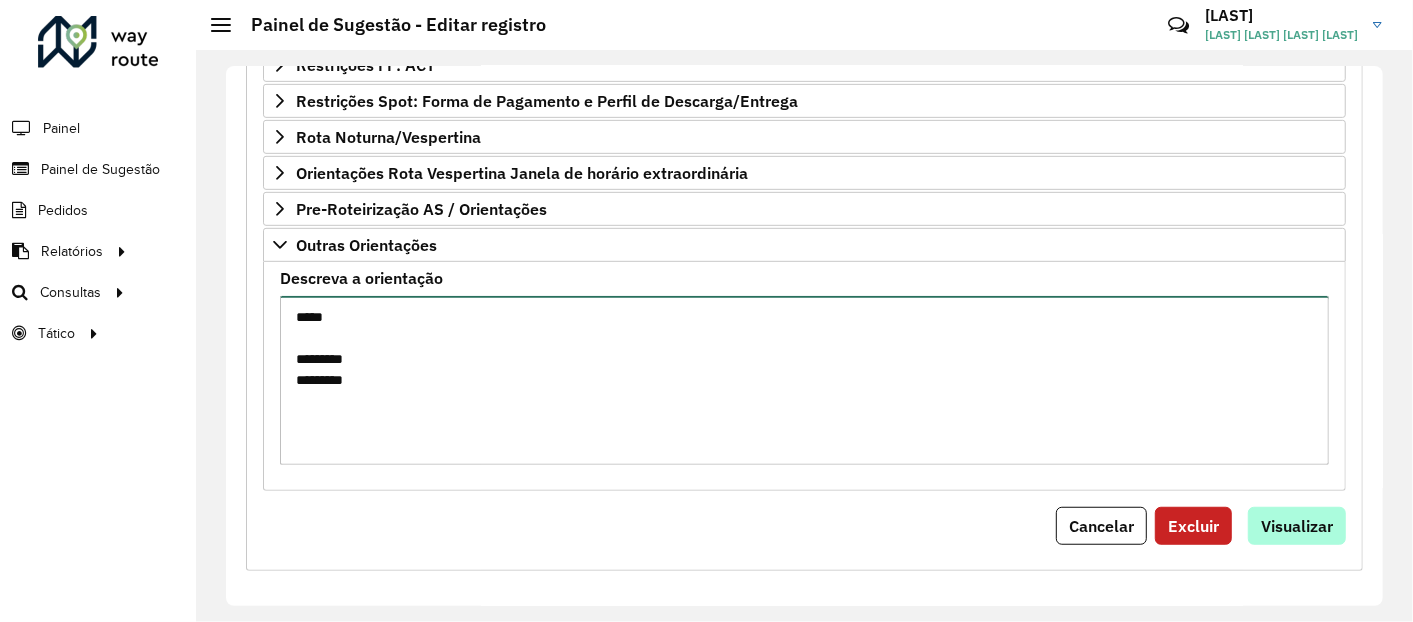 type on "*****
*********
*********" 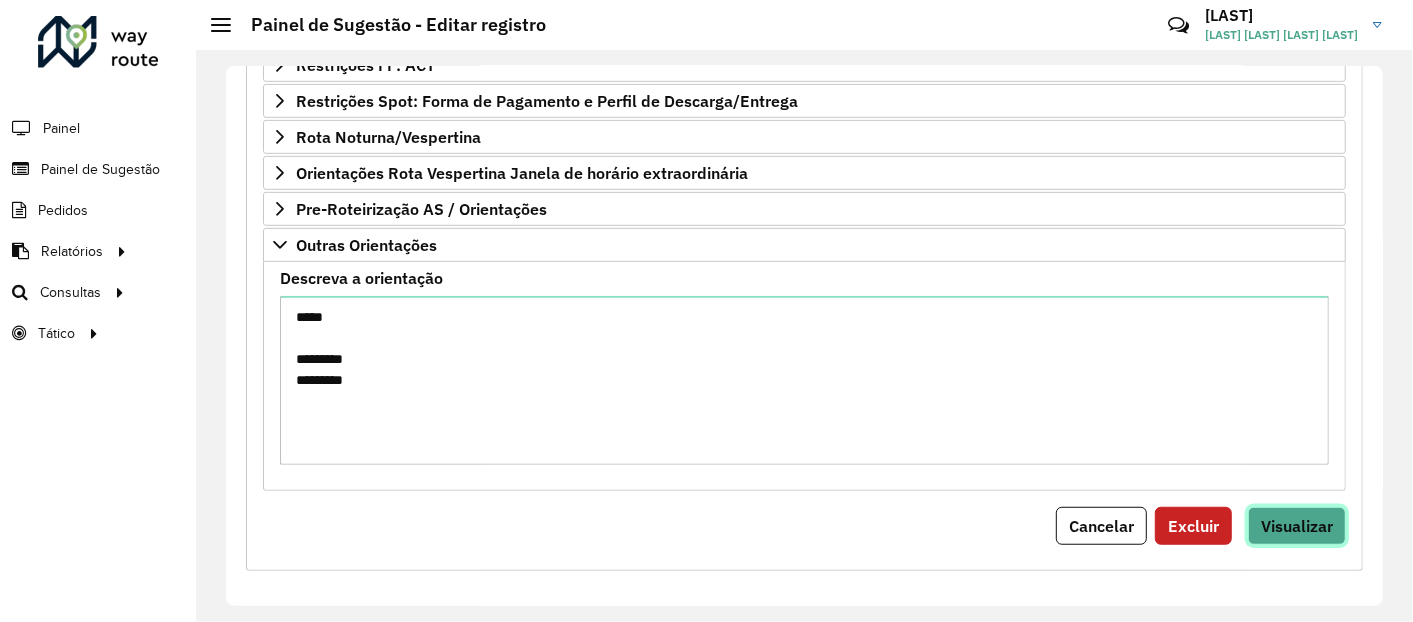 click on "Visualizar" at bounding box center [1297, 526] 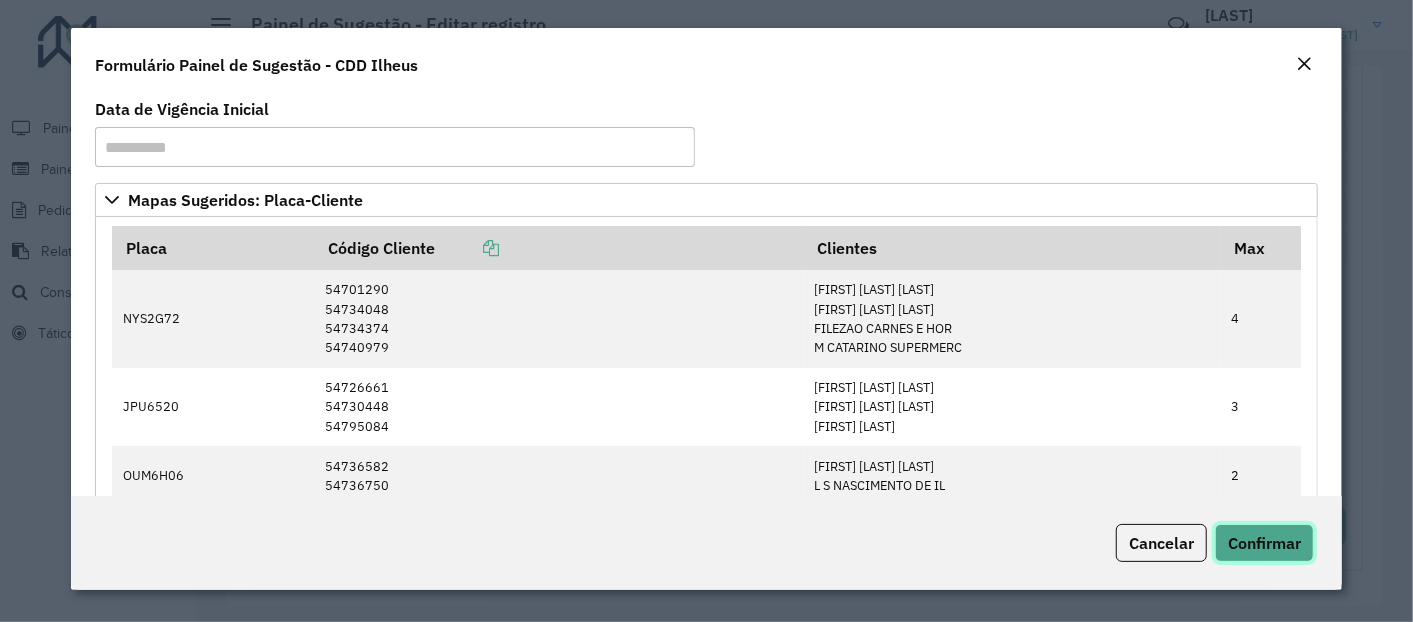 click on "Confirmar" 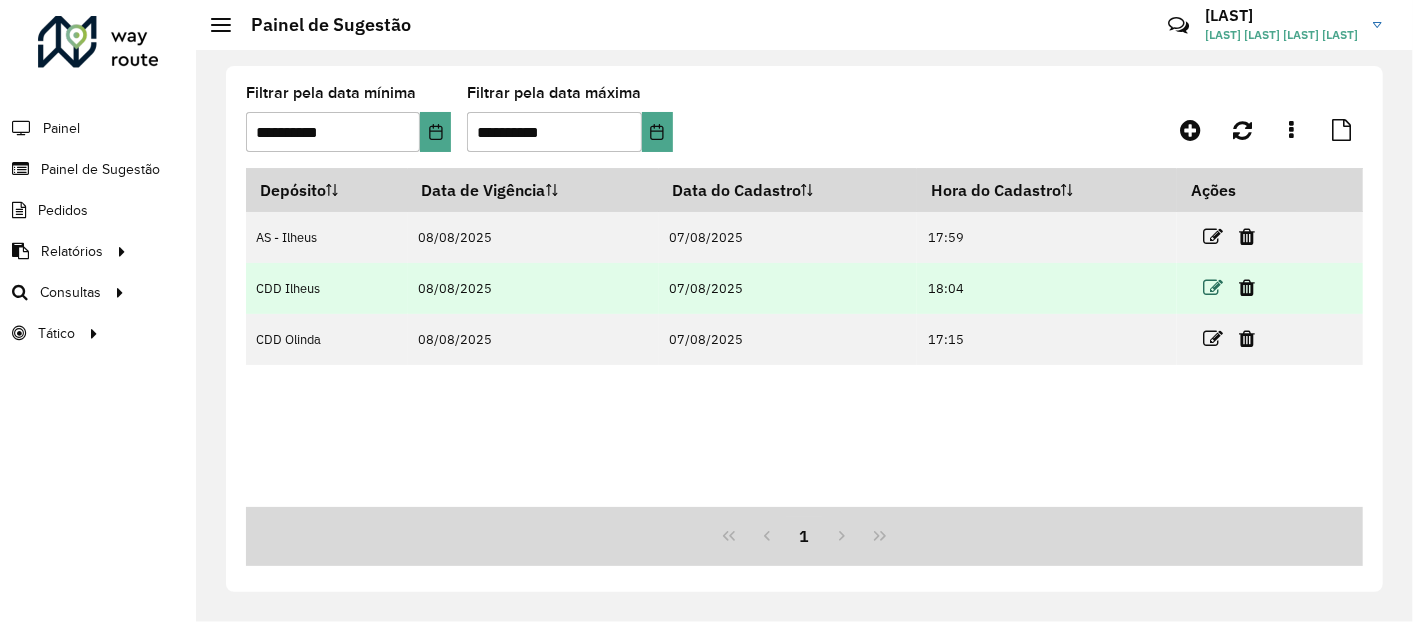 click at bounding box center (1213, 288) 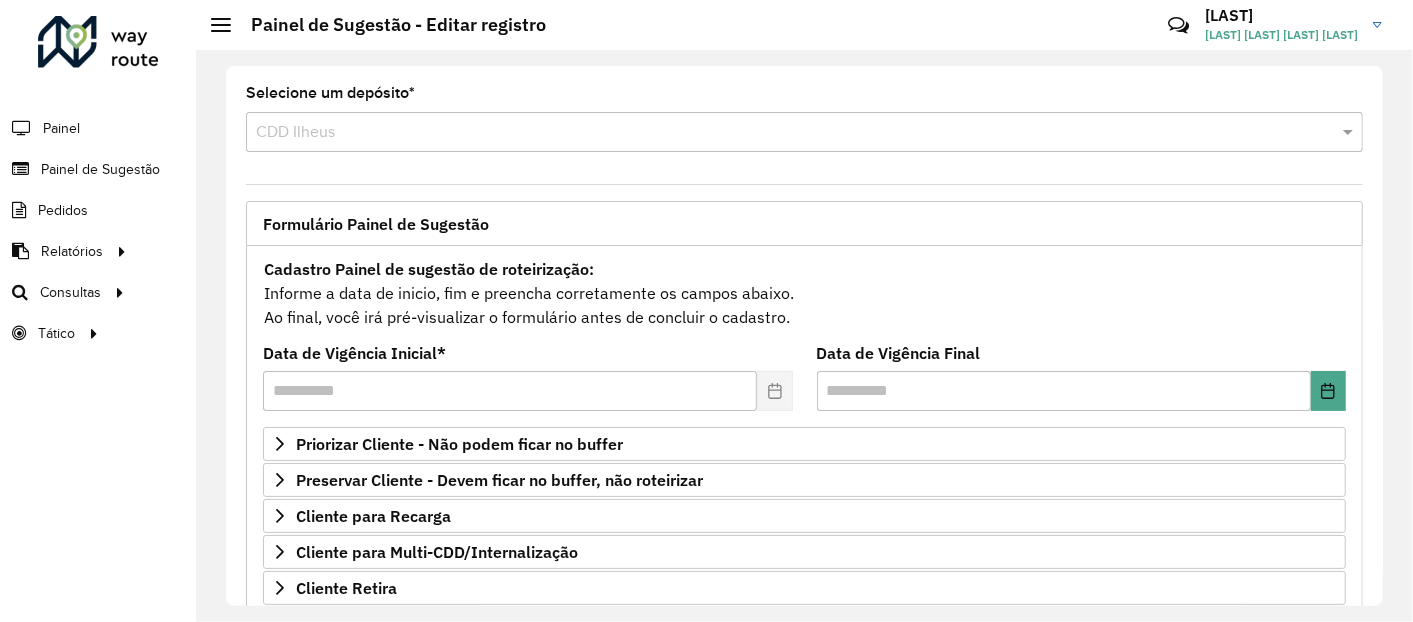 scroll, scrollTop: 222, scrollLeft: 0, axis: vertical 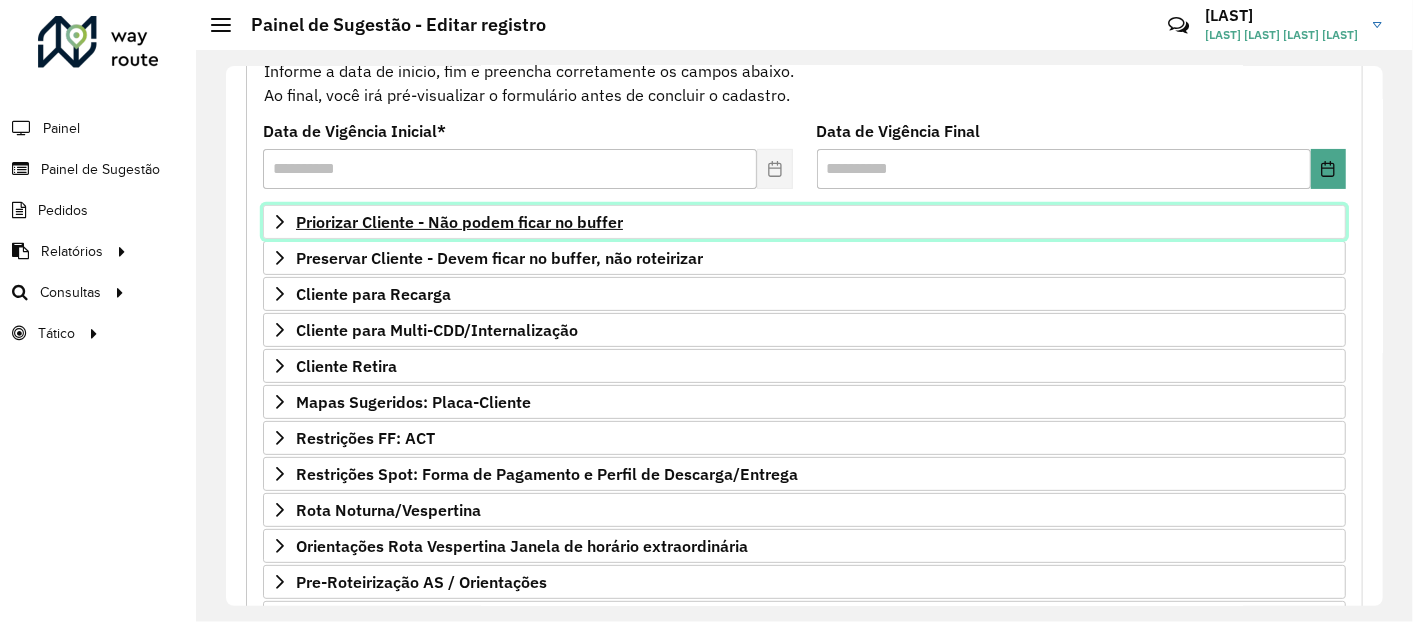 click on "Priorizar Cliente - Não podem ficar no buffer" at bounding box center (459, 222) 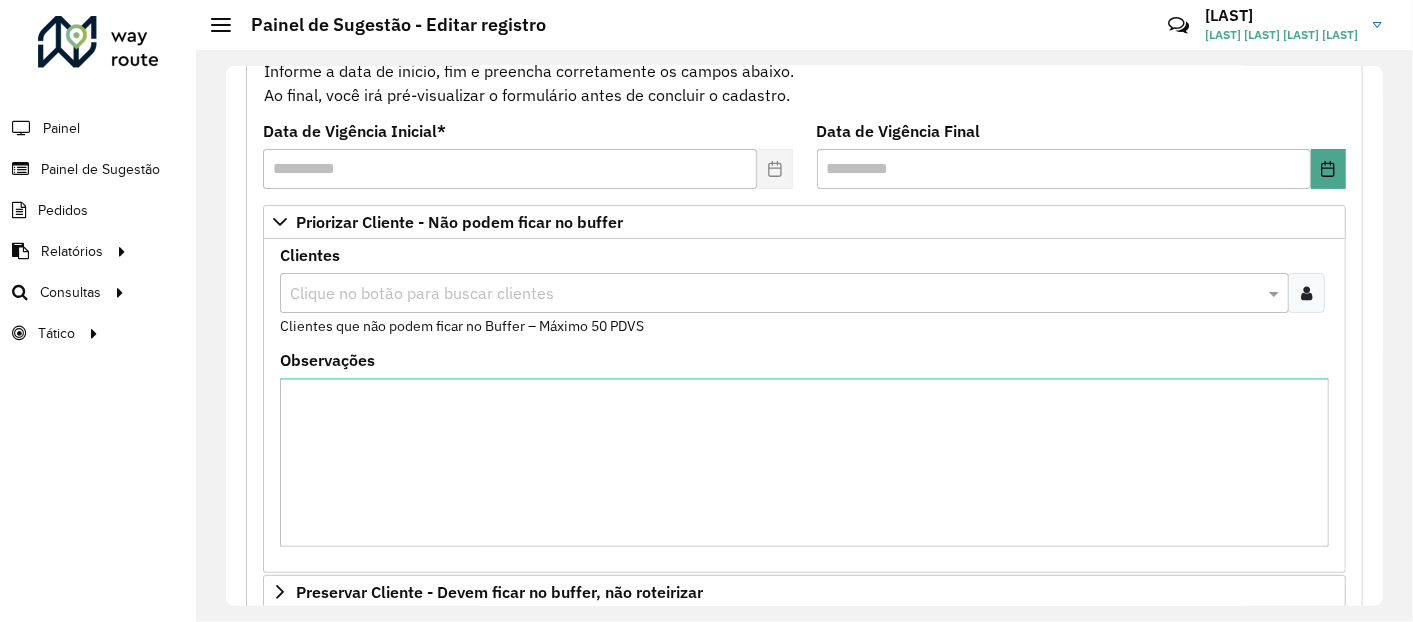 click on "Clique no botão para buscar clientes" at bounding box center [784, 293] 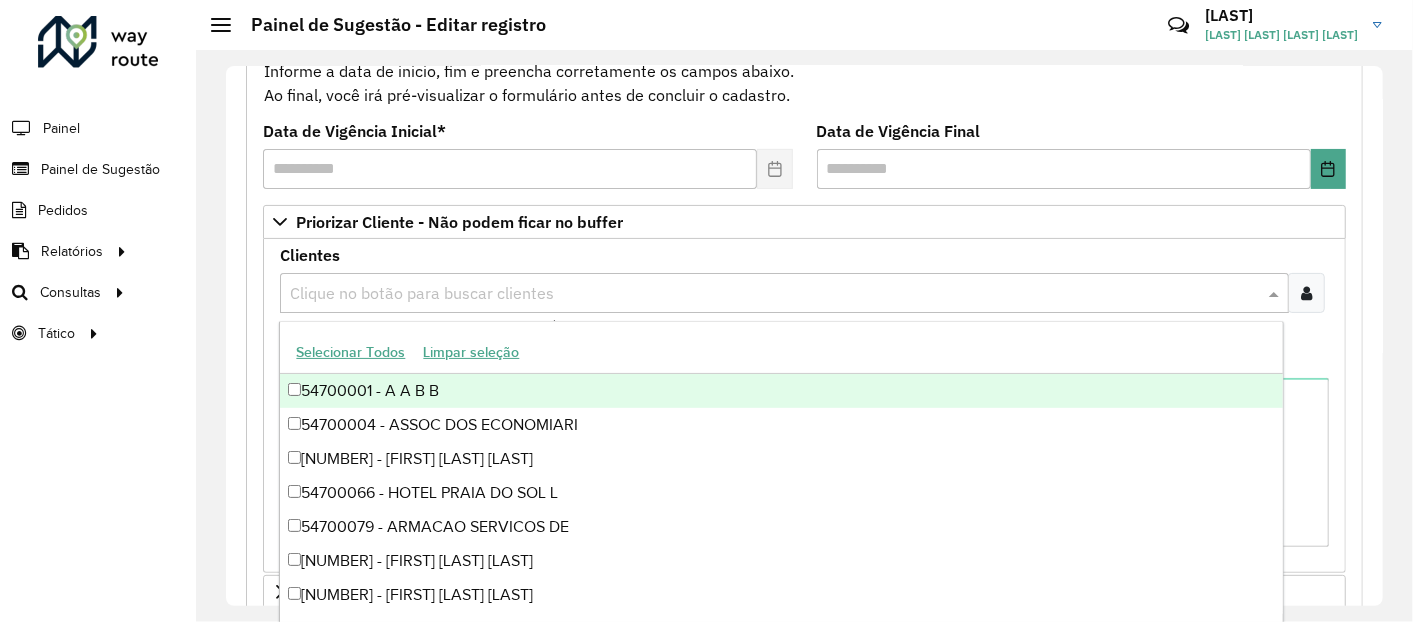 paste on "*****" 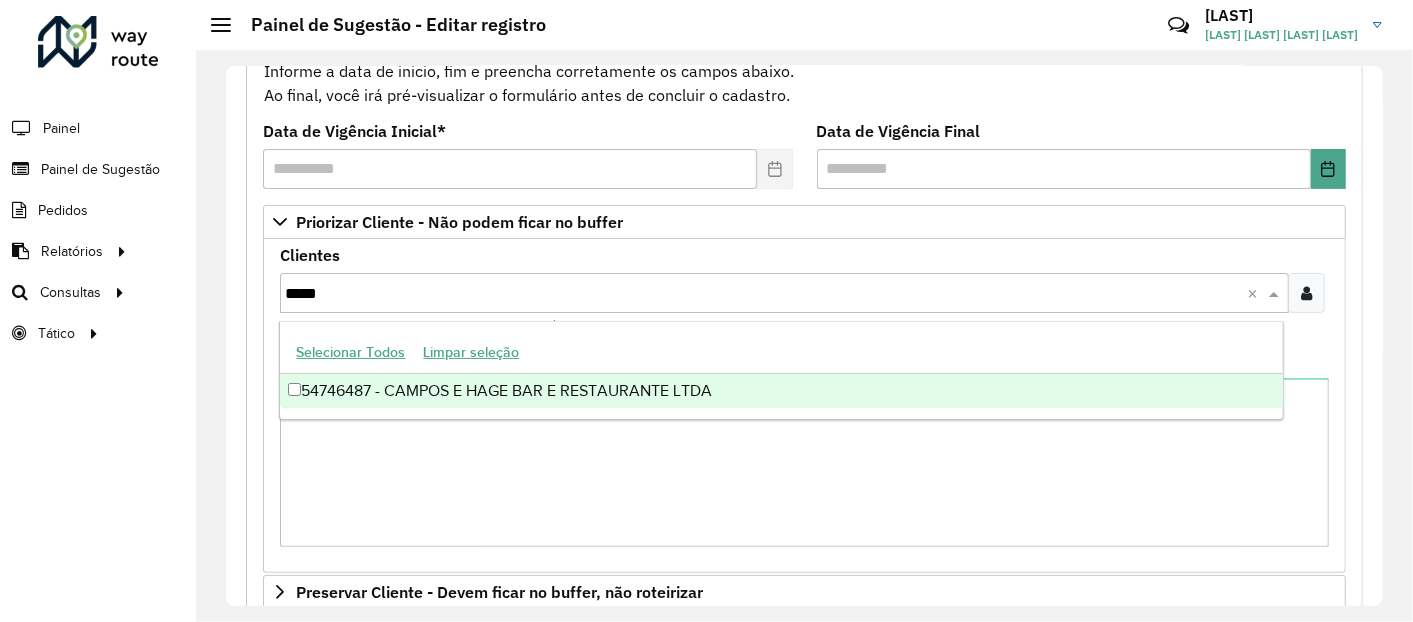 type on "*****" 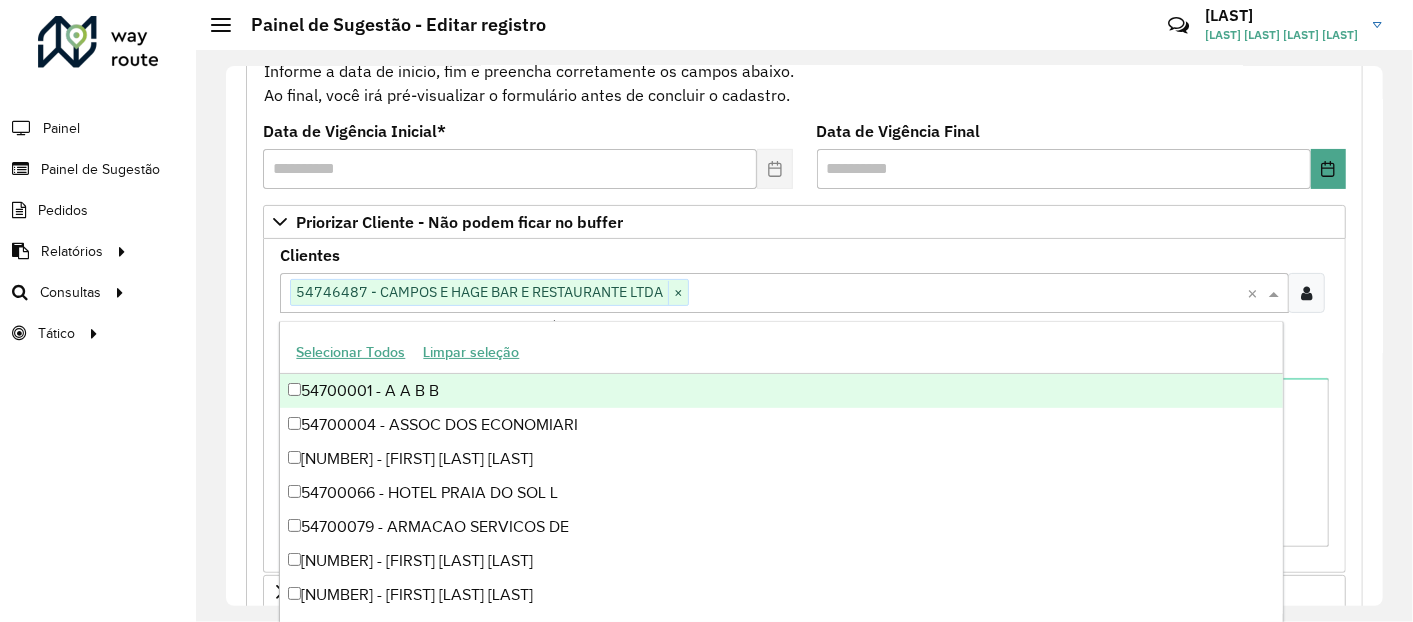 click at bounding box center (968, 294) 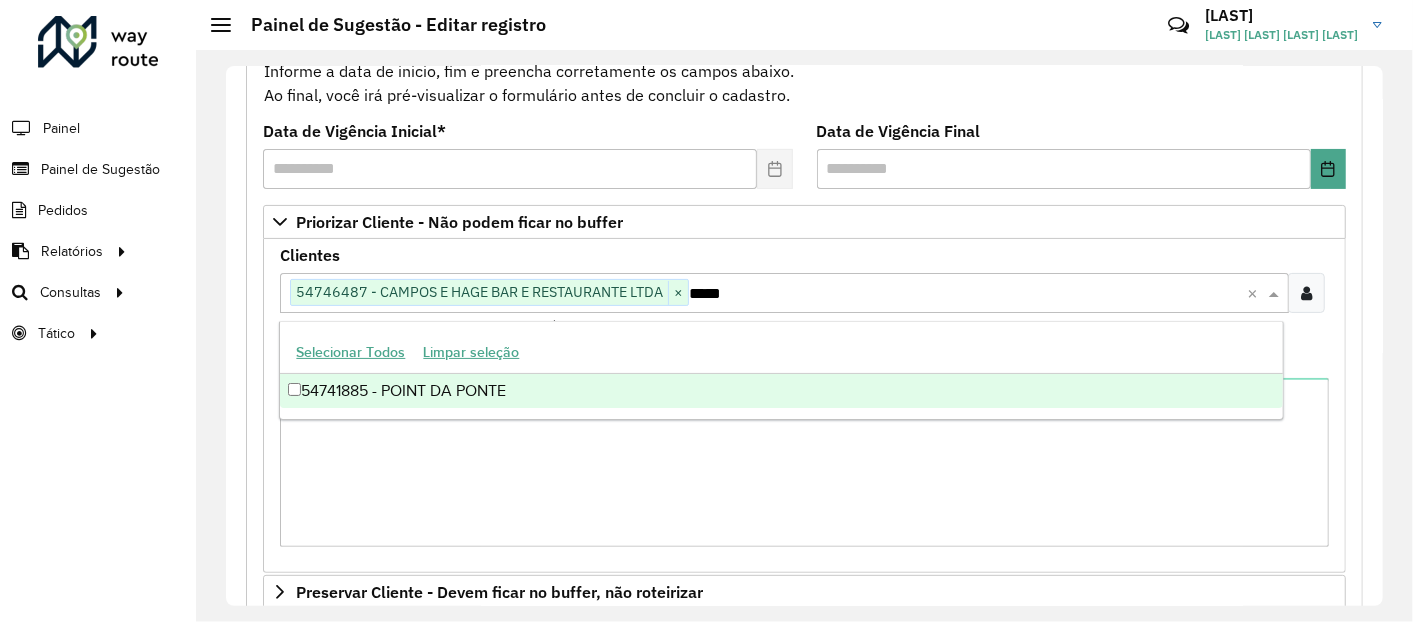 click on "54741885 - POINT DA PONTE" at bounding box center [781, 391] 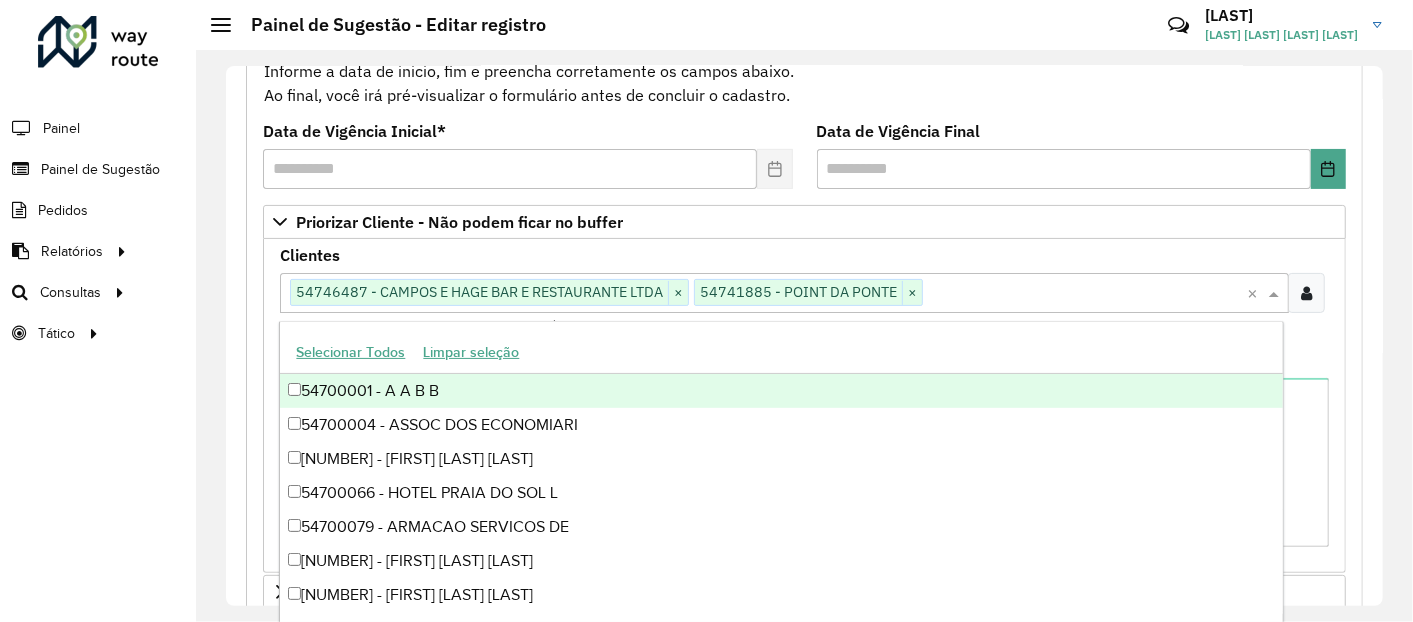click at bounding box center [1085, 294] 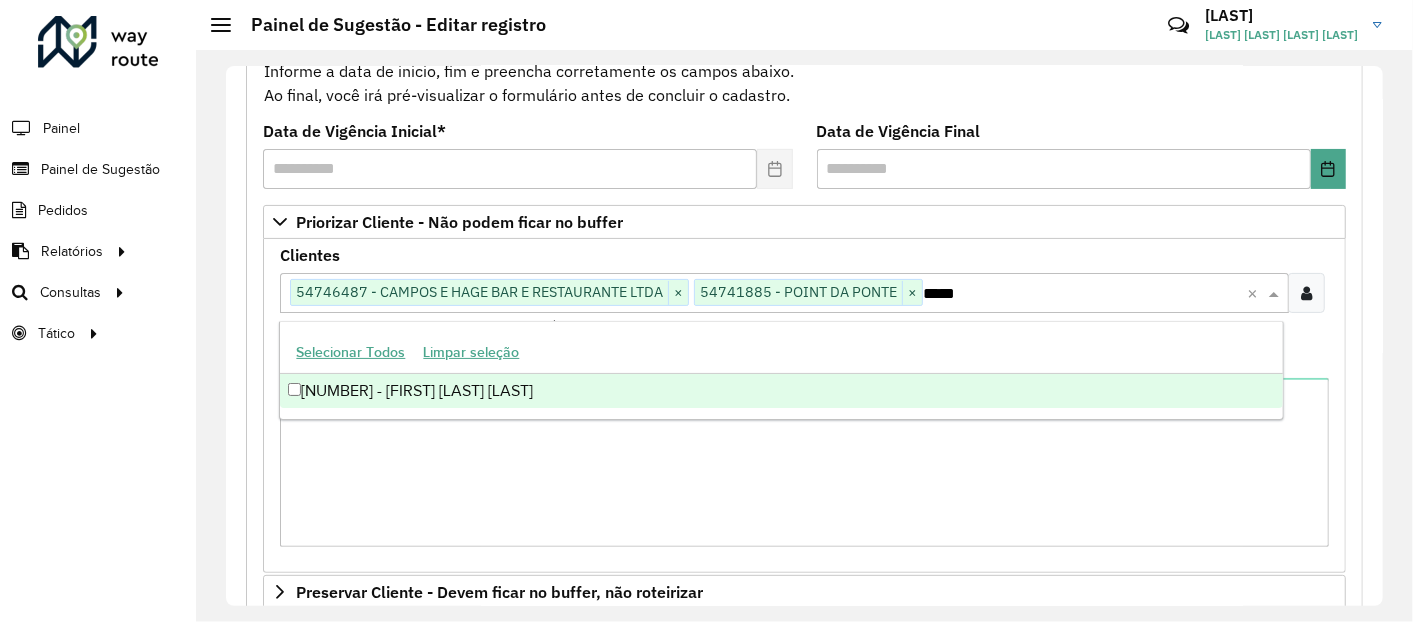 click on "54730079 - REGINALDO JOSE DOS S" at bounding box center (781, 391) 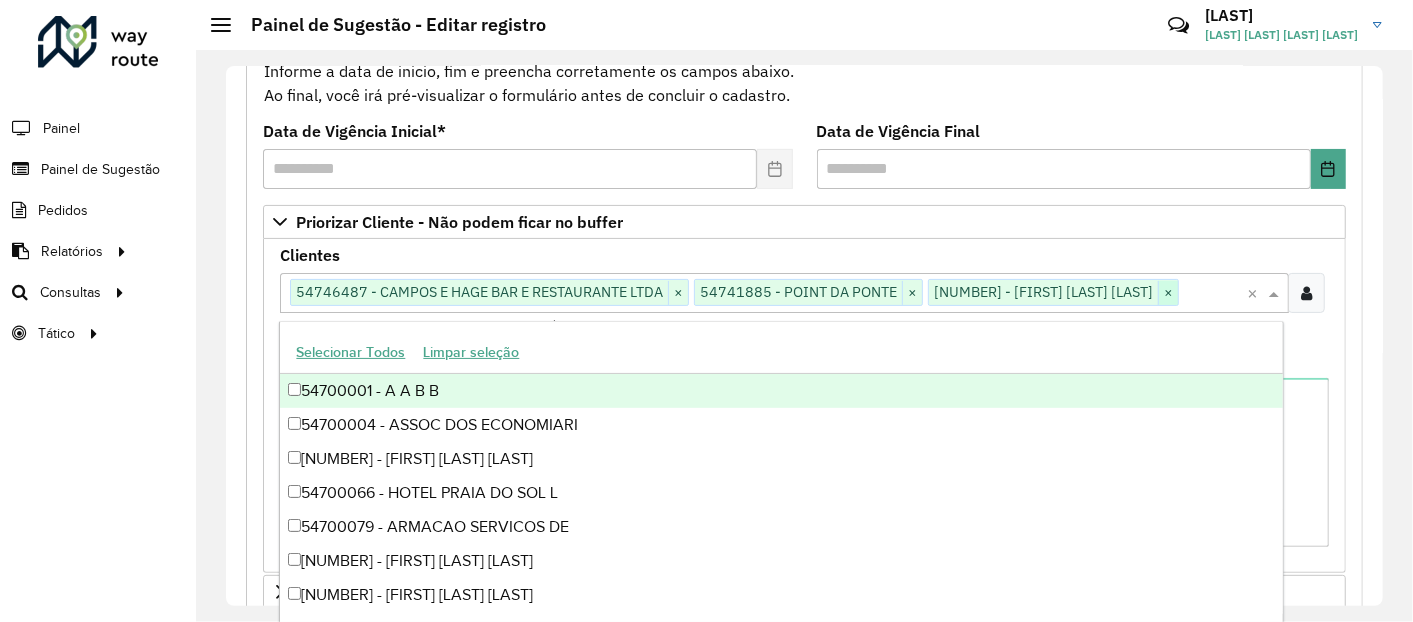paste on "*****" 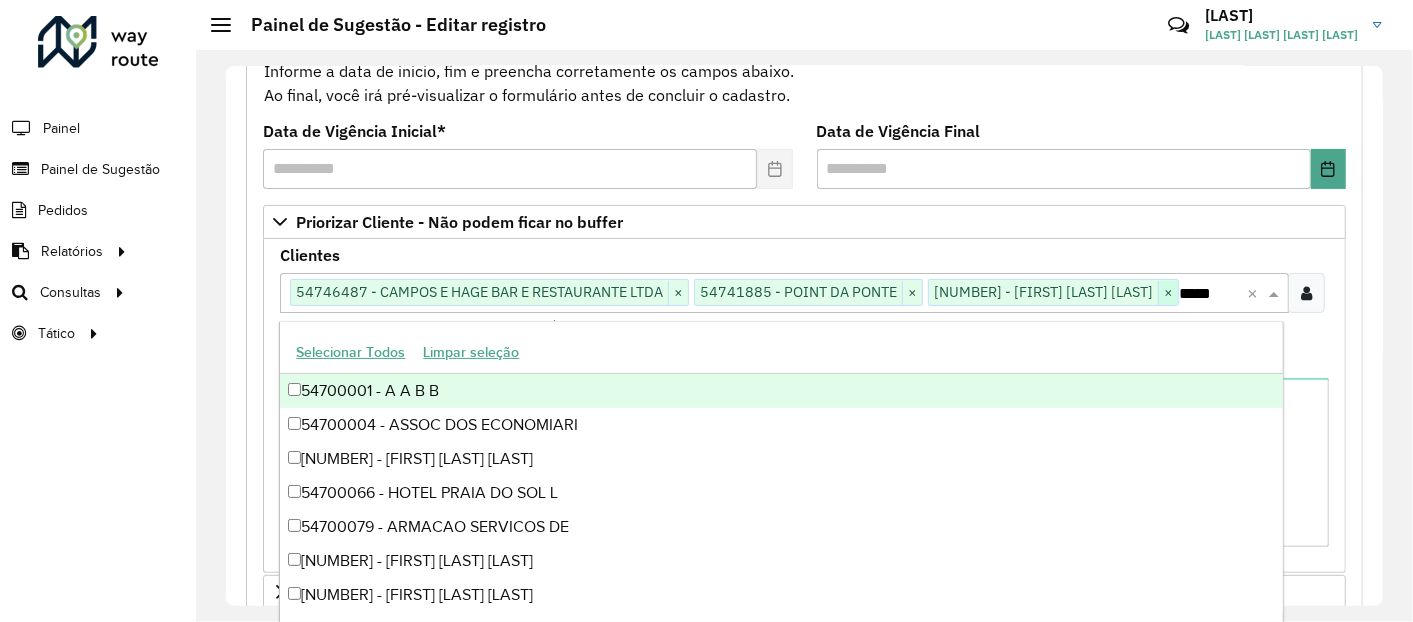 scroll, scrollTop: 0, scrollLeft: 7, axis: horizontal 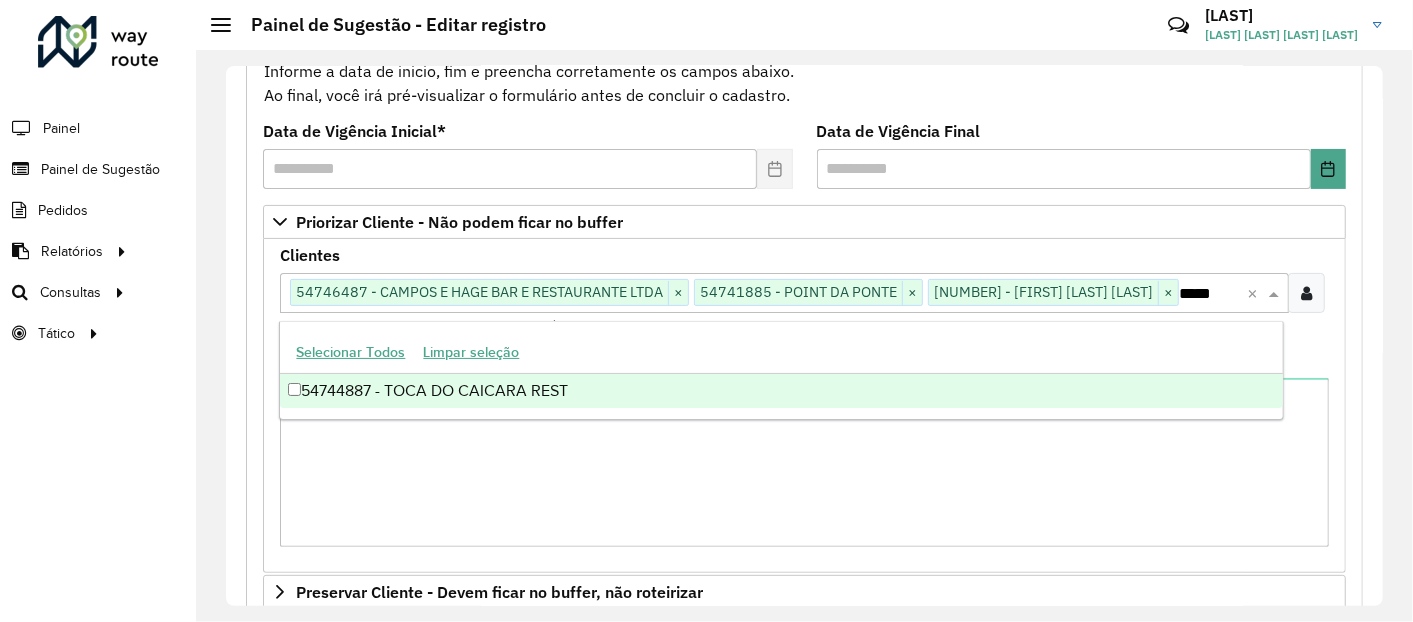 type on "*****" 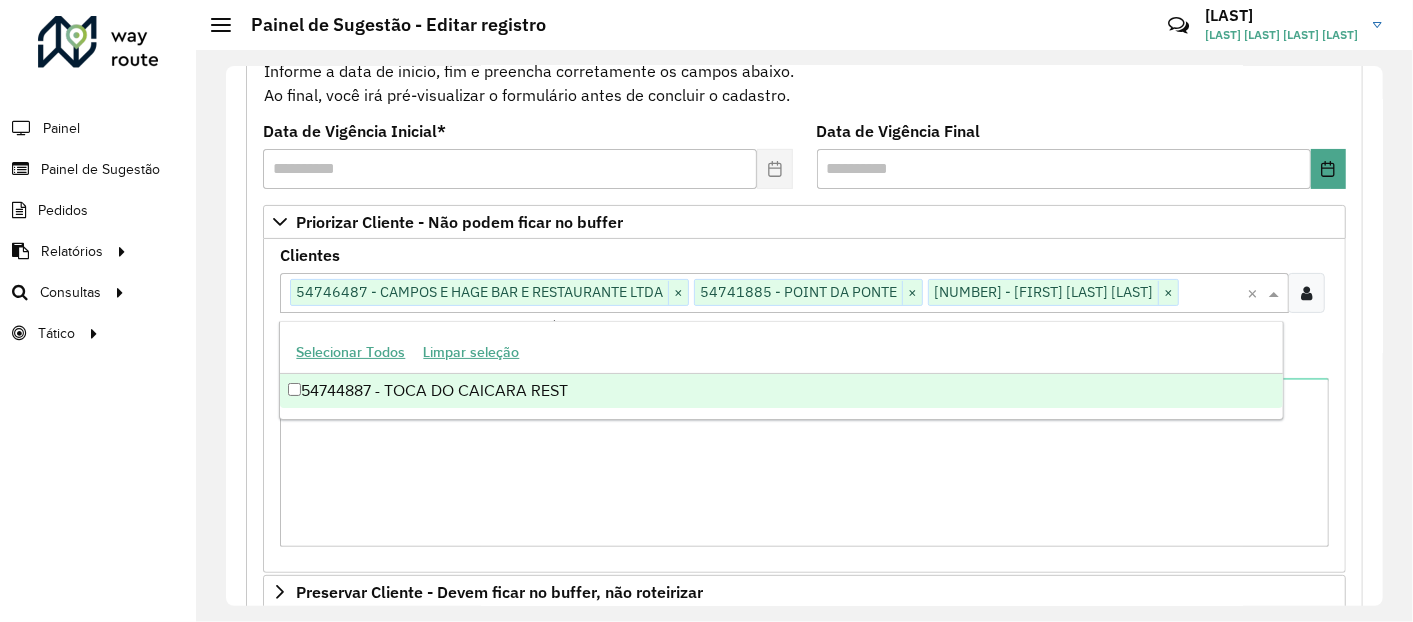 scroll, scrollTop: 0, scrollLeft: 0, axis: both 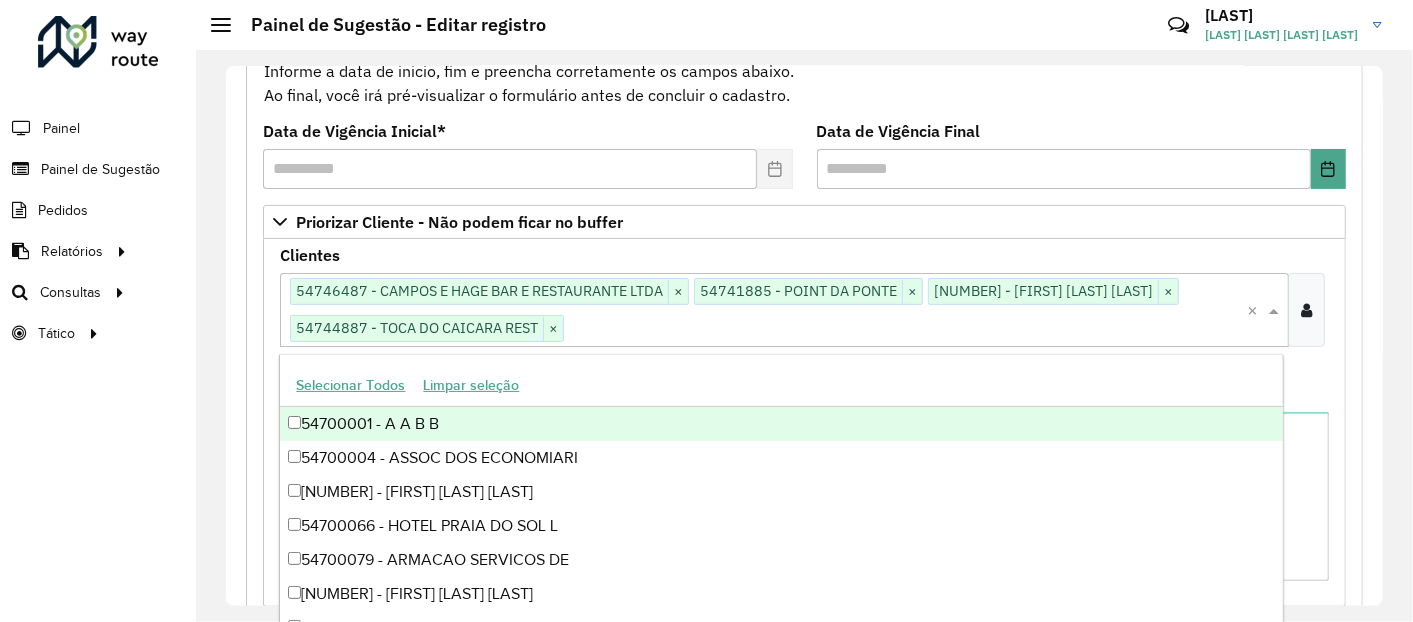 click at bounding box center [903, 329] 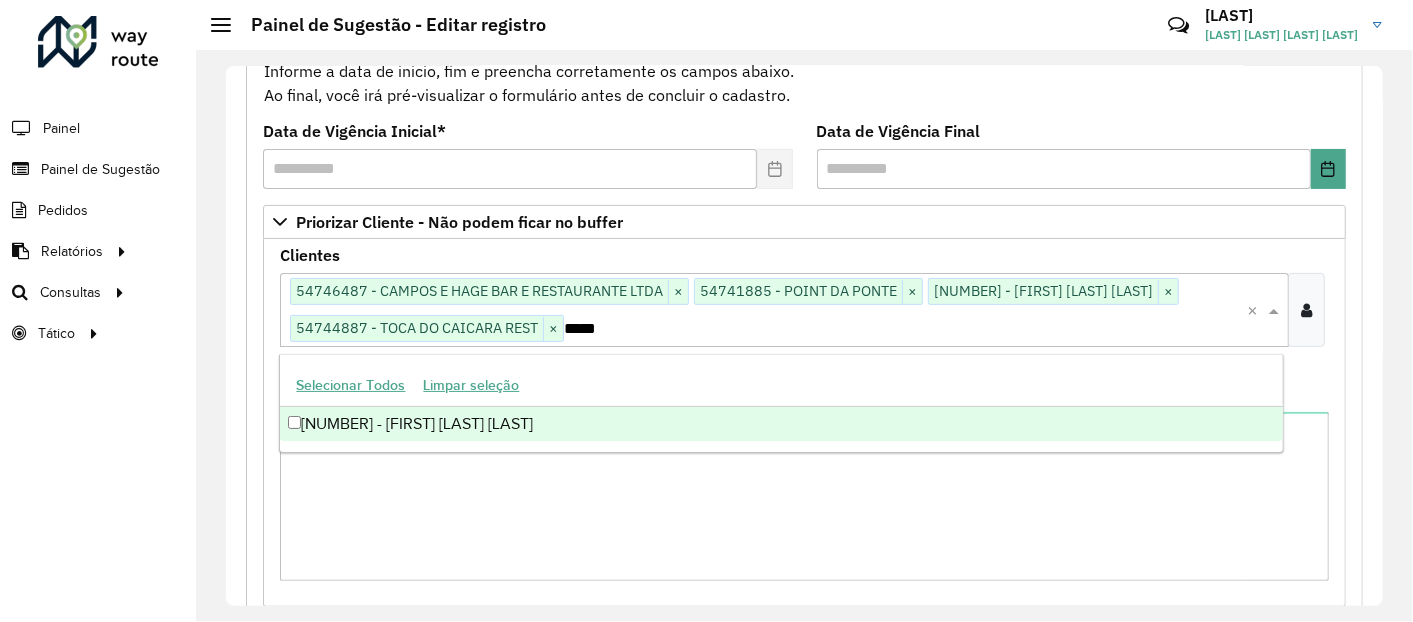 type on "*****" 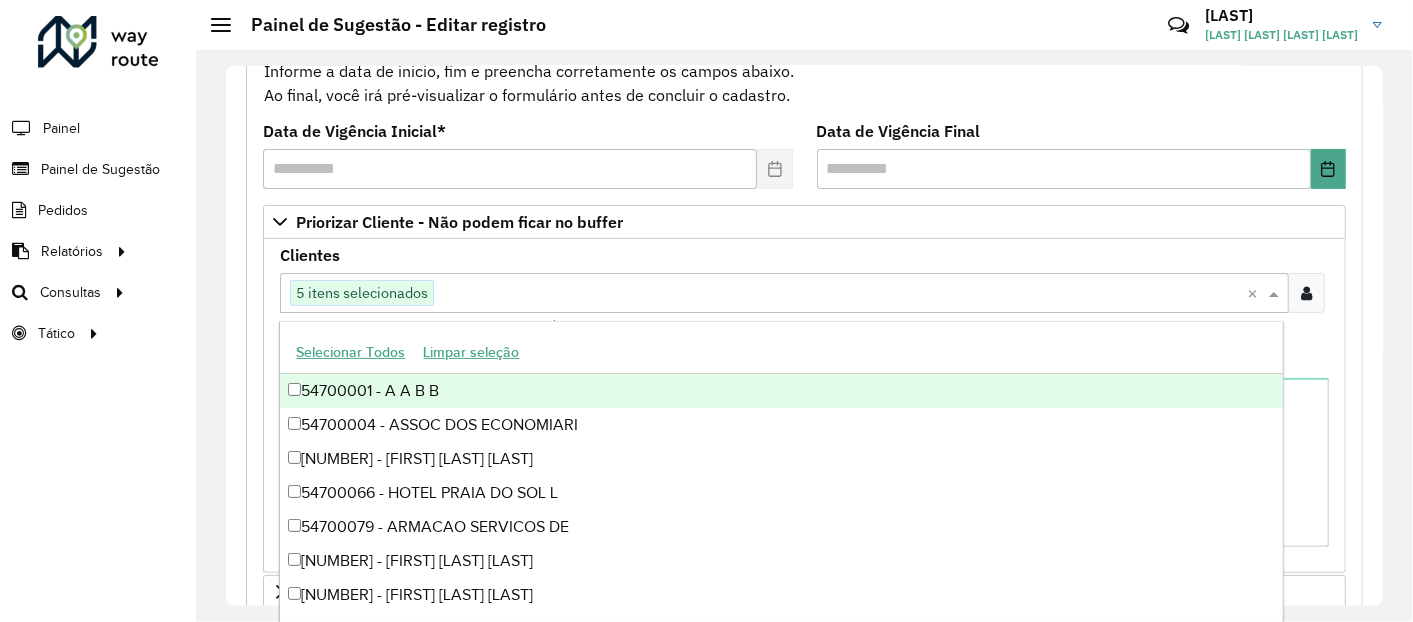 click at bounding box center [838, 294] 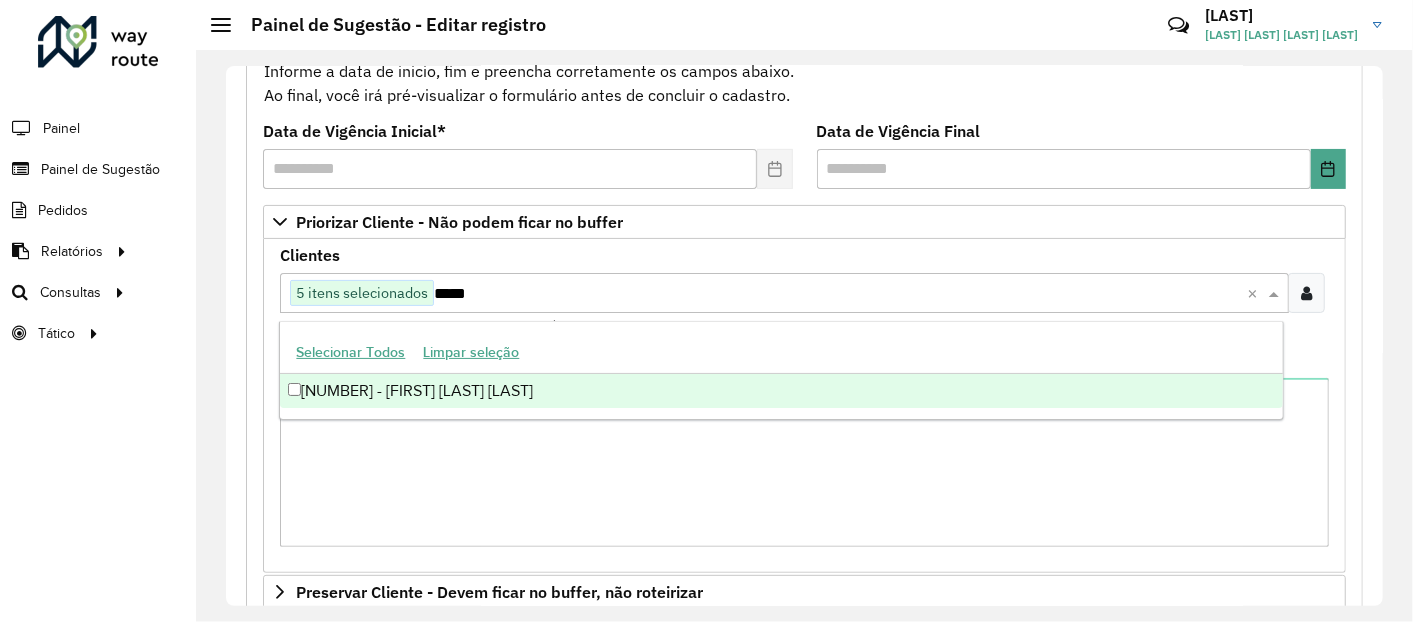 type on "*****" 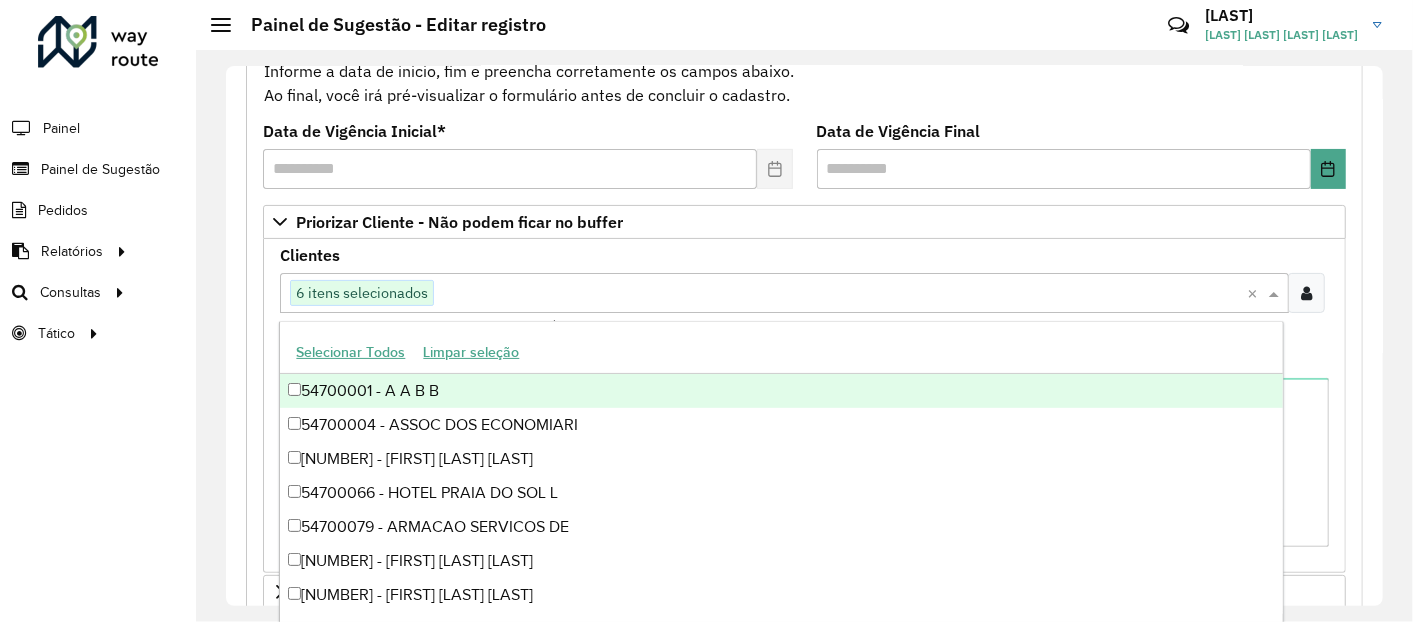 click at bounding box center [838, 294] 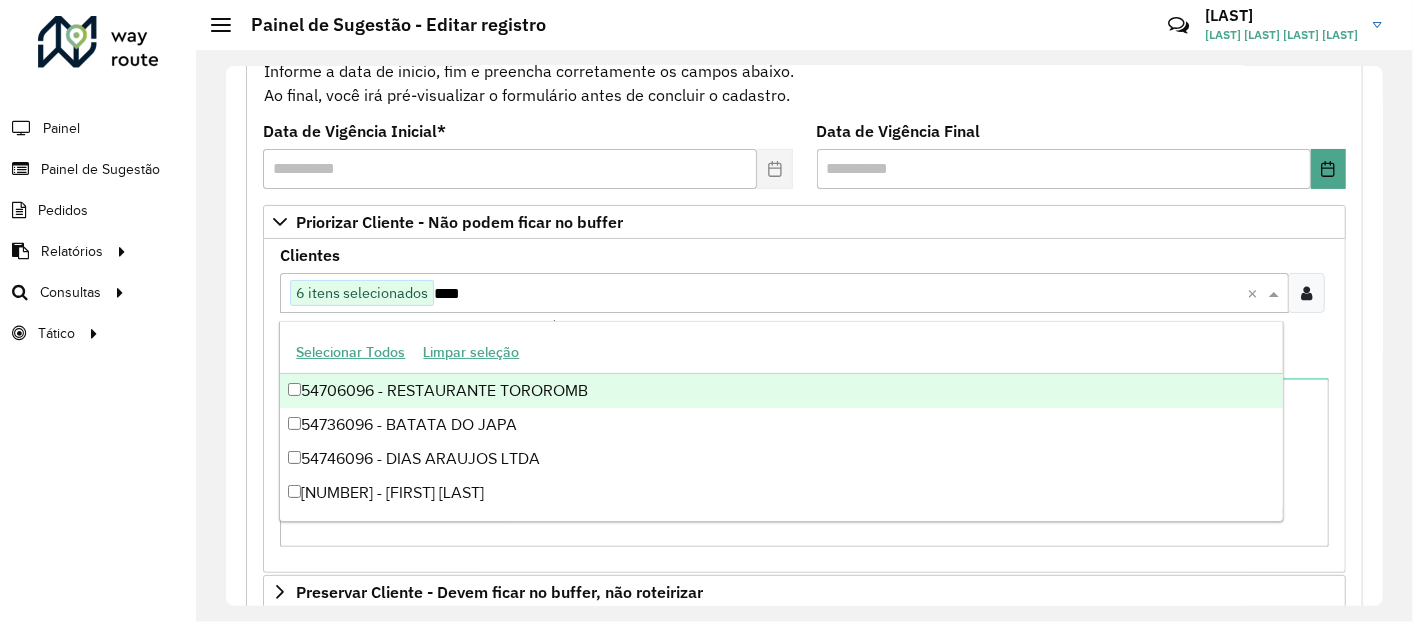 type on "****" 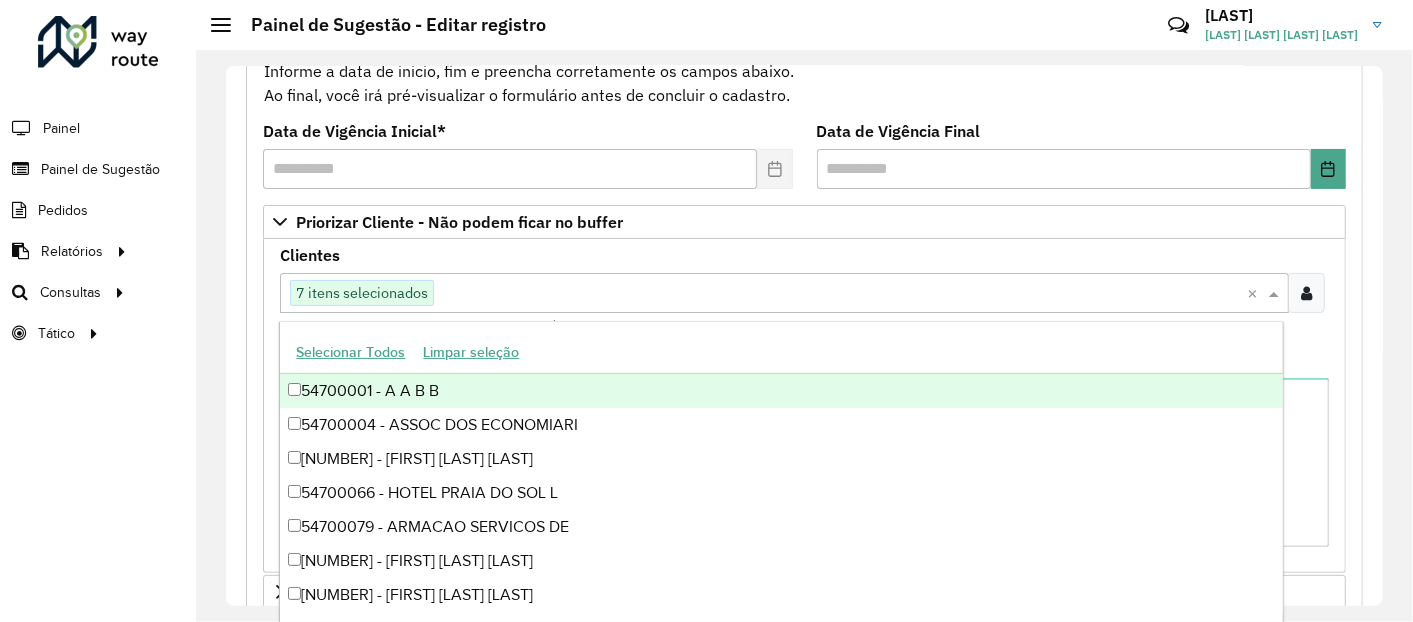 click at bounding box center (838, 294) 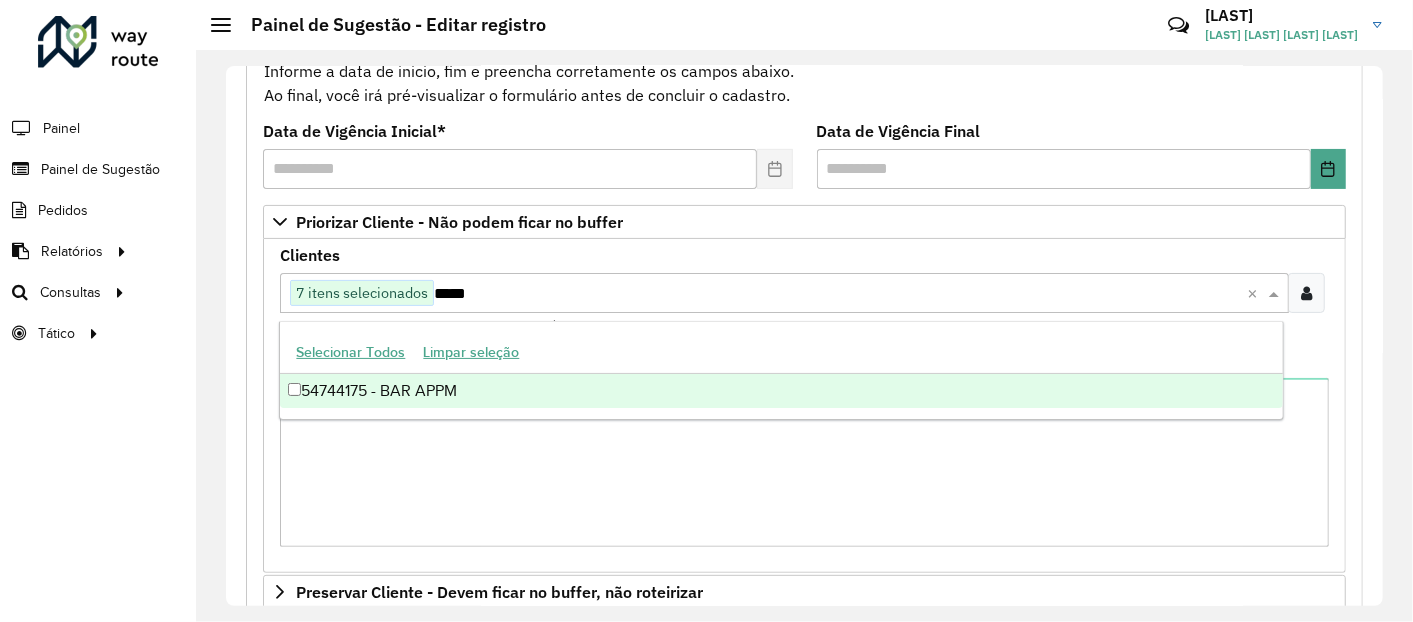 type on "*****" 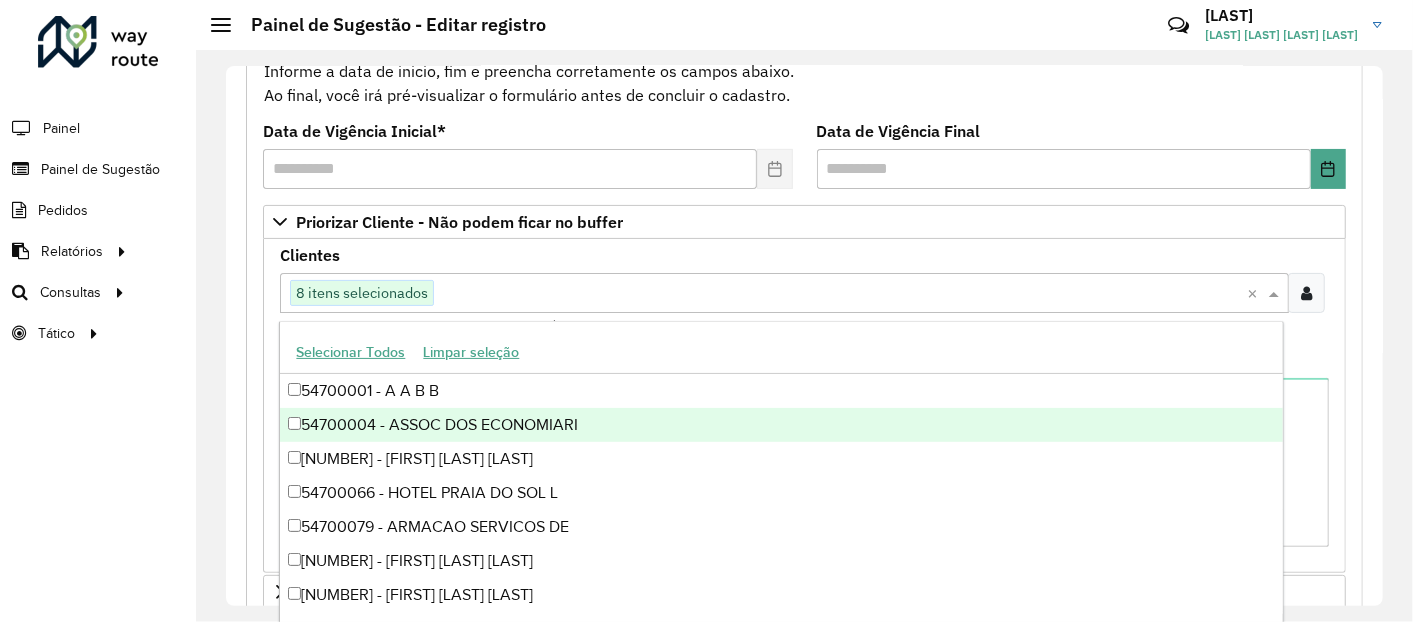 click at bounding box center (838, 294) 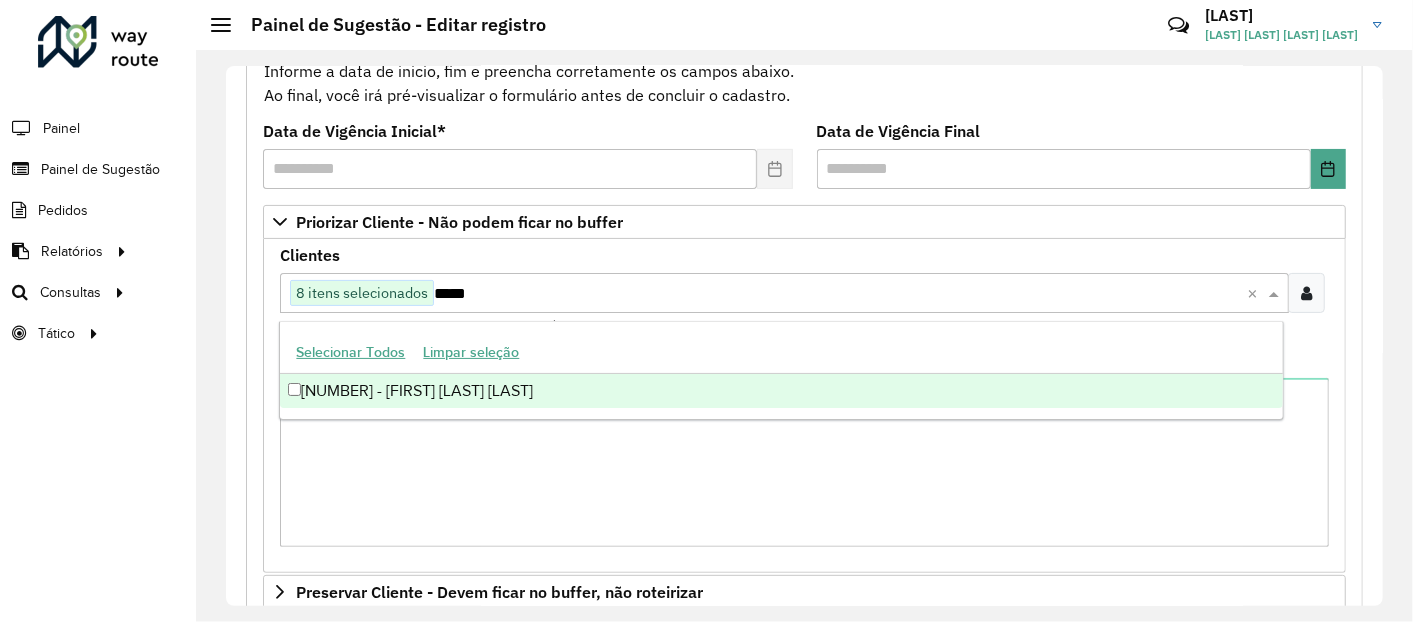 type on "*****" 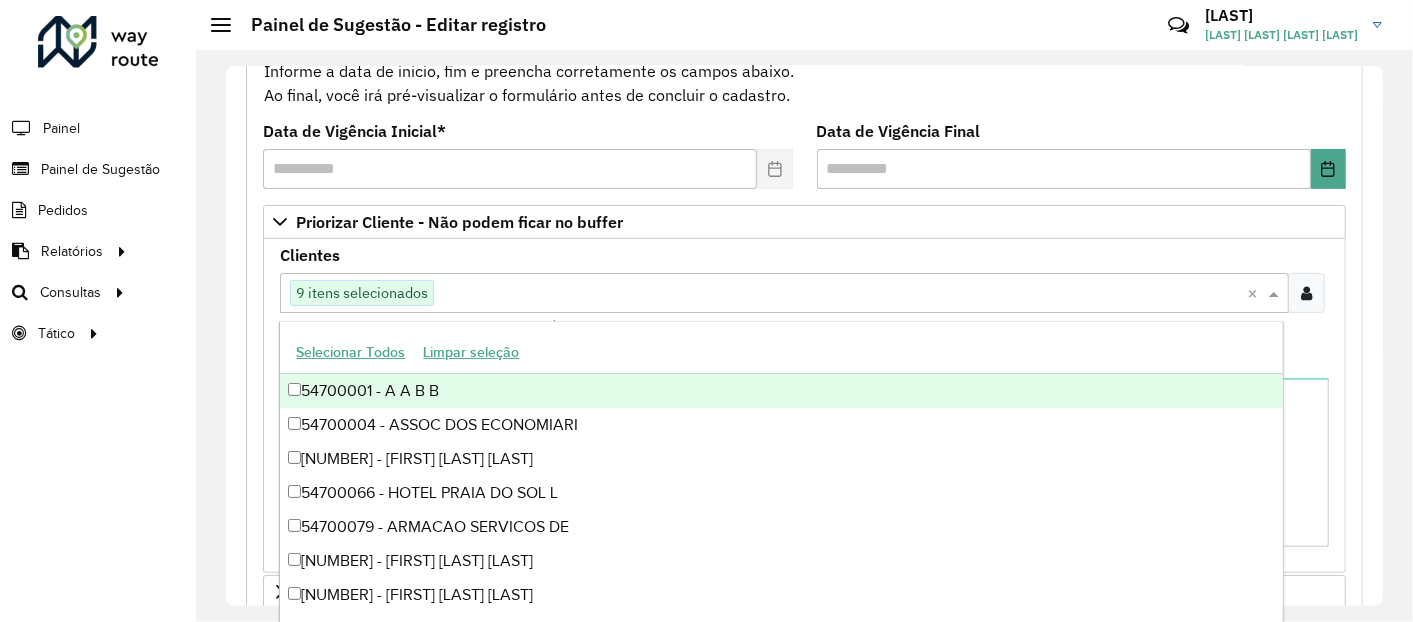 click at bounding box center [838, 294] 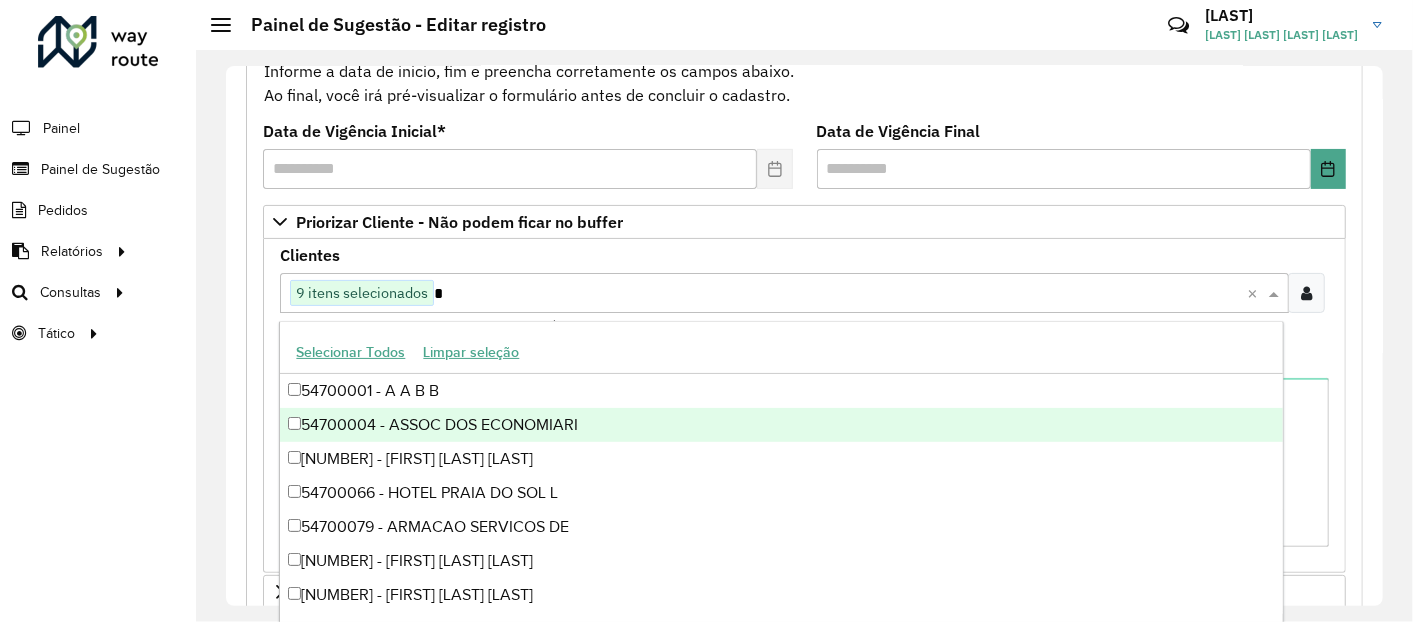 type on "*" 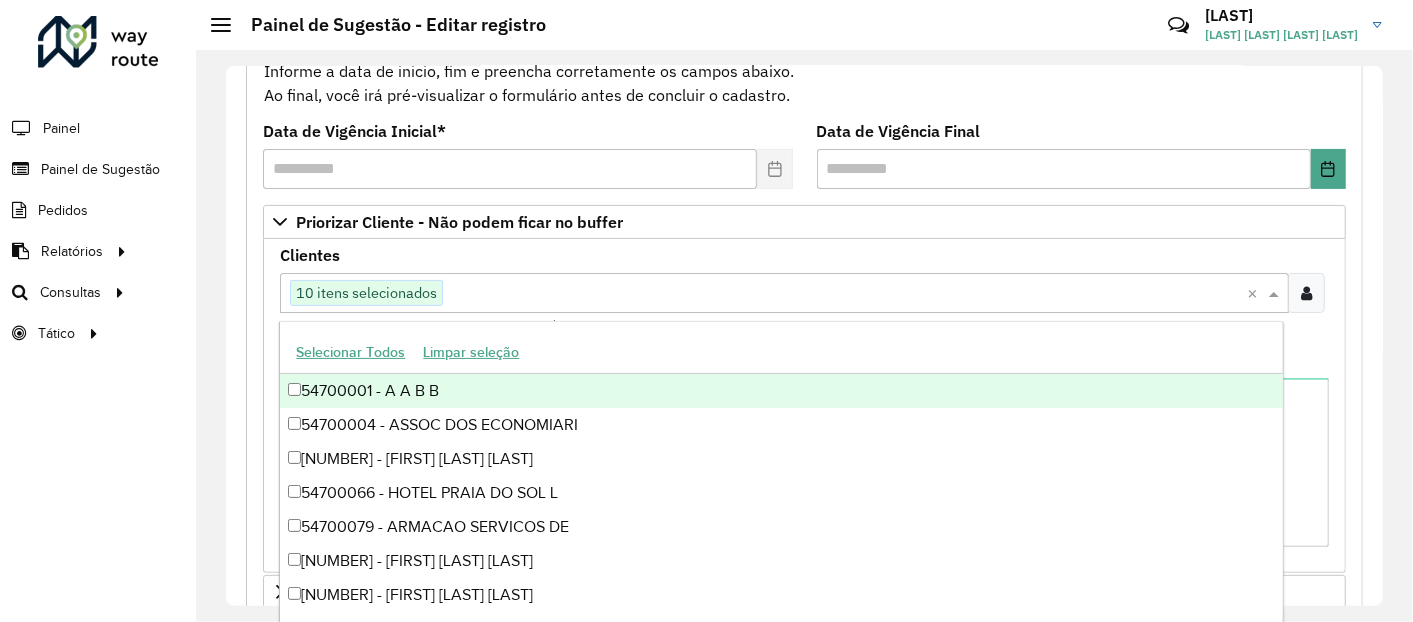 click at bounding box center [843, 294] 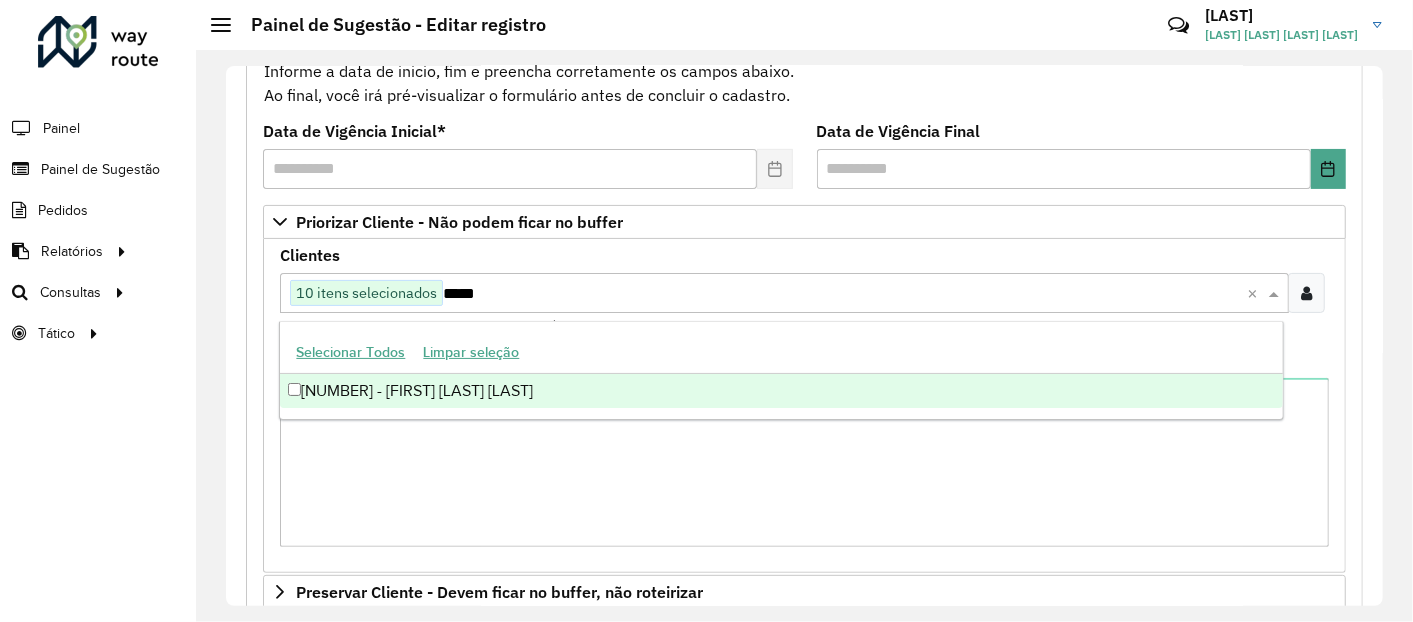 type on "*****" 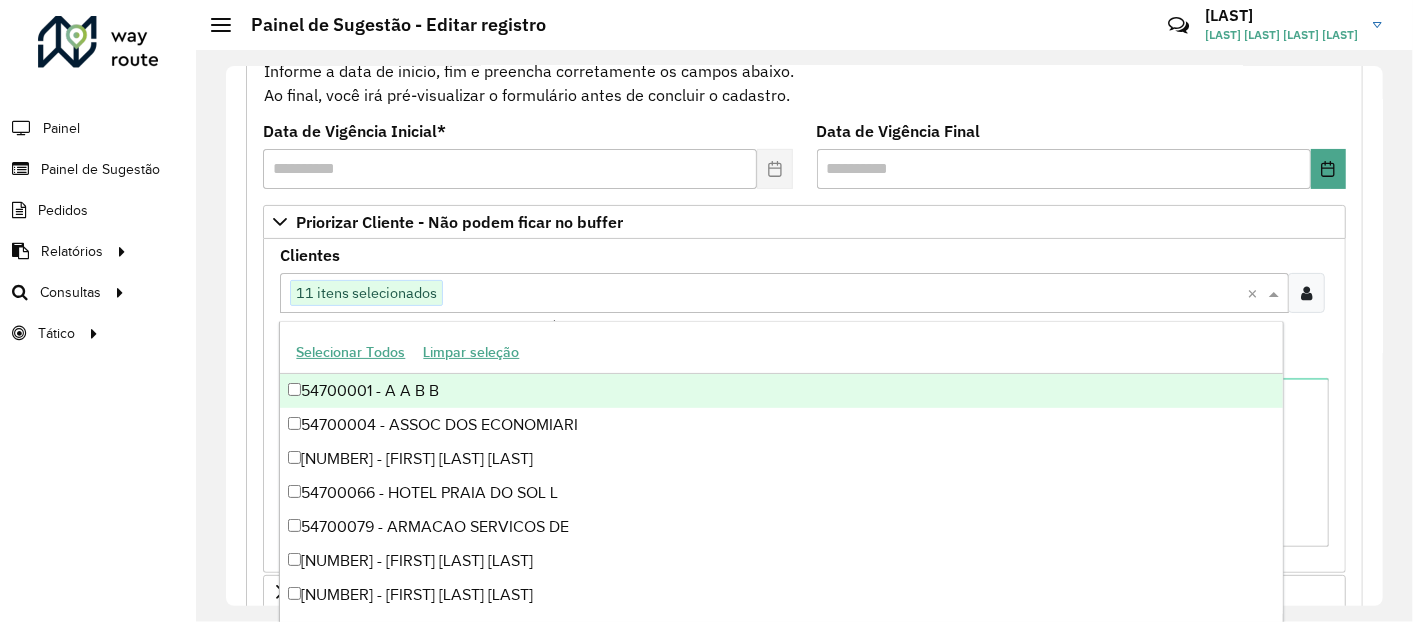 click at bounding box center (843, 294) 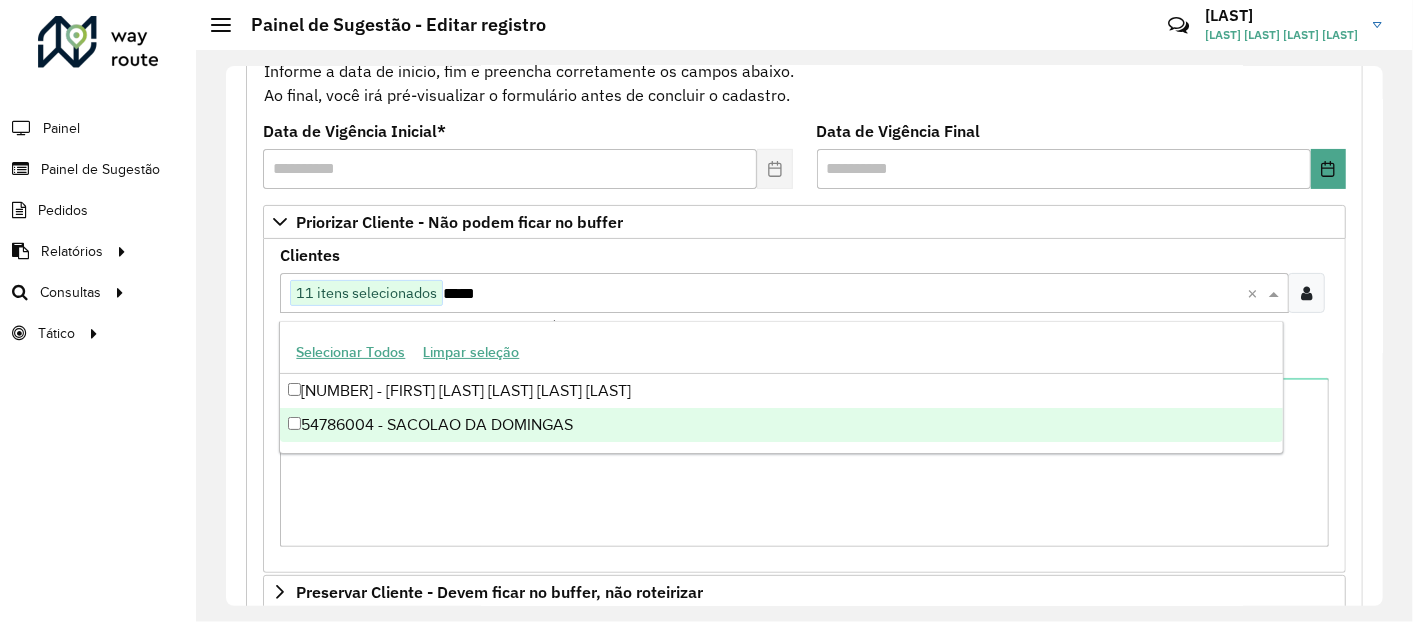 type on "*****" 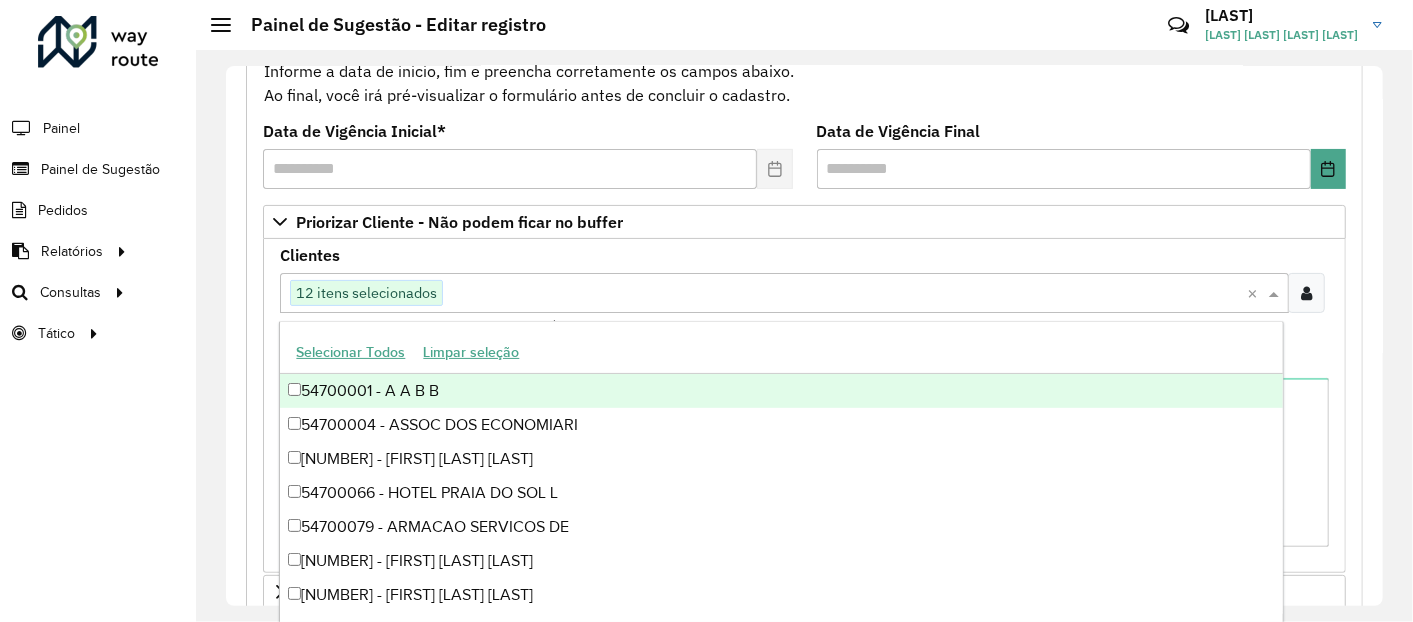click at bounding box center [843, 294] 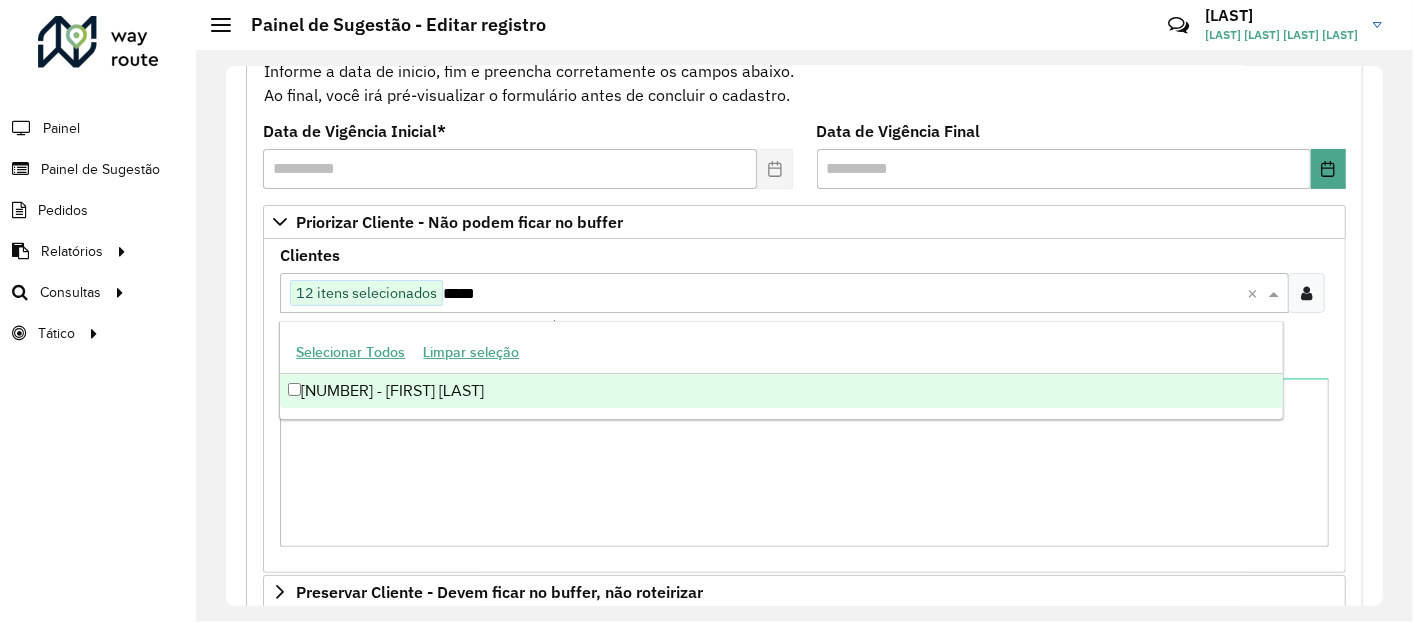 type on "*****" 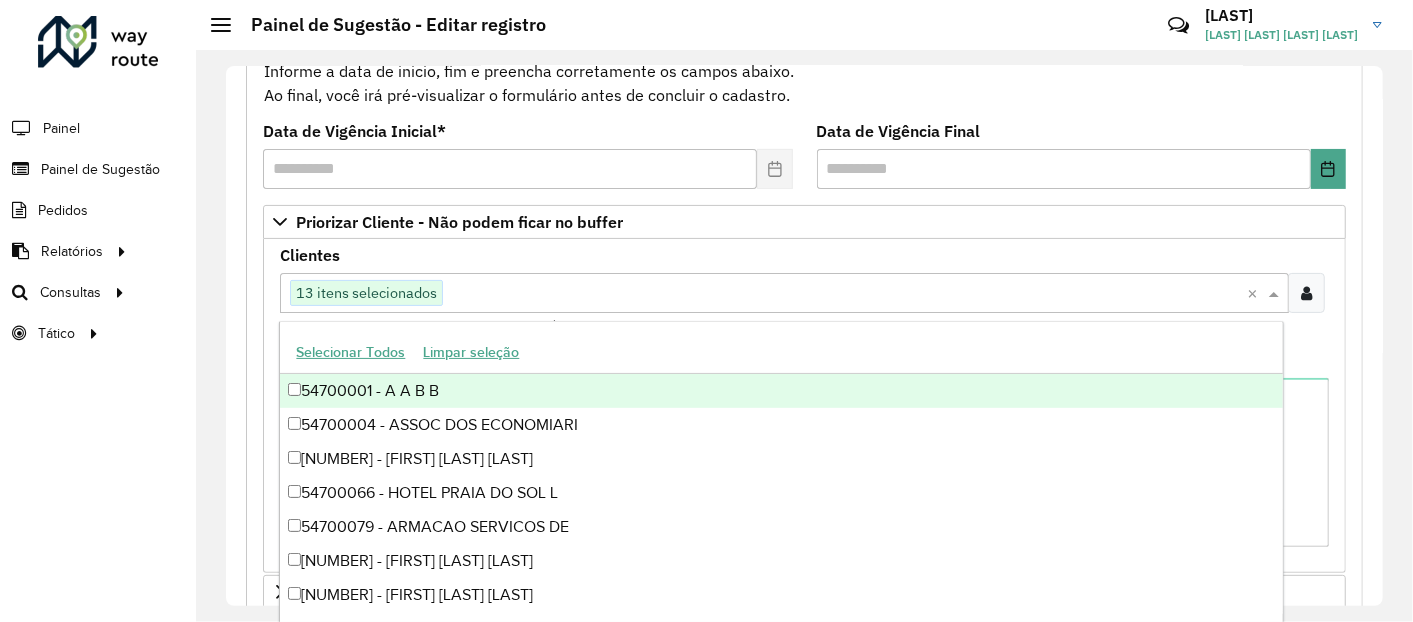 click at bounding box center [843, 294] 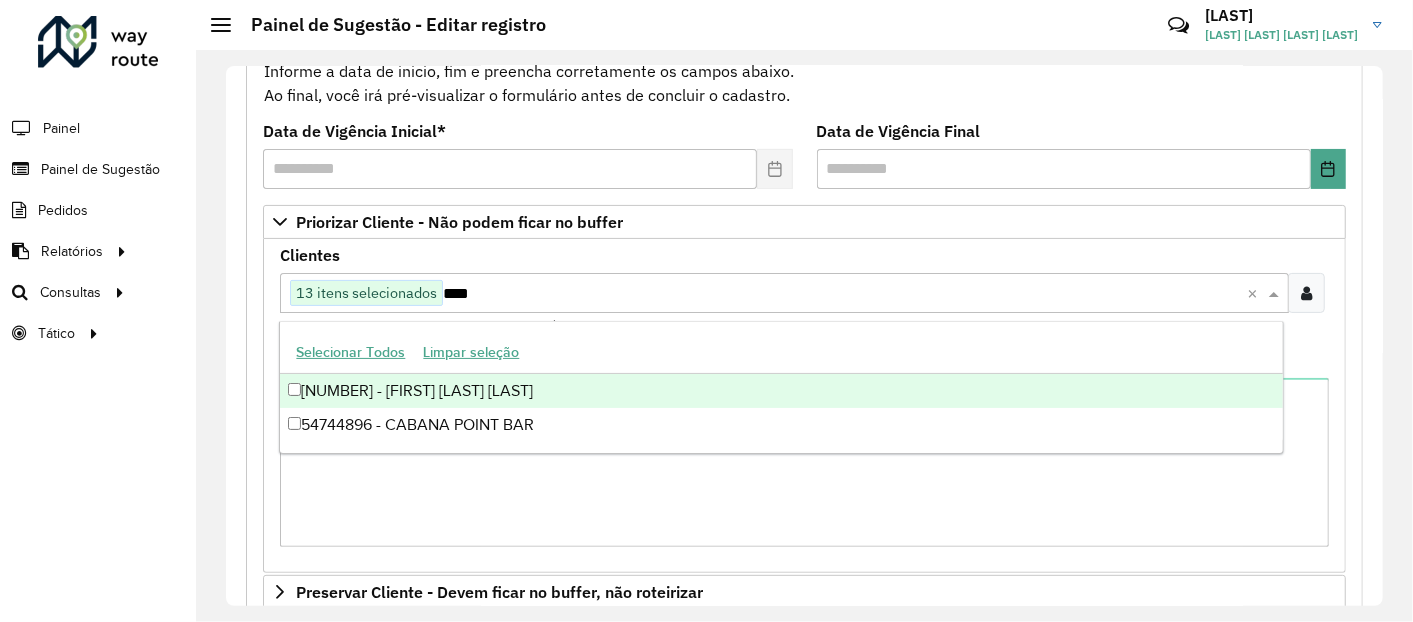 type on "****" 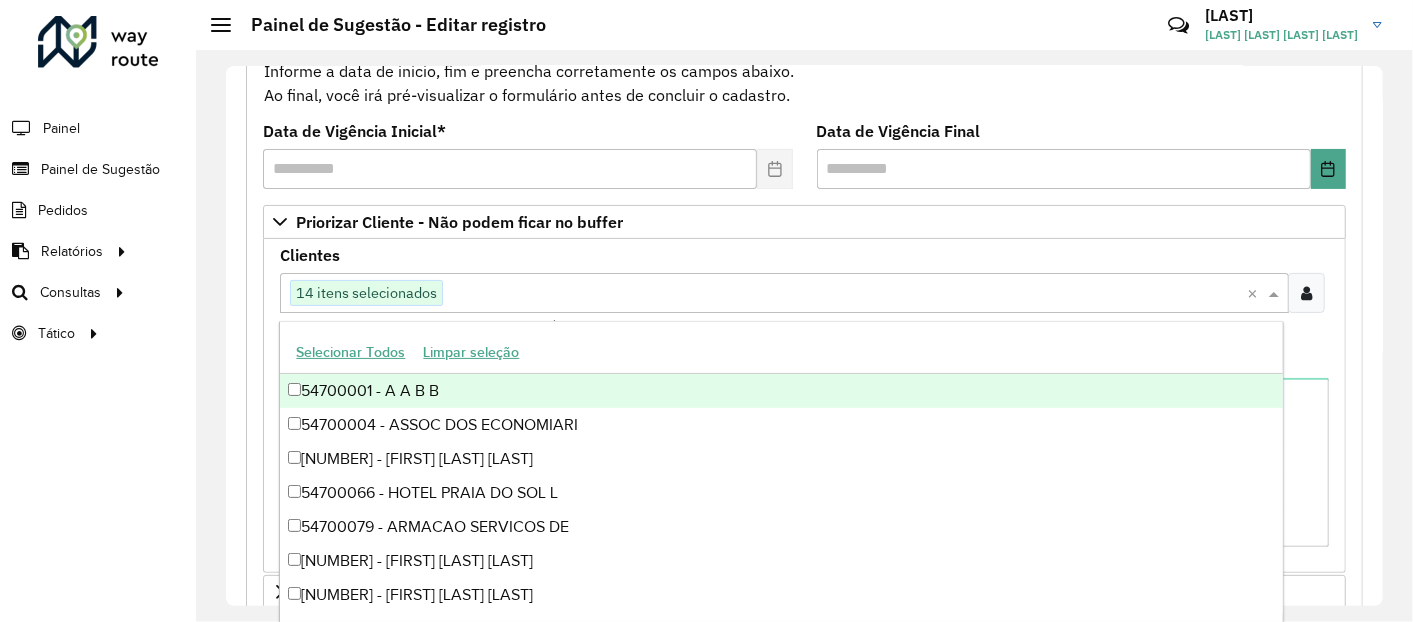 click at bounding box center [843, 294] 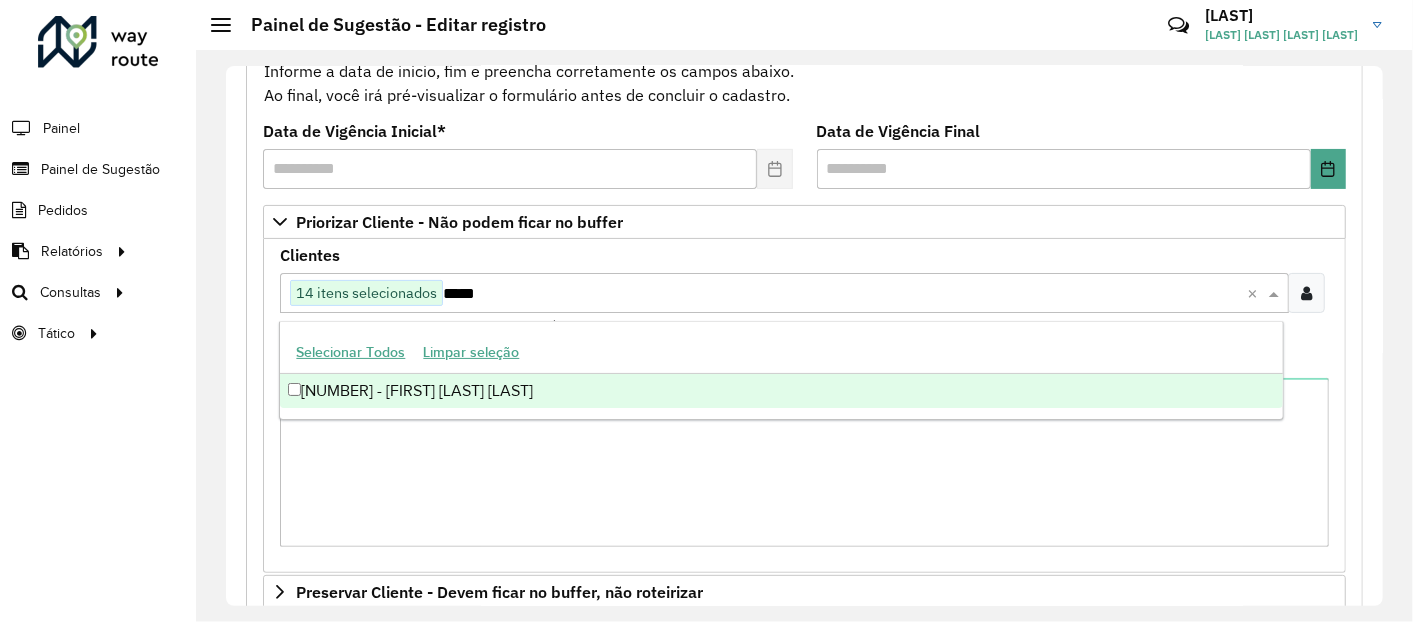 type on "*****" 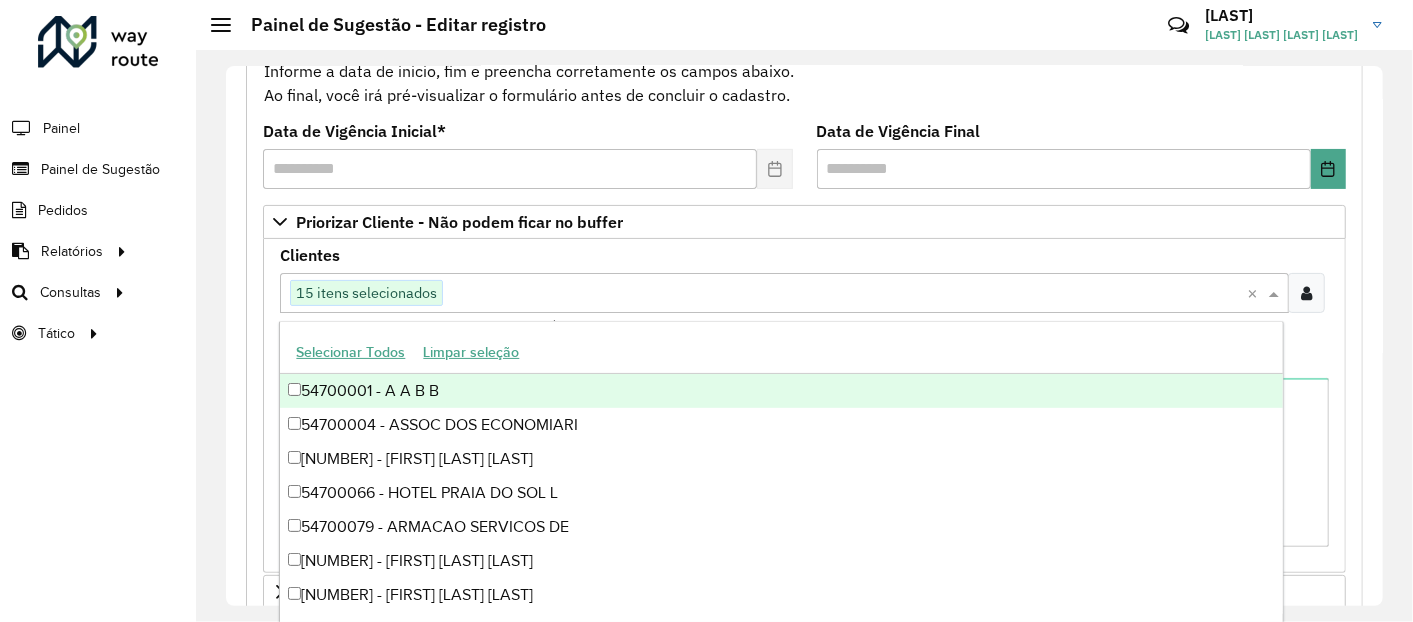 click at bounding box center [843, 294] 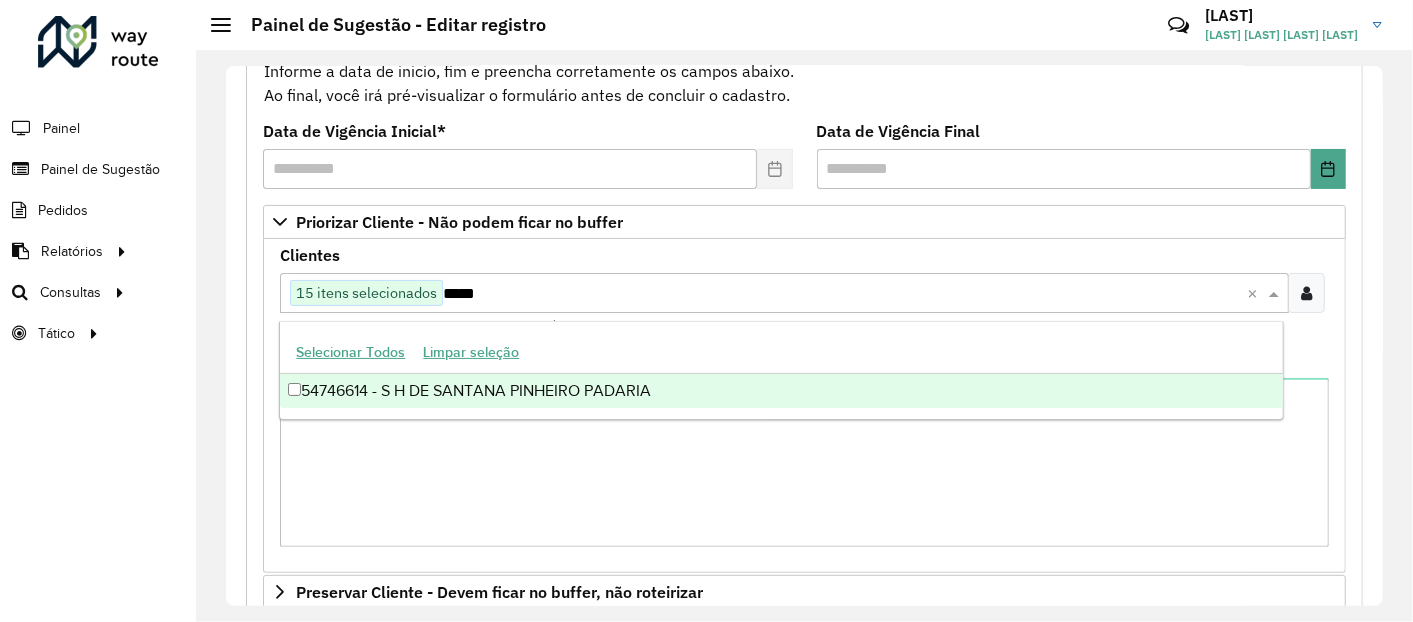 type on "*****" 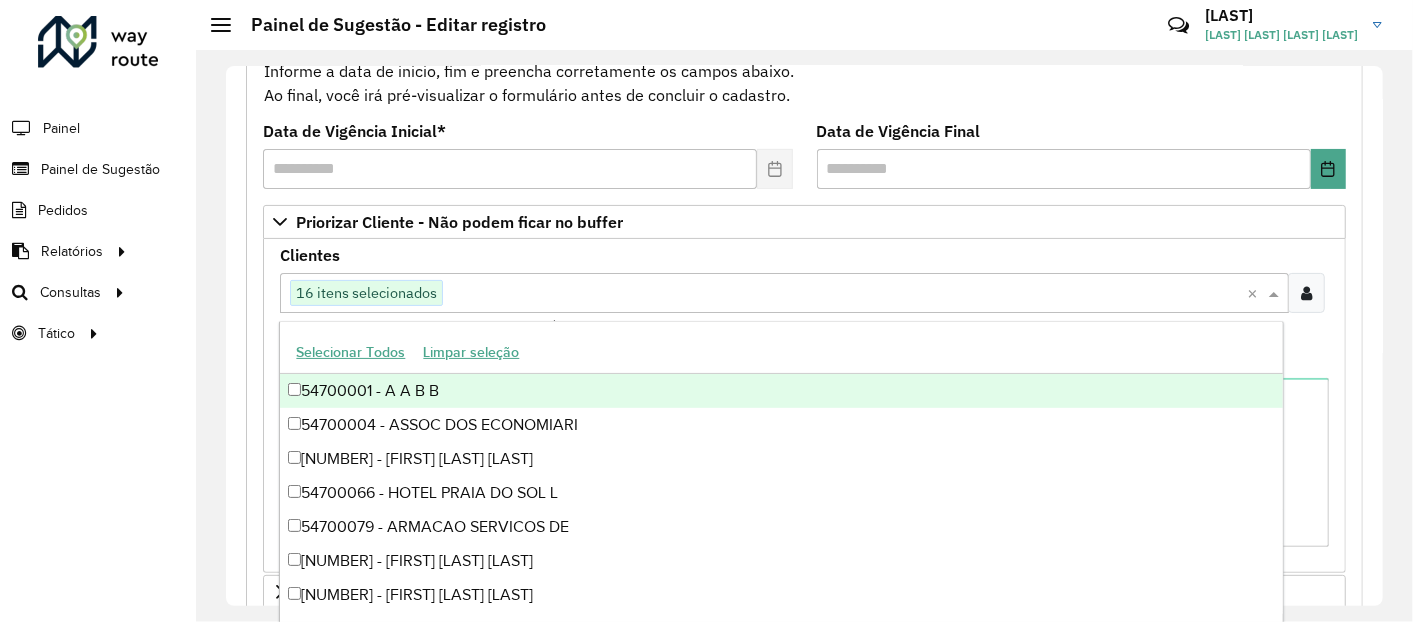 click at bounding box center (843, 294) 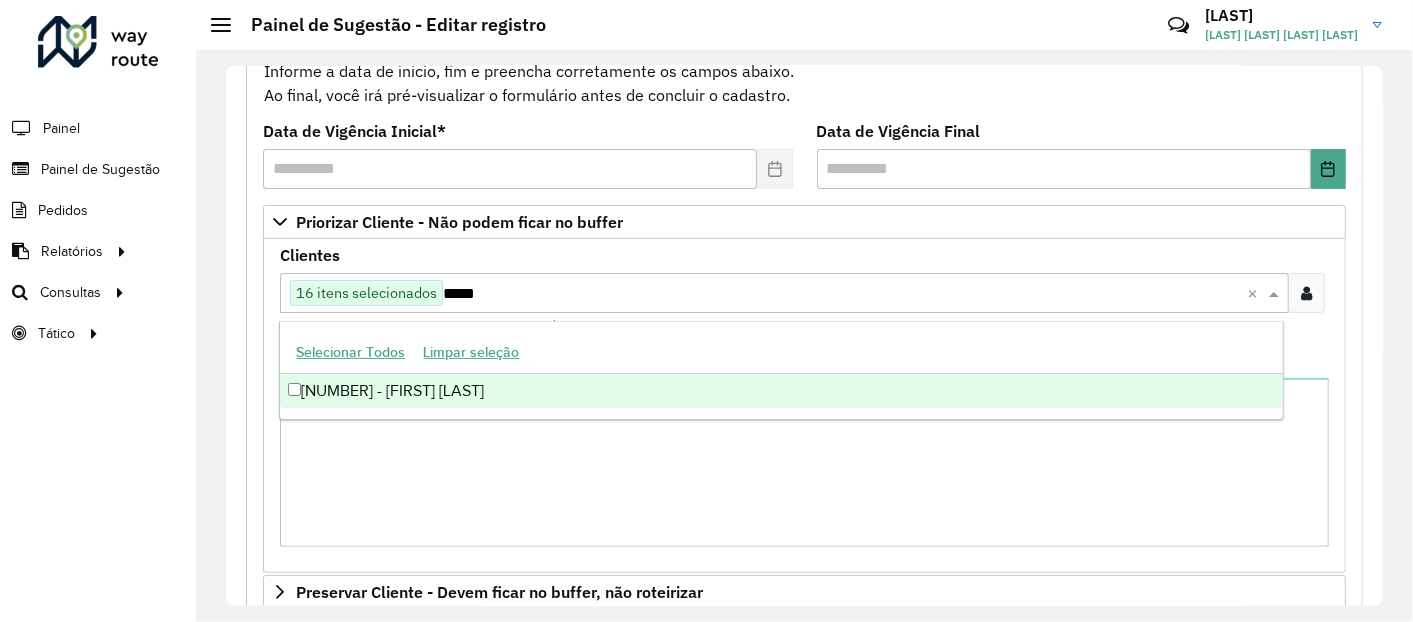 type on "*****" 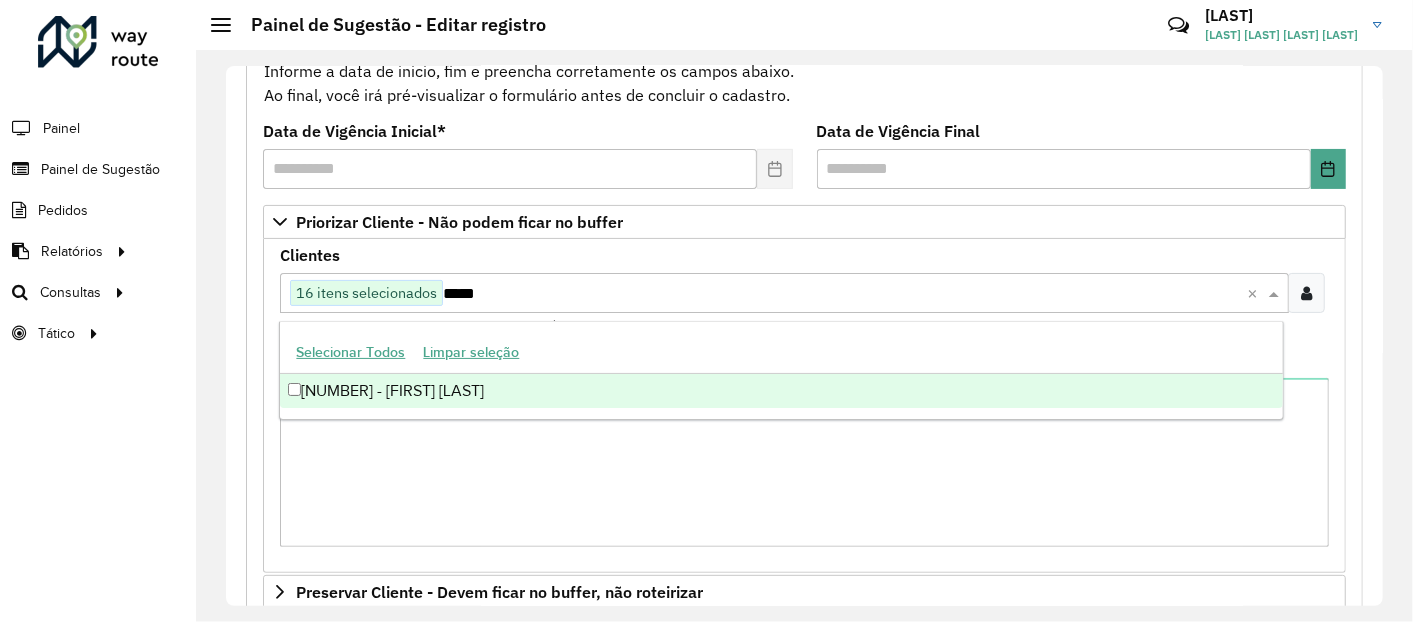 type 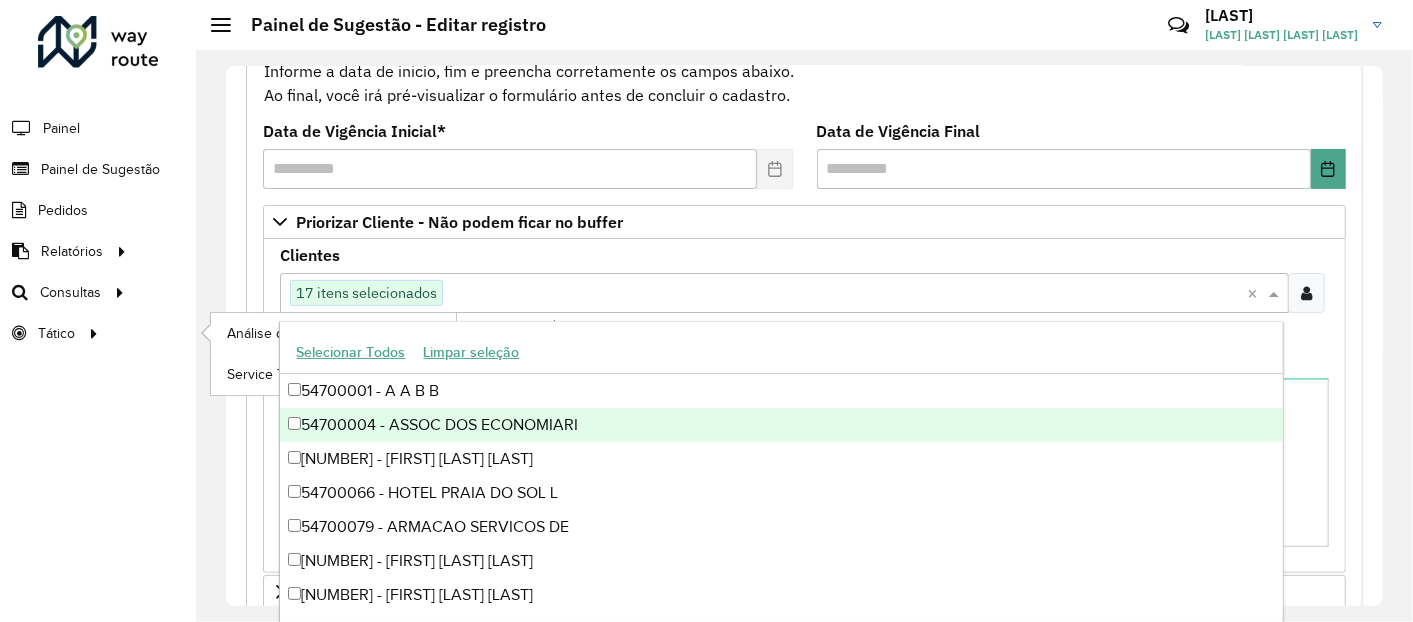 click on "Análise de Sessões Service Time" 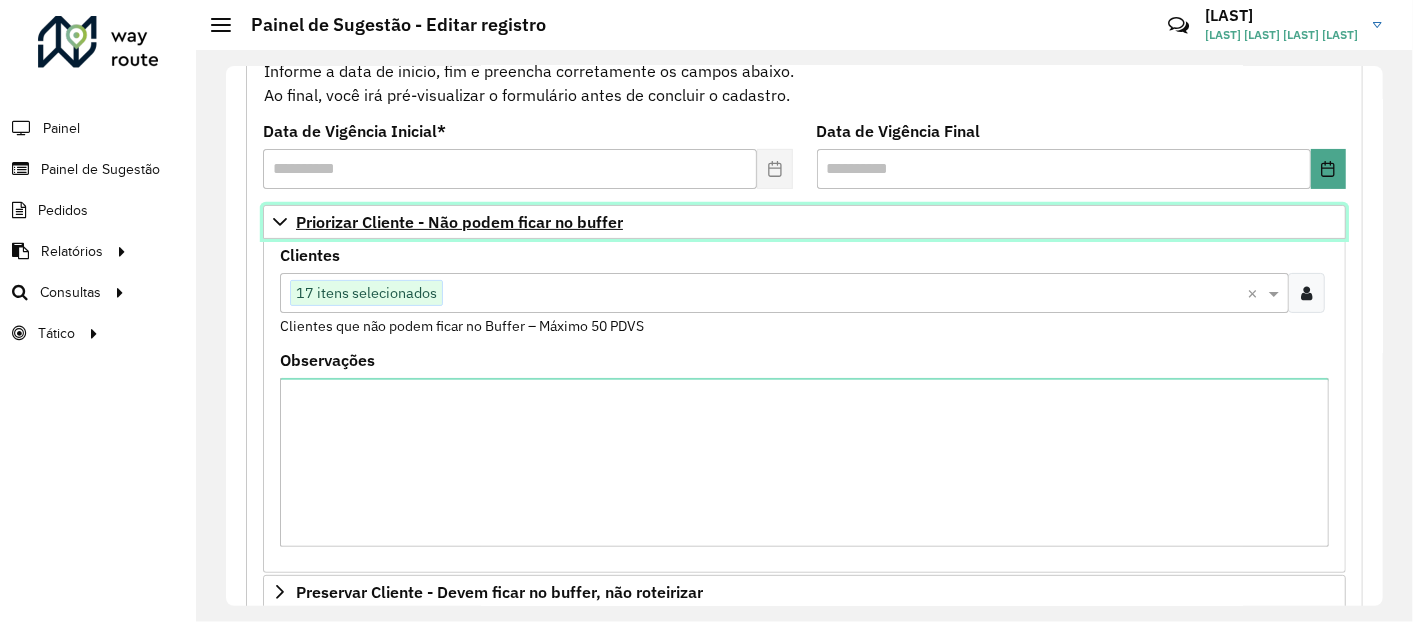 click on "Priorizar Cliente - Não podem ficar no buffer" at bounding box center [804, 222] 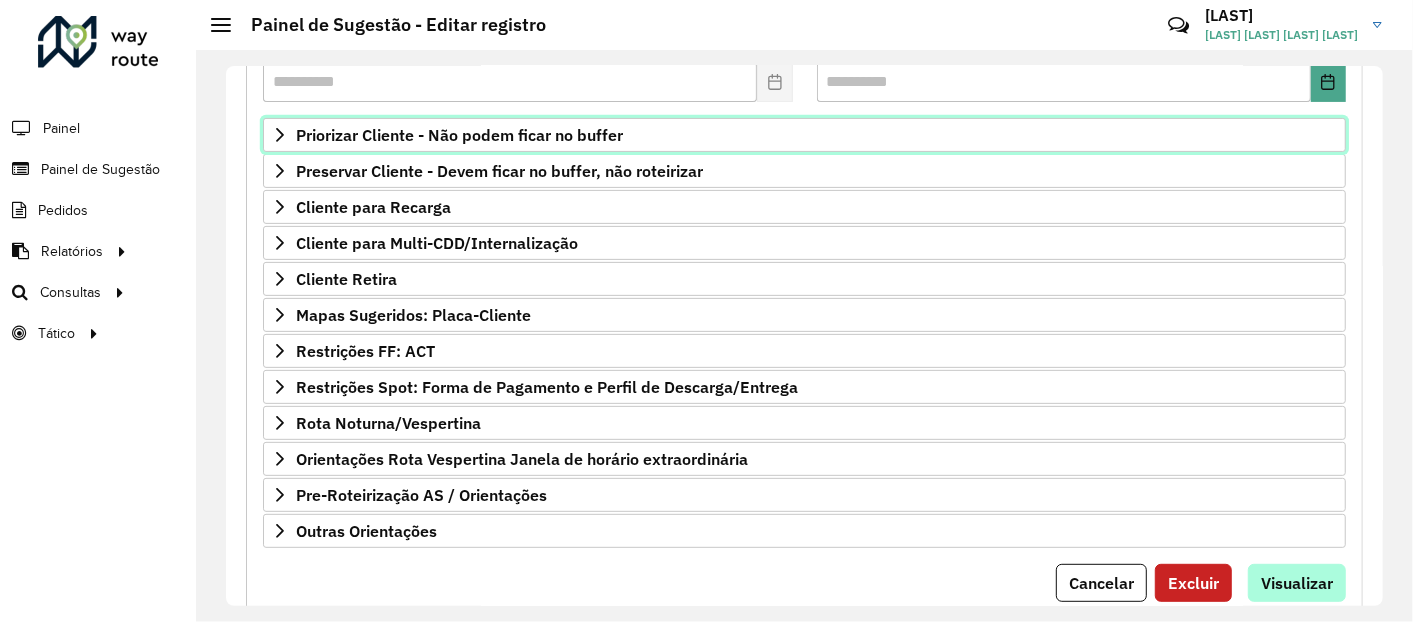 scroll, scrollTop: 365, scrollLeft: 0, axis: vertical 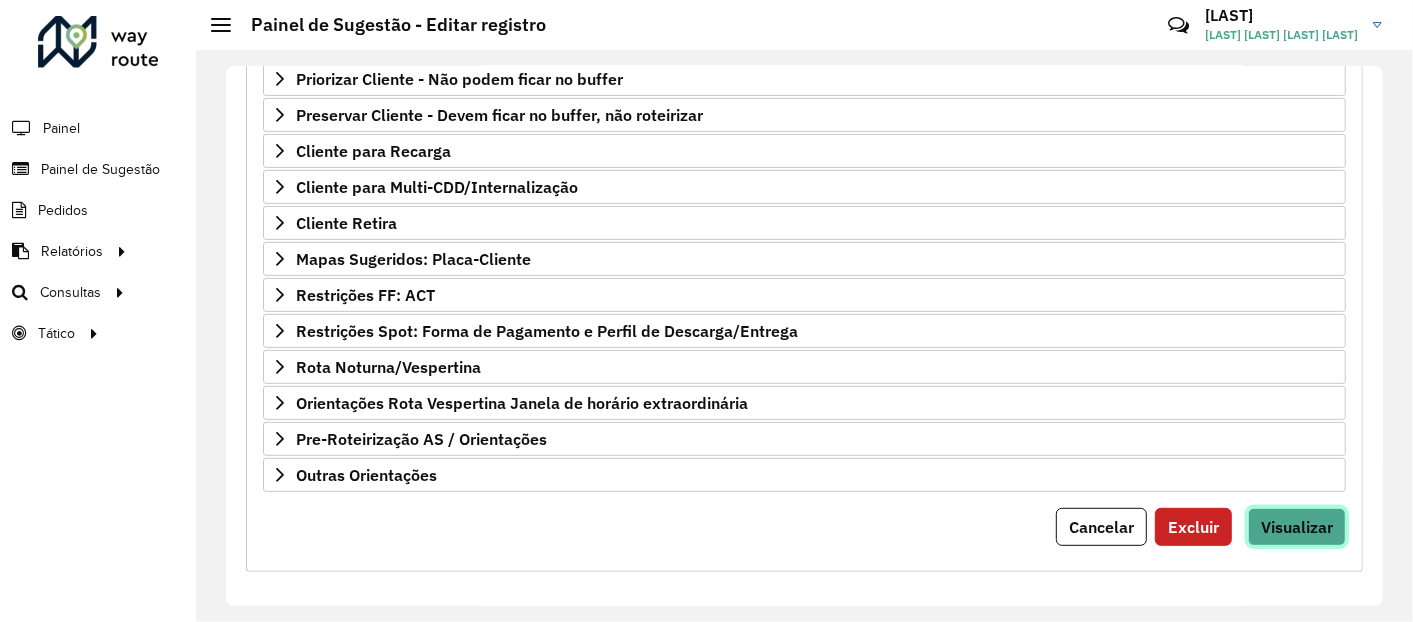 click on "Visualizar" at bounding box center (1297, 527) 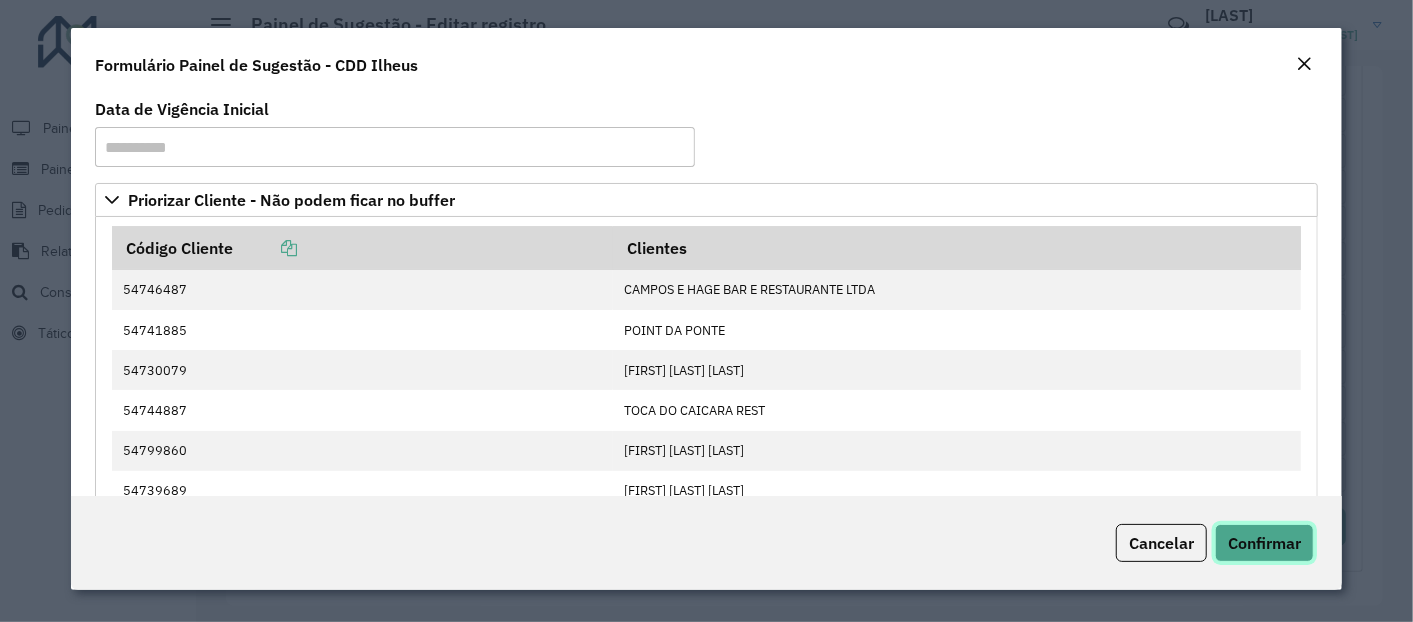 click on "Confirmar" 